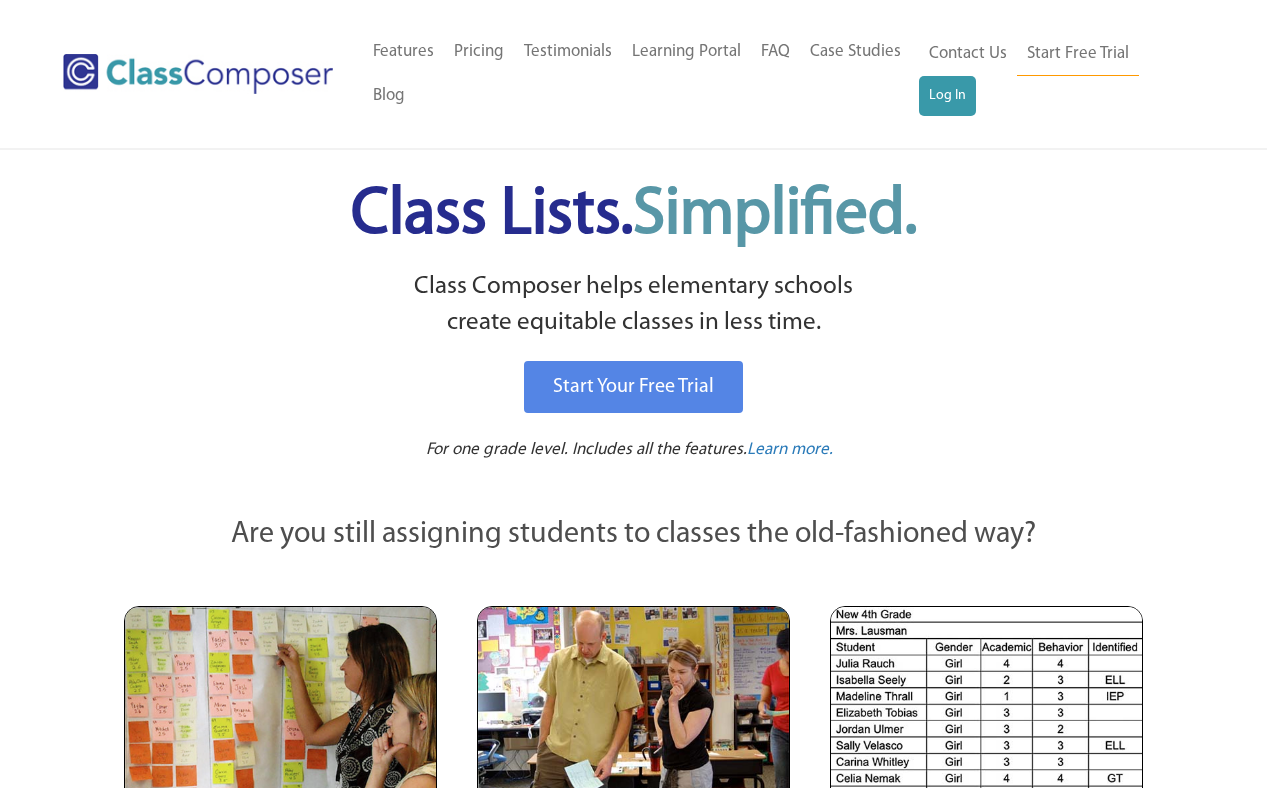 scroll, scrollTop: 0, scrollLeft: 0, axis: both 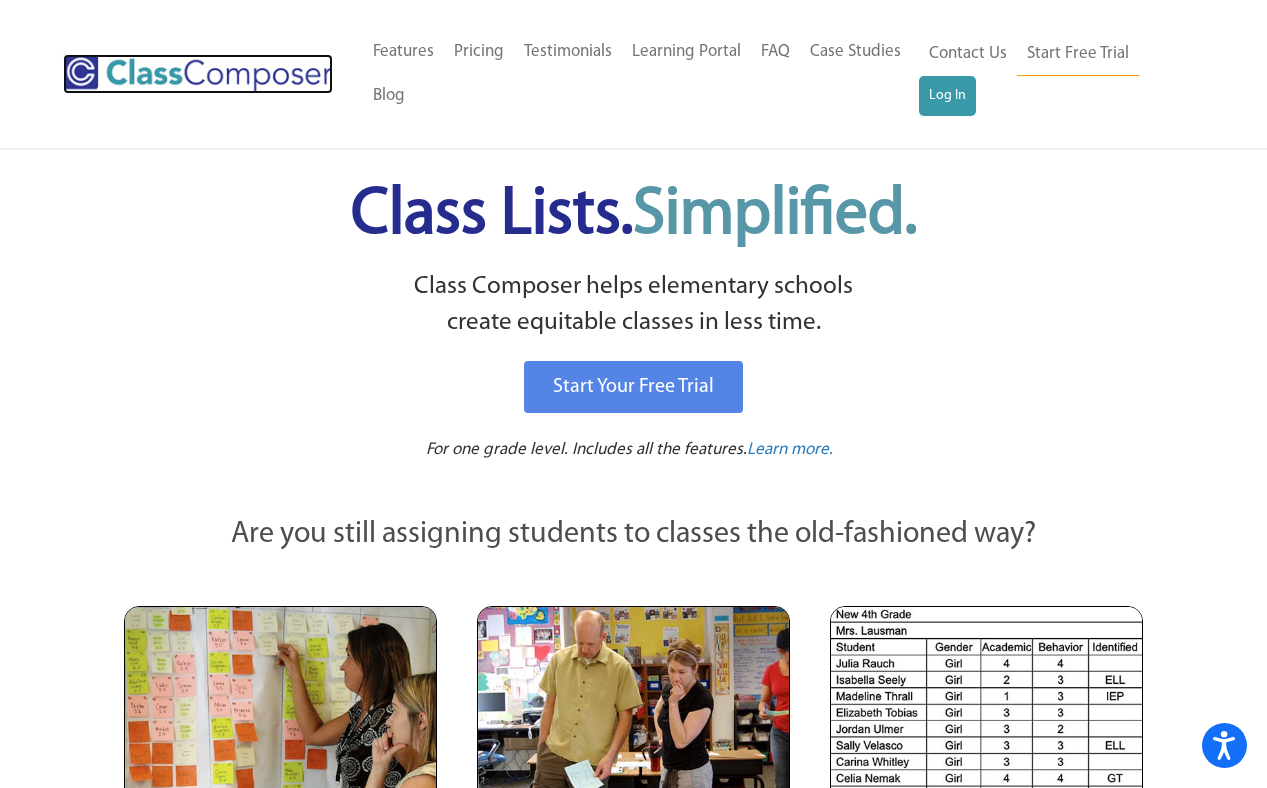 click at bounding box center [198, 74] 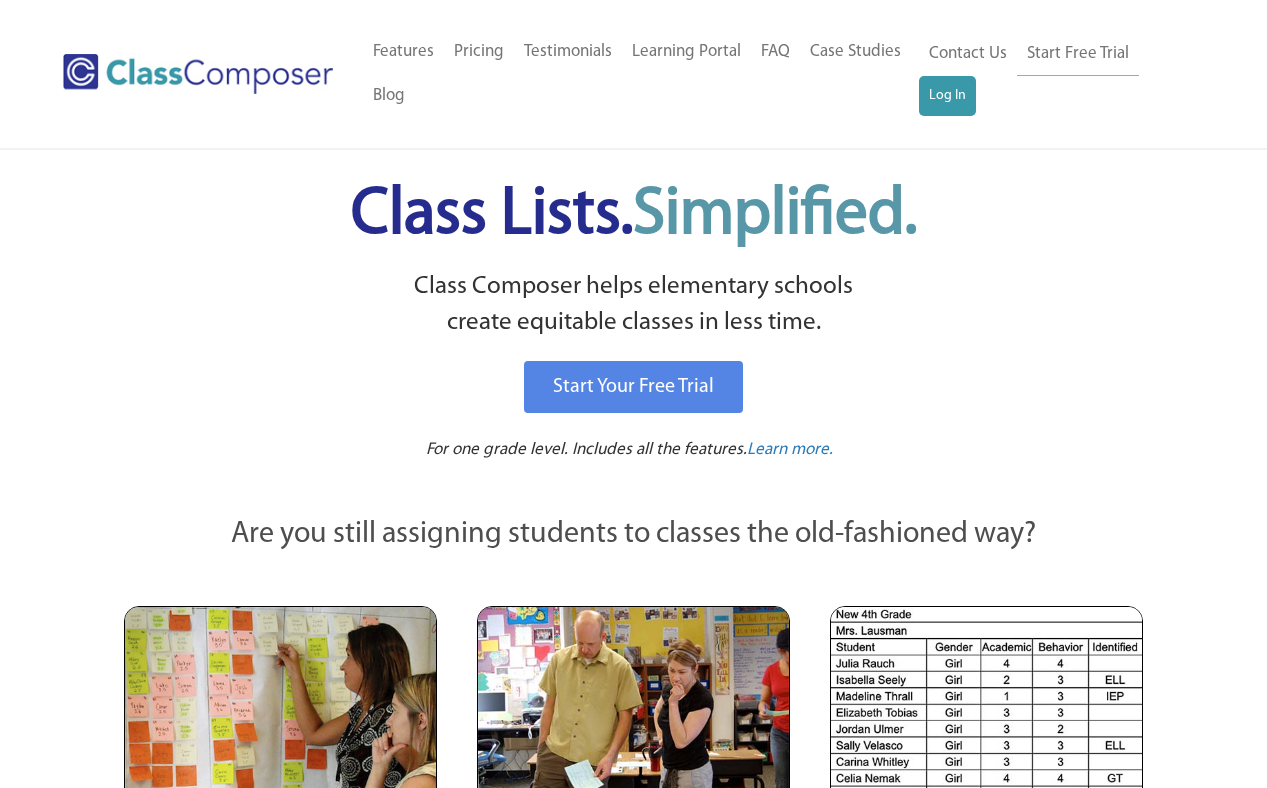 scroll, scrollTop: 0, scrollLeft: 0, axis: both 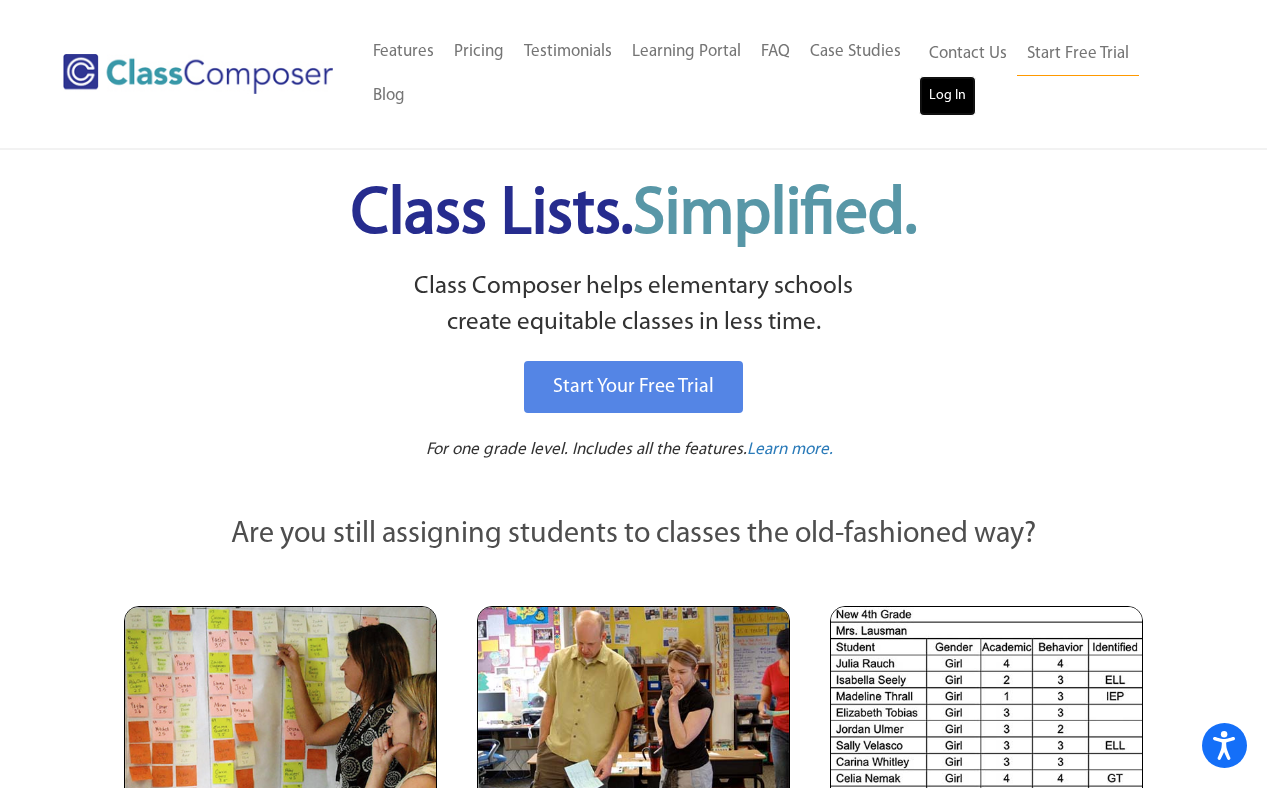 click on "Log In" at bounding box center [947, 96] 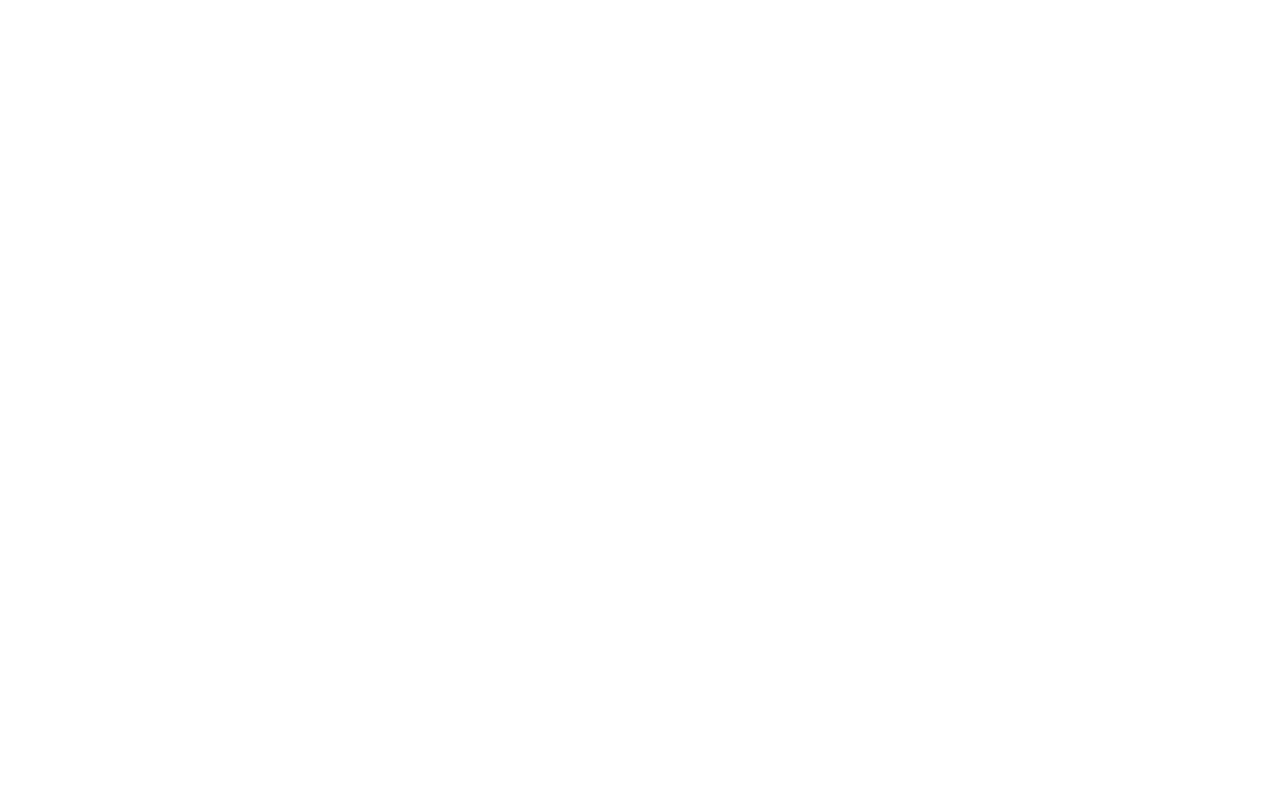 scroll, scrollTop: 0, scrollLeft: 0, axis: both 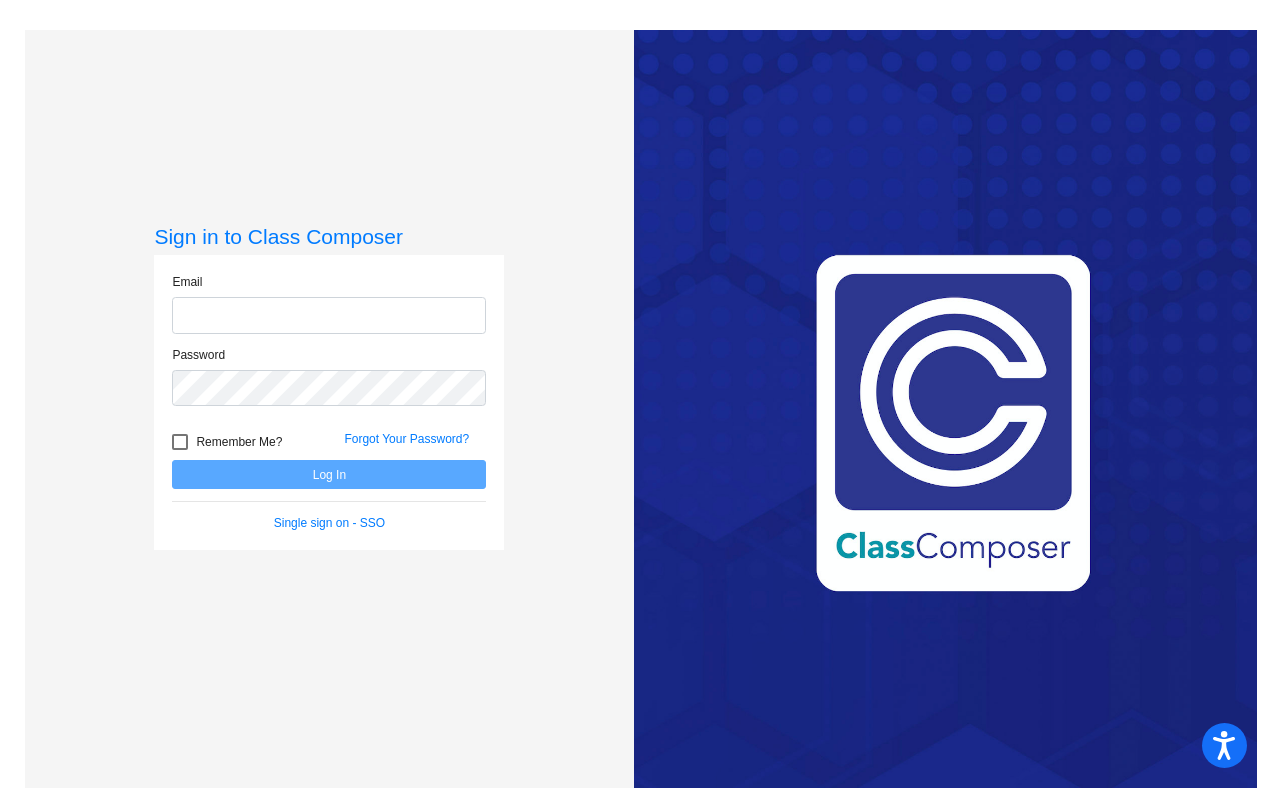 type on "[EMAIL_ADDRESS][DOMAIN_NAME]" 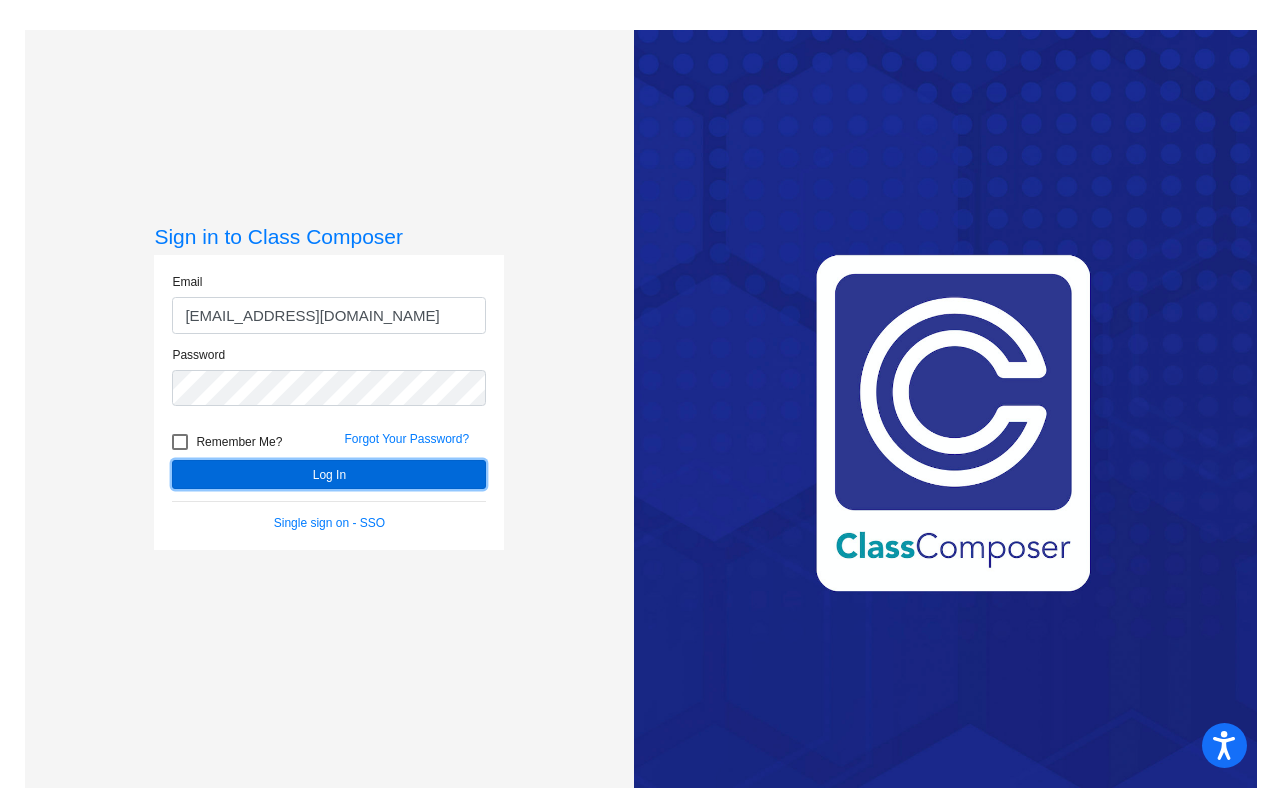 click on "Log In" 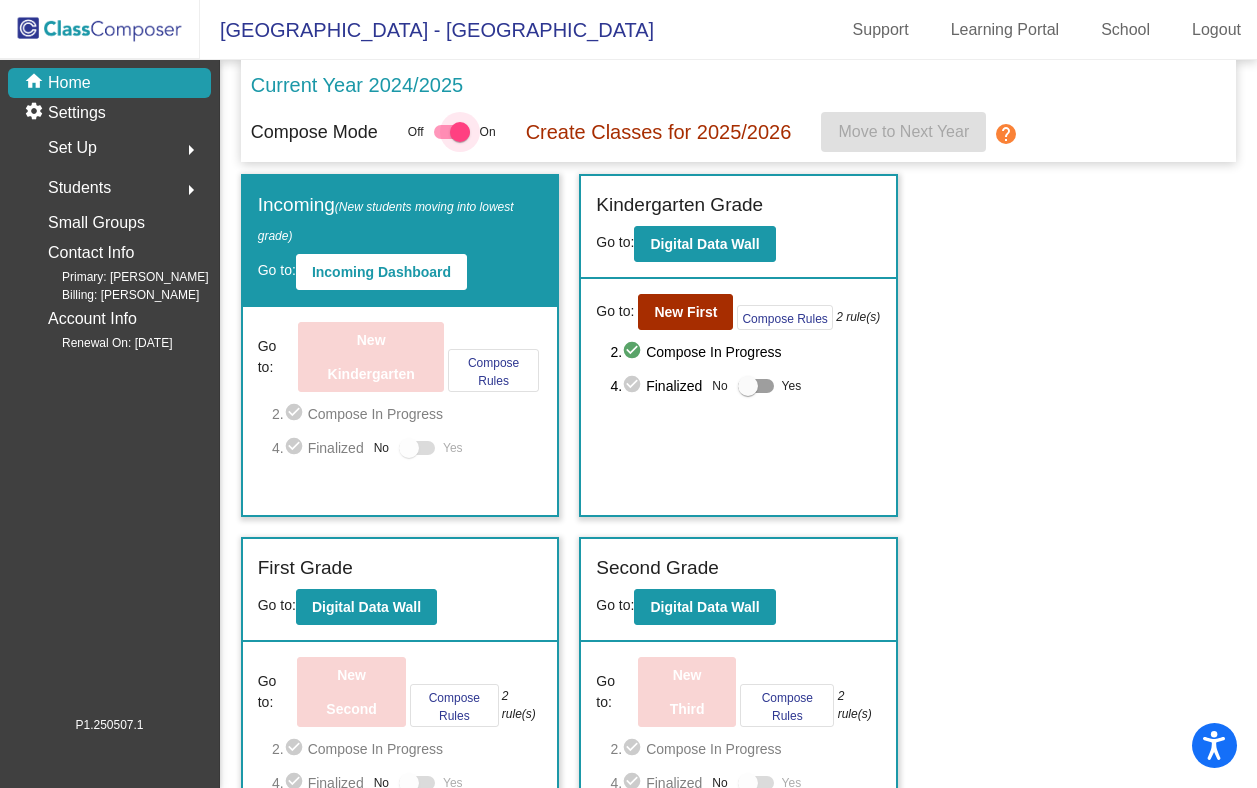click at bounding box center (460, 132) 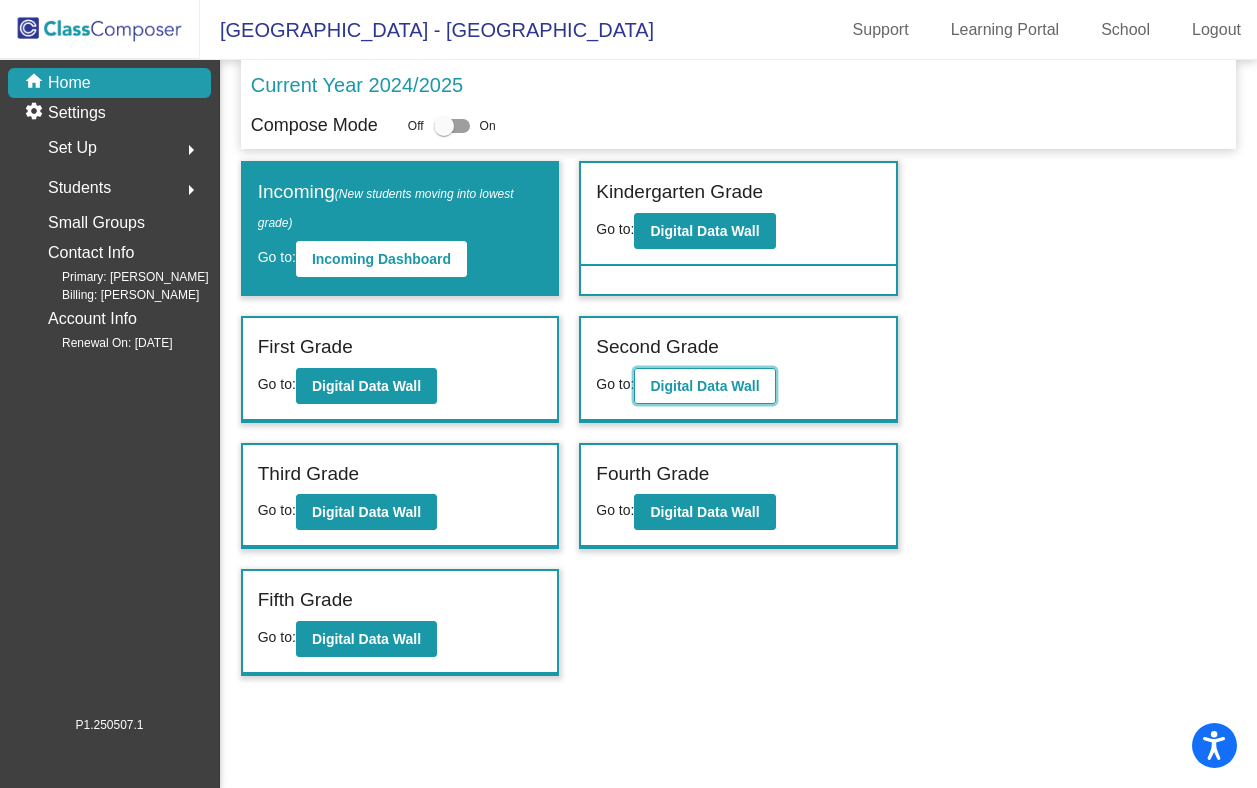 click on "Digital Data Wall" 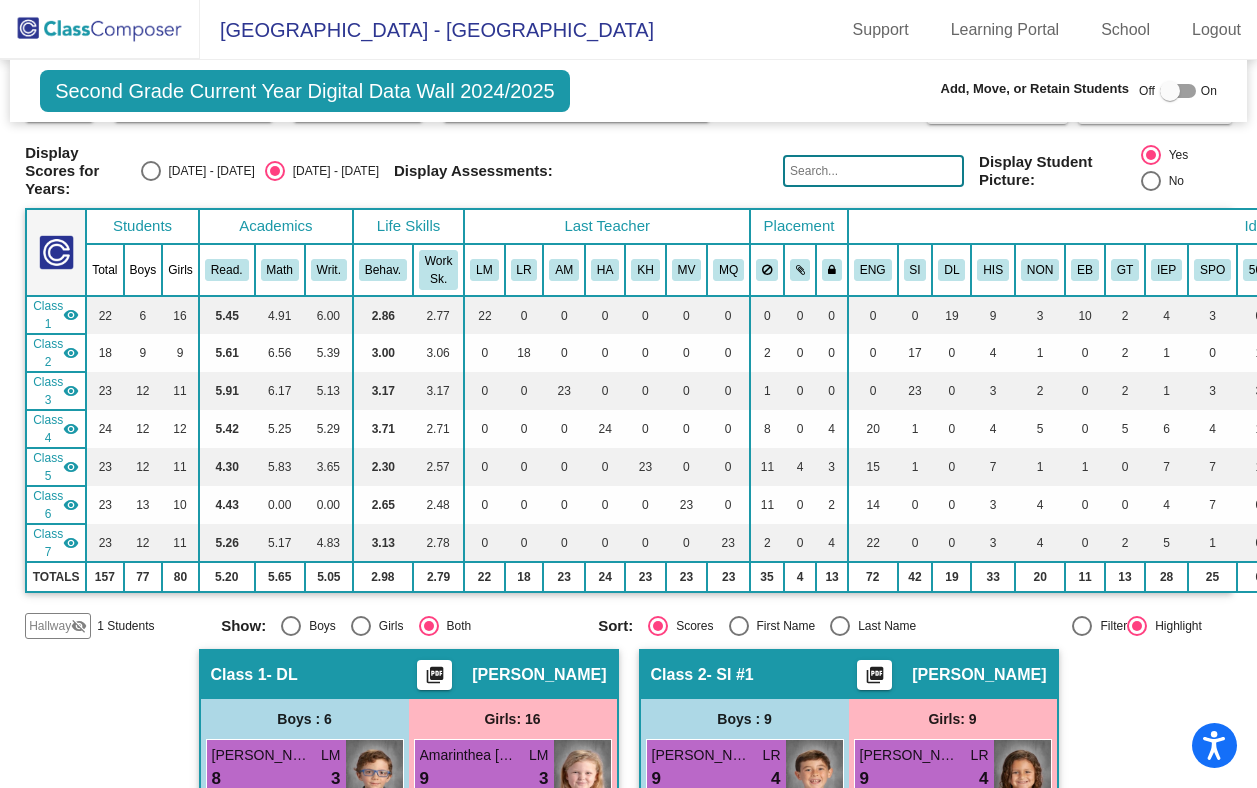 scroll, scrollTop: 0, scrollLeft: 0, axis: both 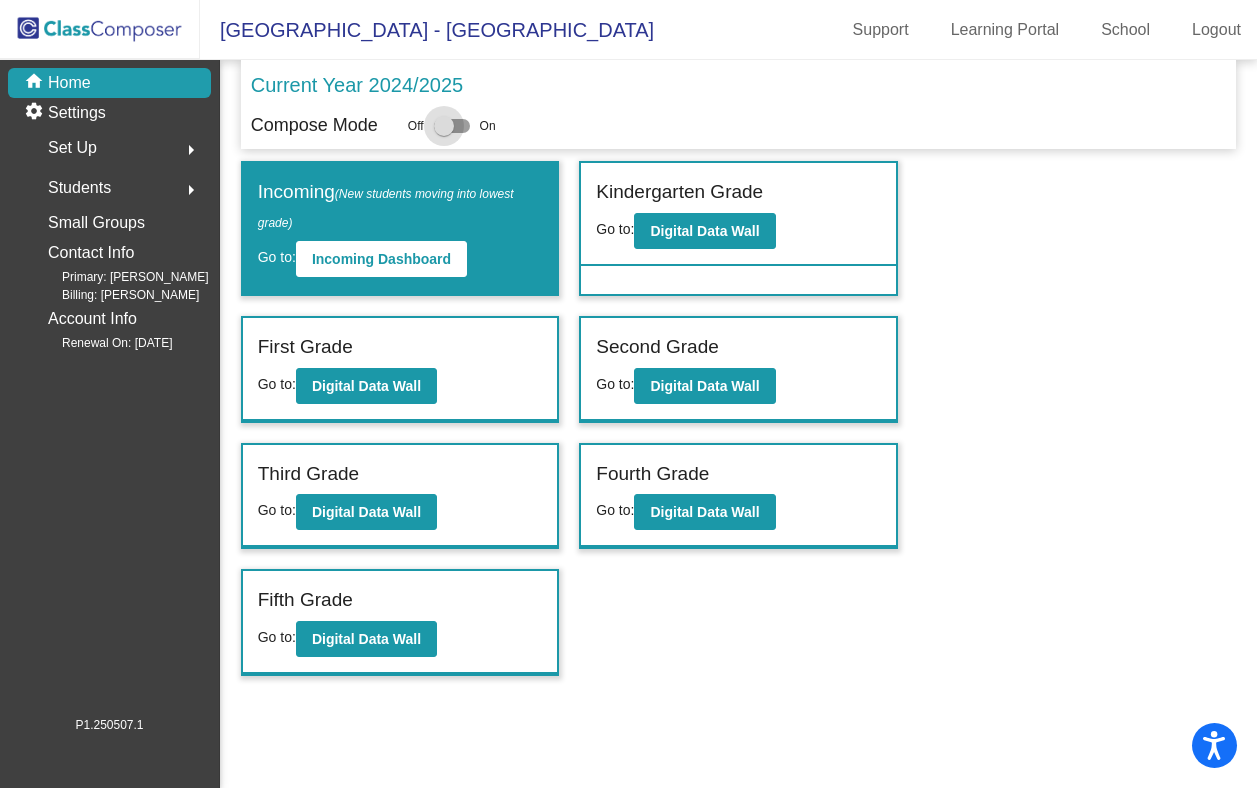 click at bounding box center [444, 126] 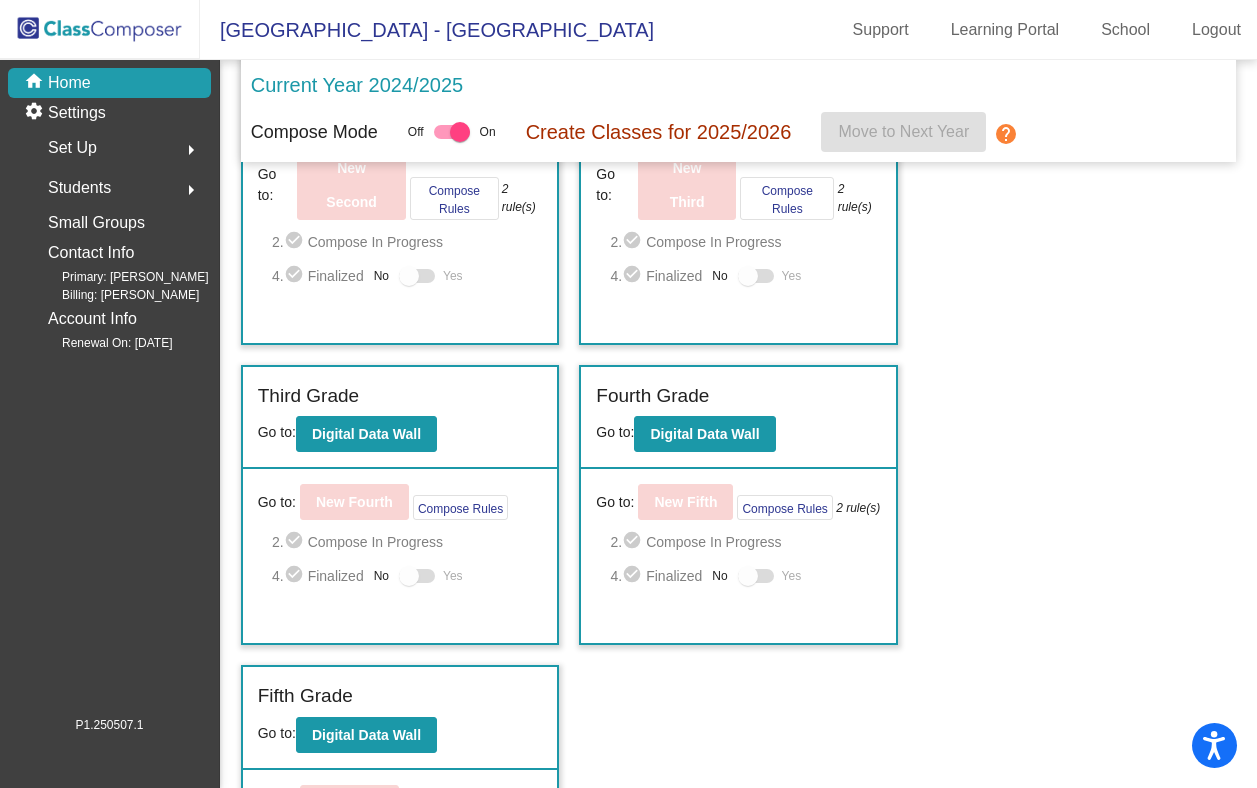scroll, scrollTop: 496, scrollLeft: 0, axis: vertical 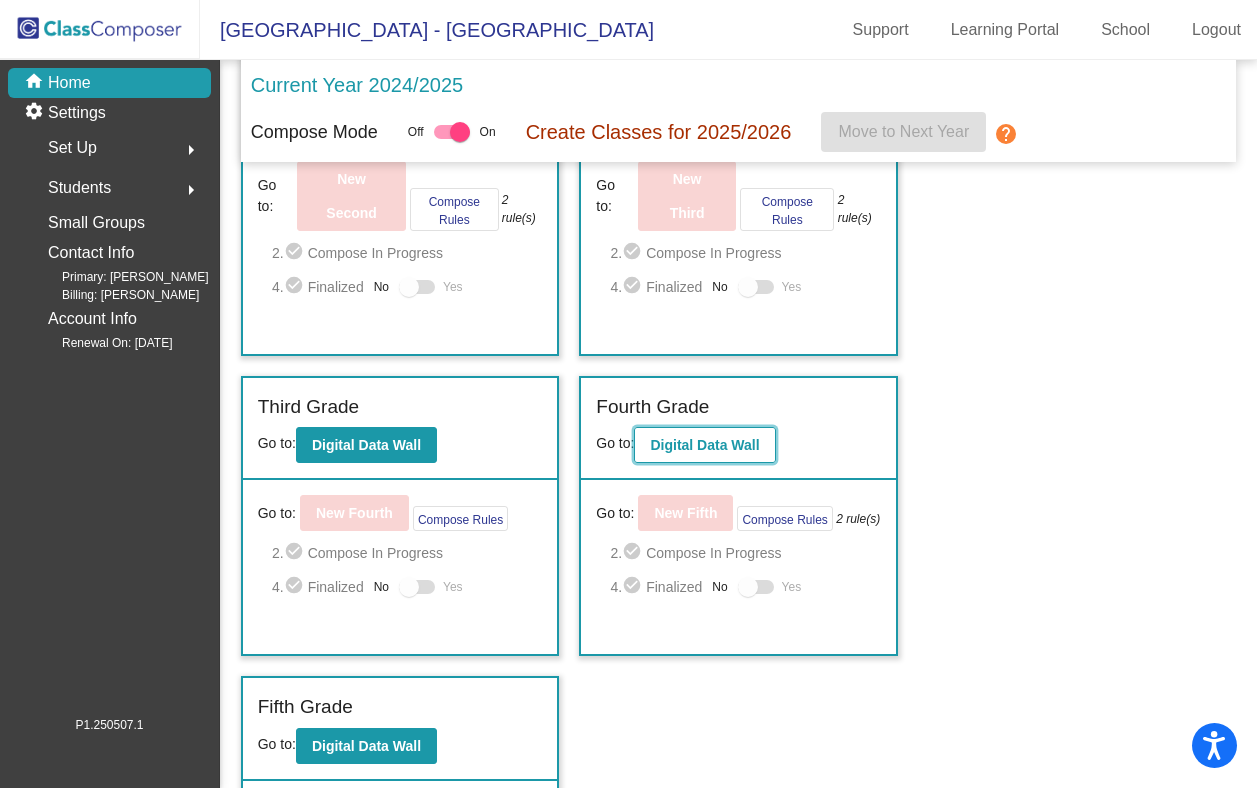 click on "Digital Data Wall" 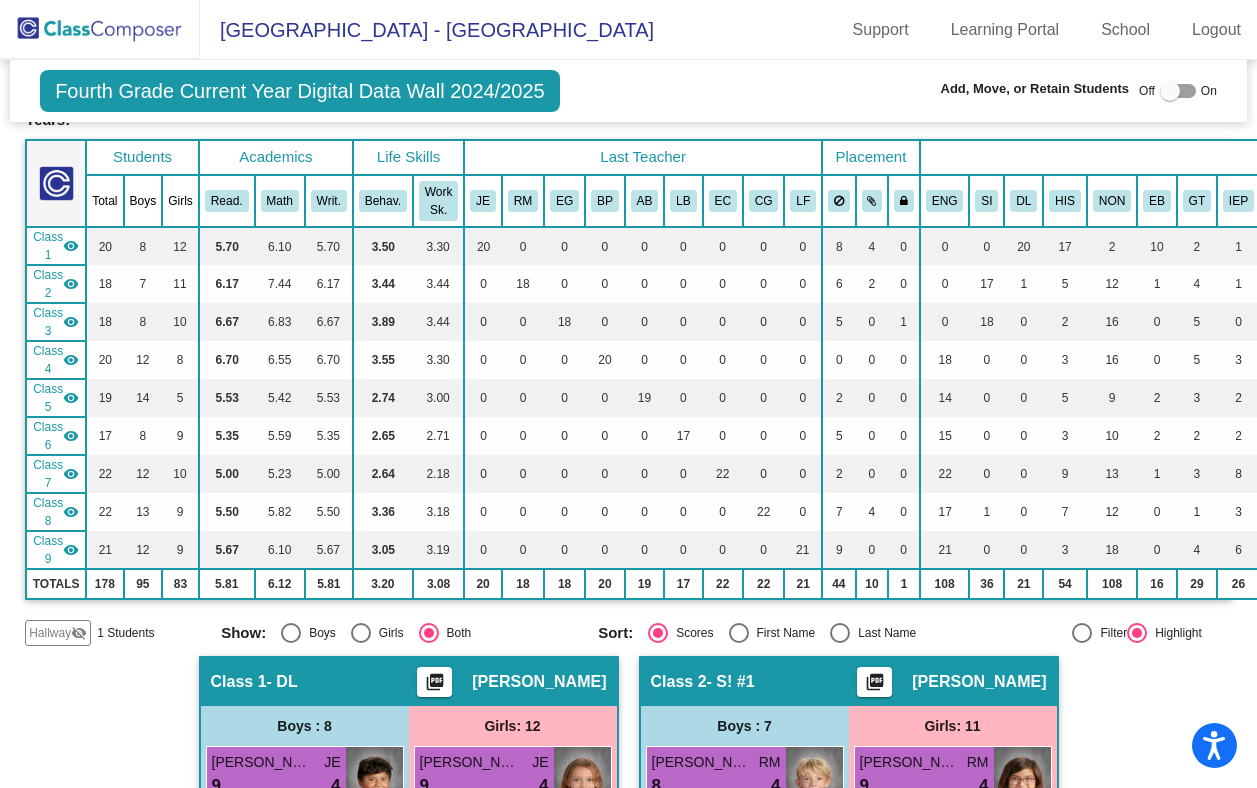 scroll, scrollTop: 0, scrollLeft: 0, axis: both 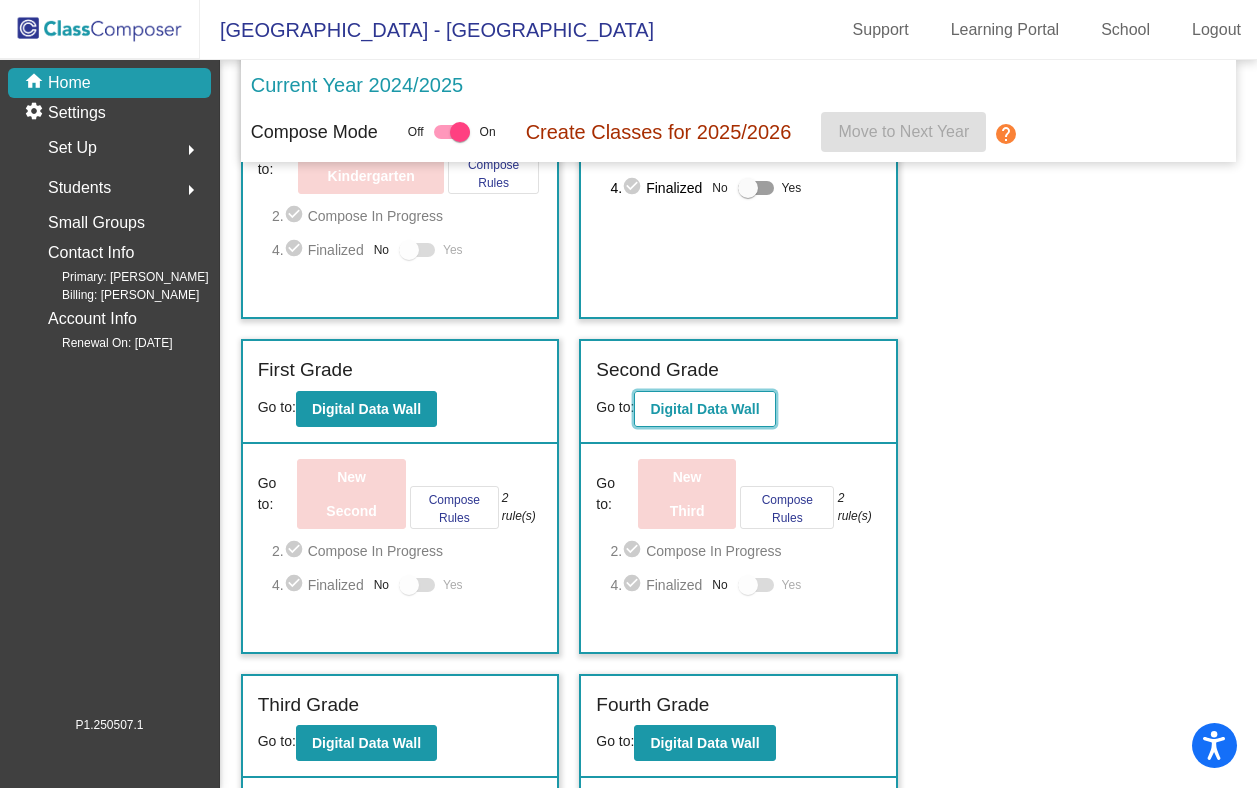 click on "Digital Data Wall" 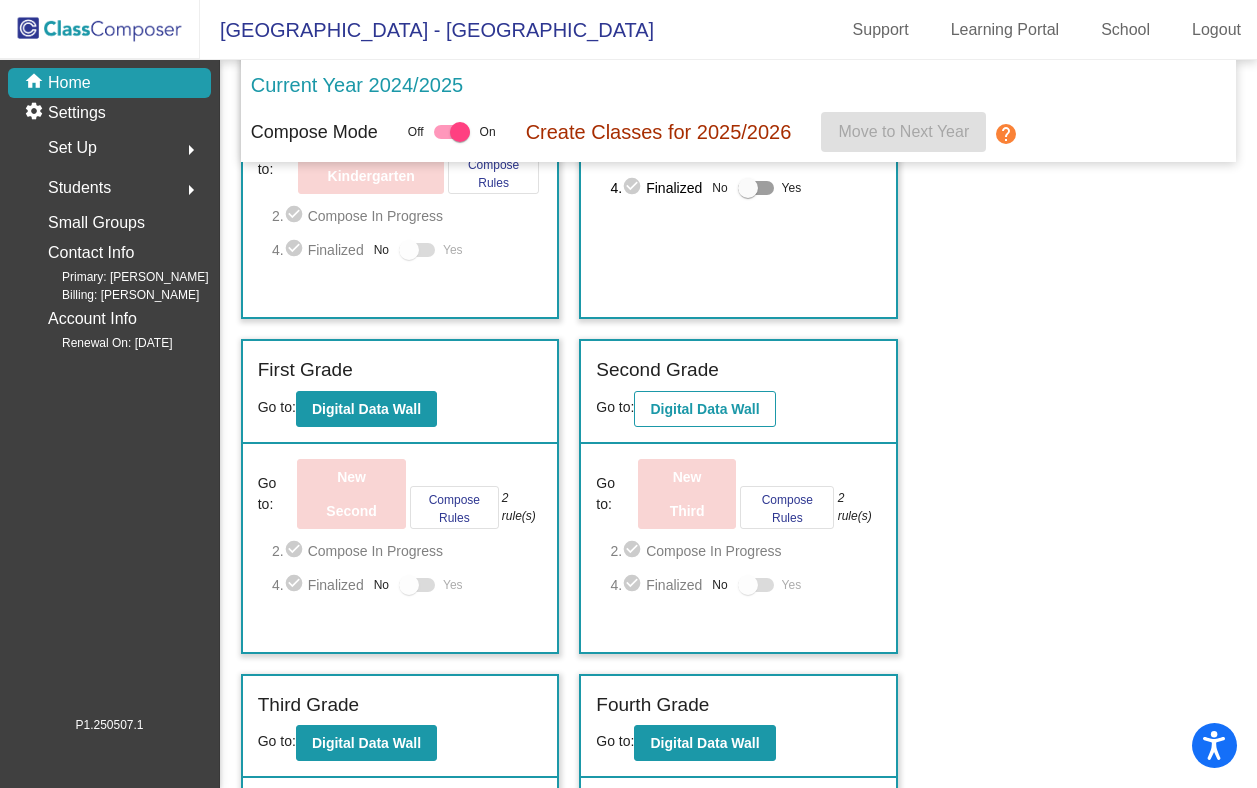 scroll, scrollTop: 0, scrollLeft: 0, axis: both 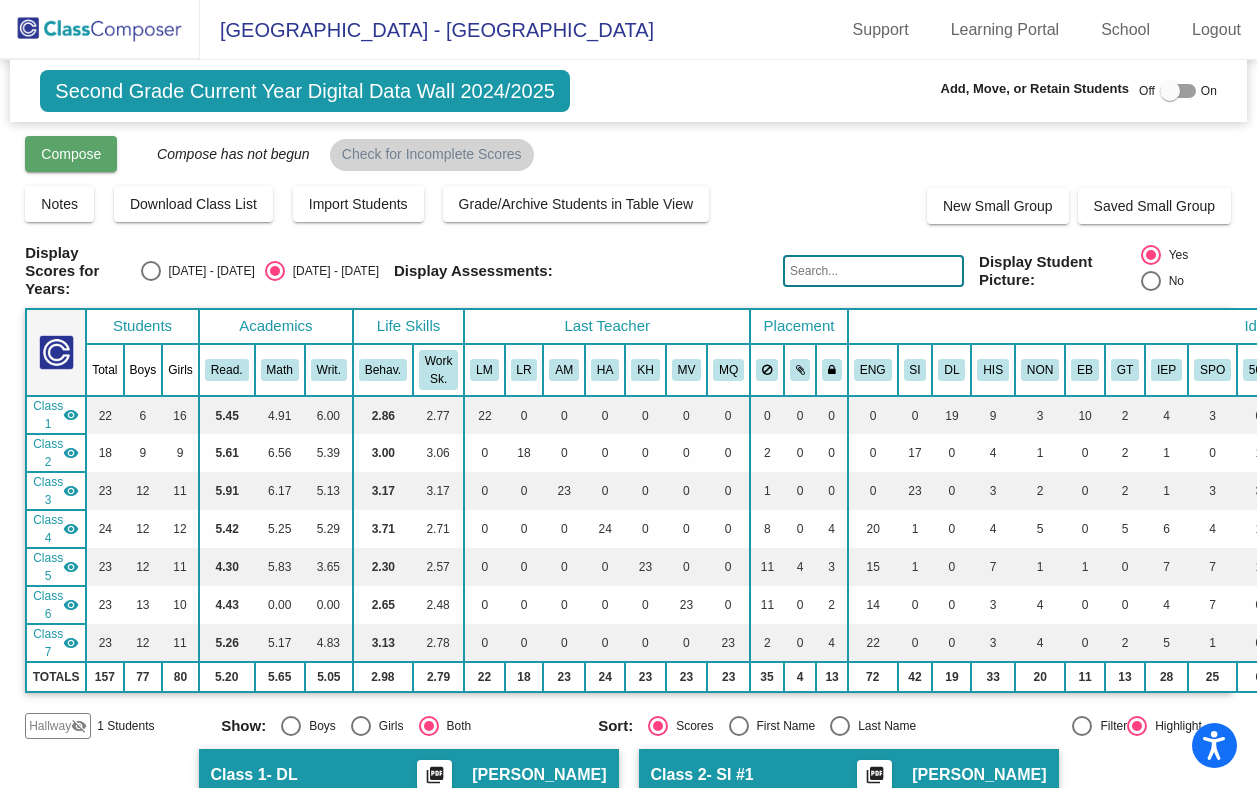 click on "Compose" 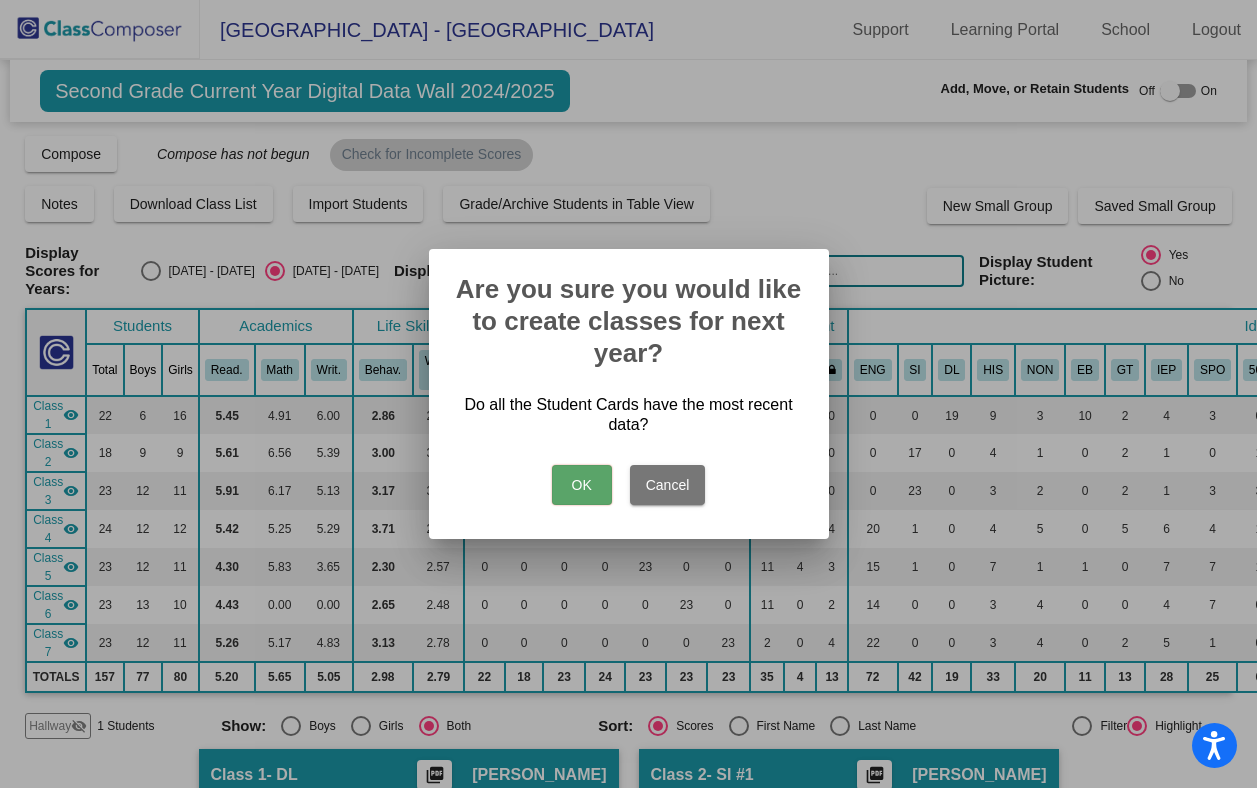 click on "OK" at bounding box center (582, 485) 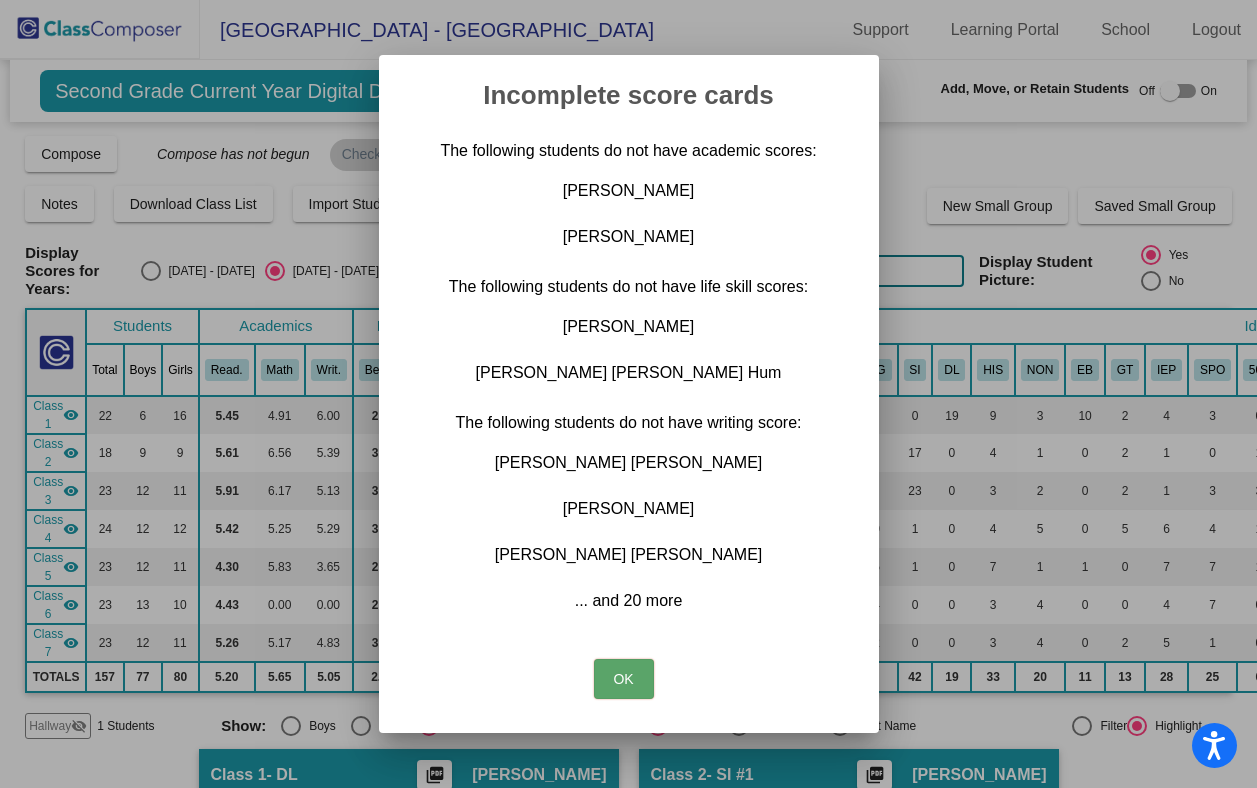 scroll, scrollTop: 8, scrollLeft: 0, axis: vertical 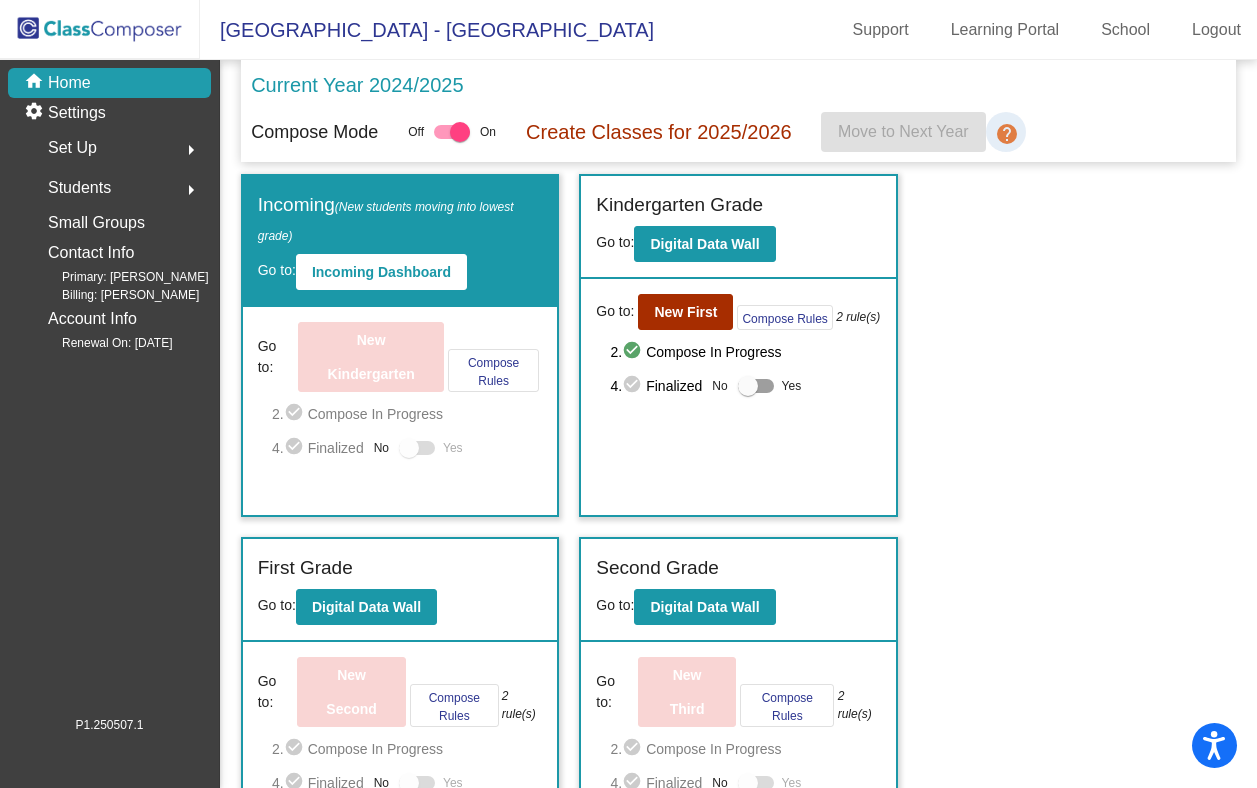 click on "help" 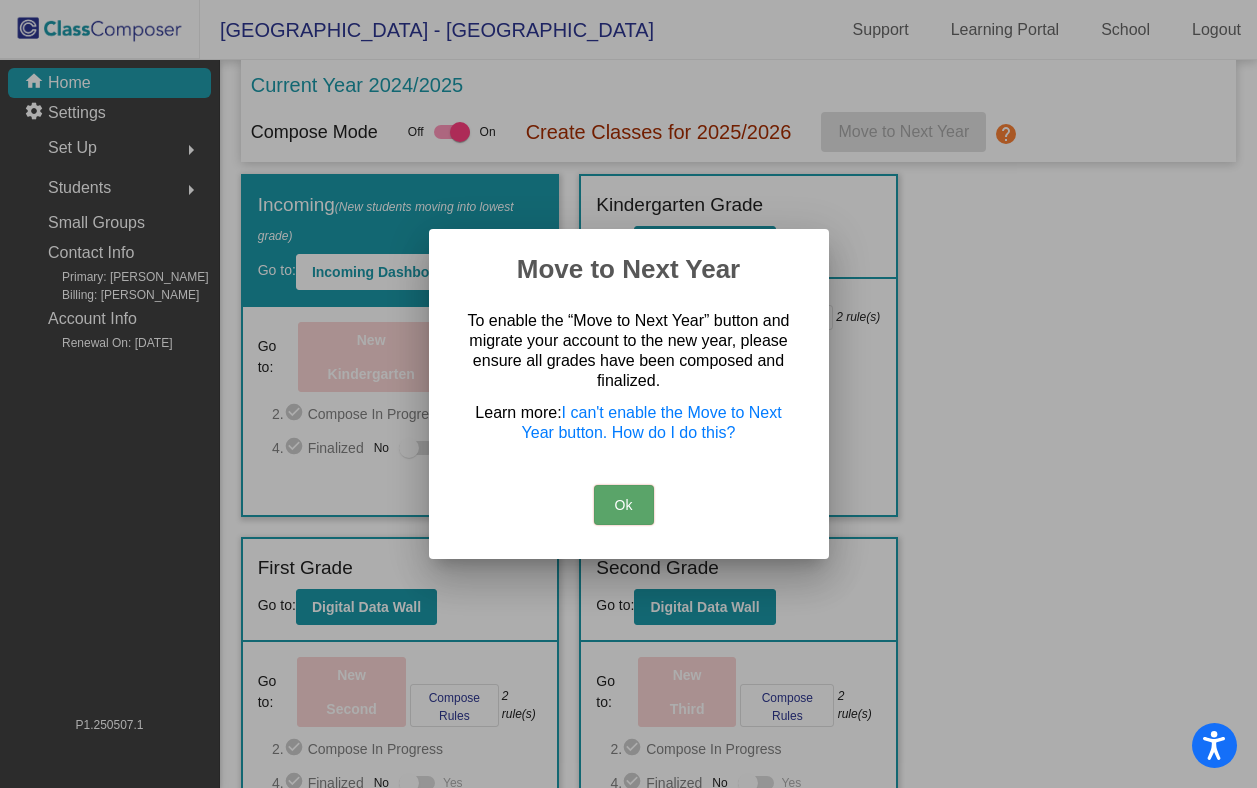 click at bounding box center [628, 394] 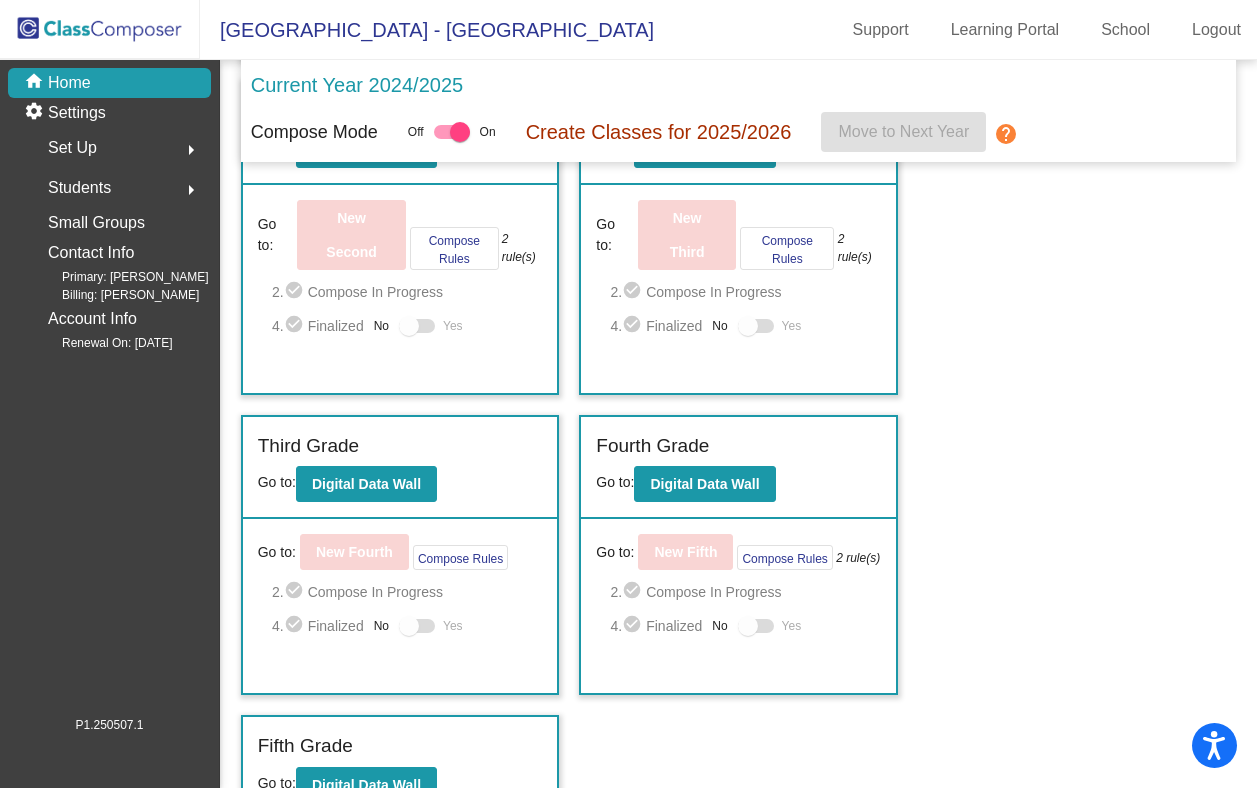 scroll, scrollTop: 458, scrollLeft: 0, axis: vertical 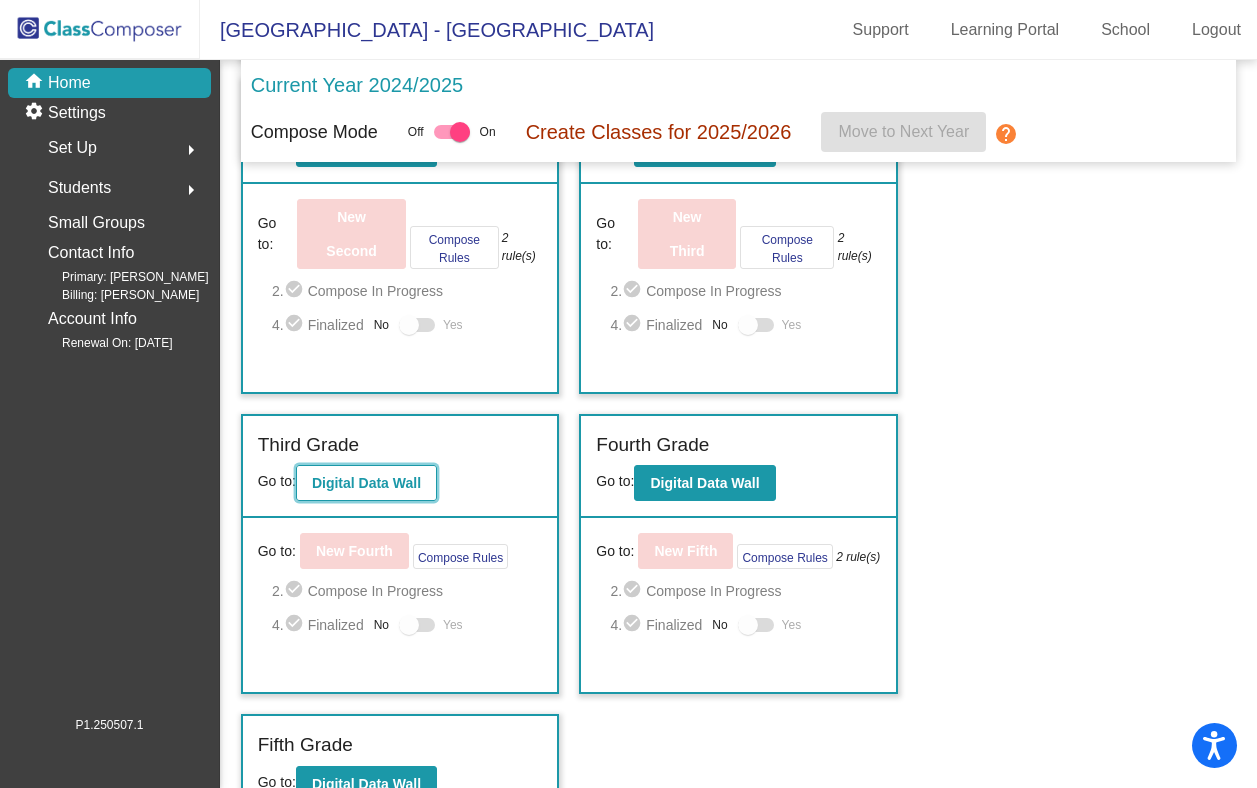 click on "Digital Data Wall" 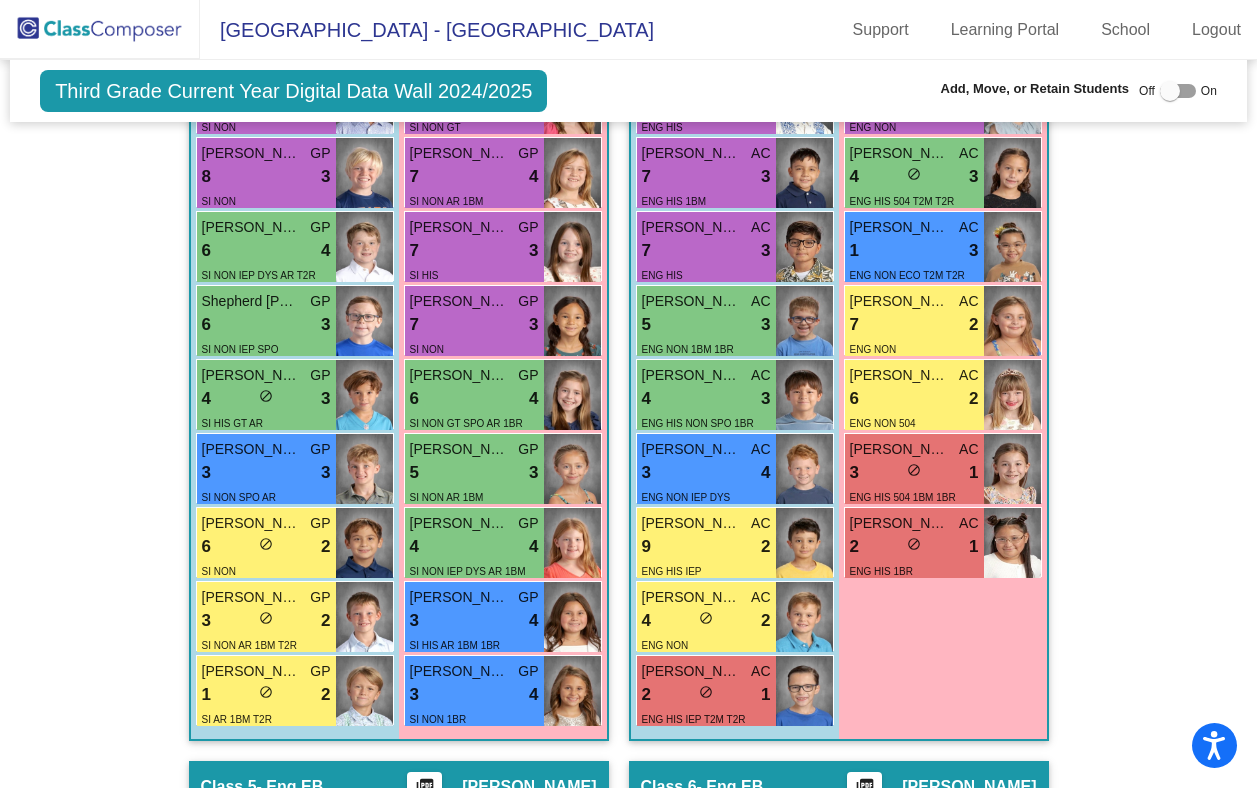 scroll, scrollTop: 2248, scrollLeft: 0, axis: vertical 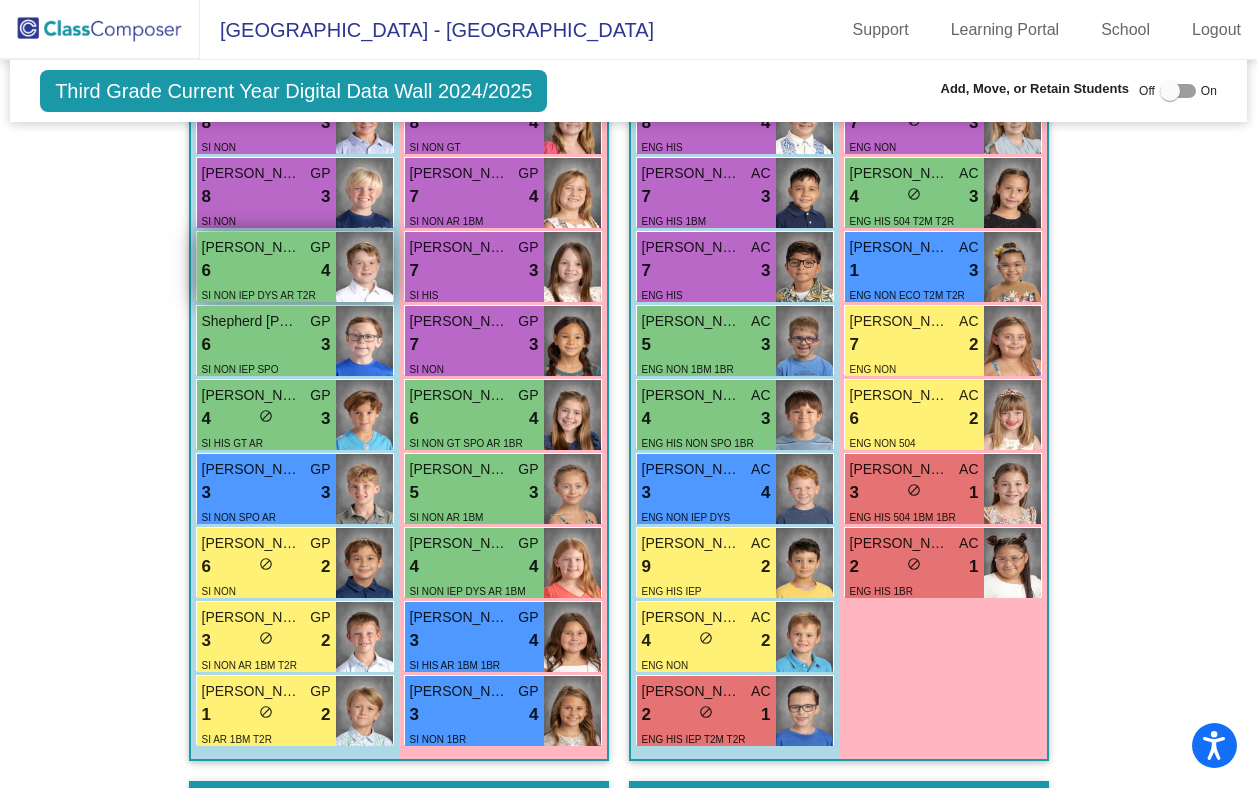 click on "6 lock do_not_disturb_alt 4" at bounding box center (266, 271) 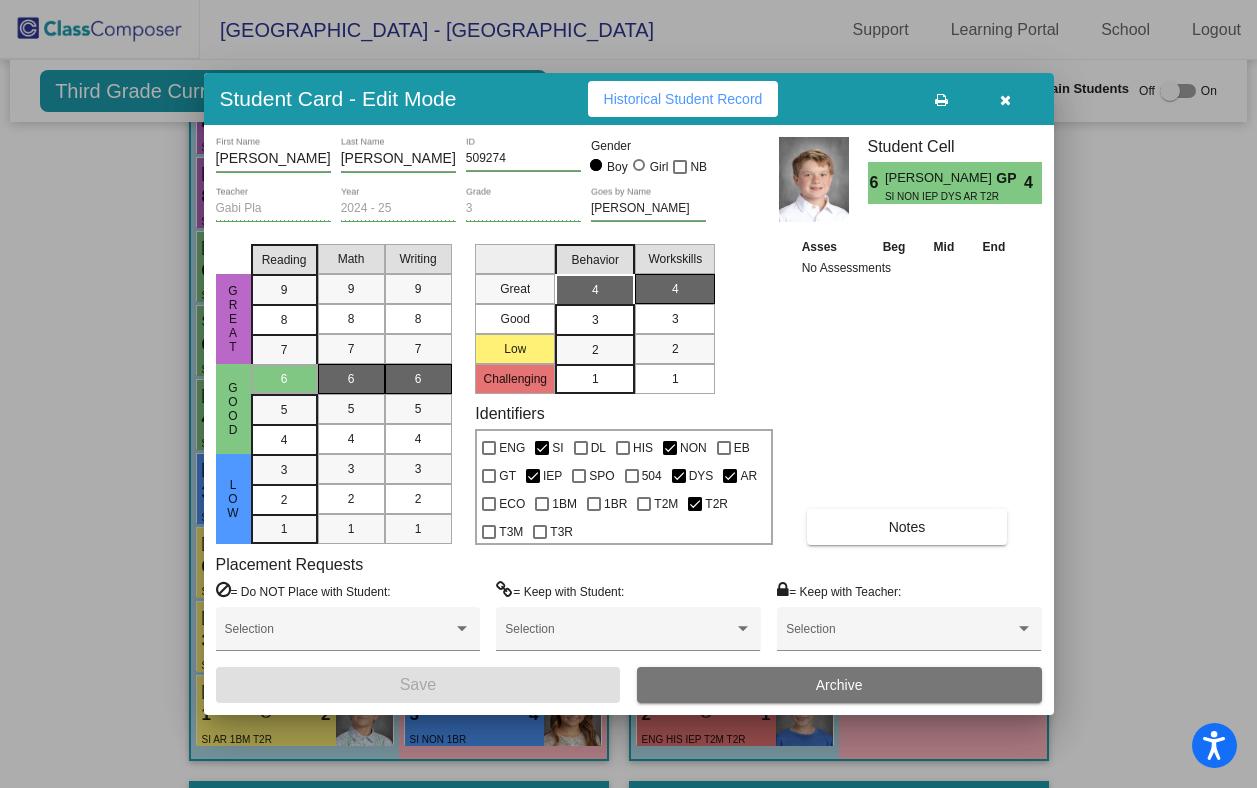 scroll, scrollTop: 0, scrollLeft: 0, axis: both 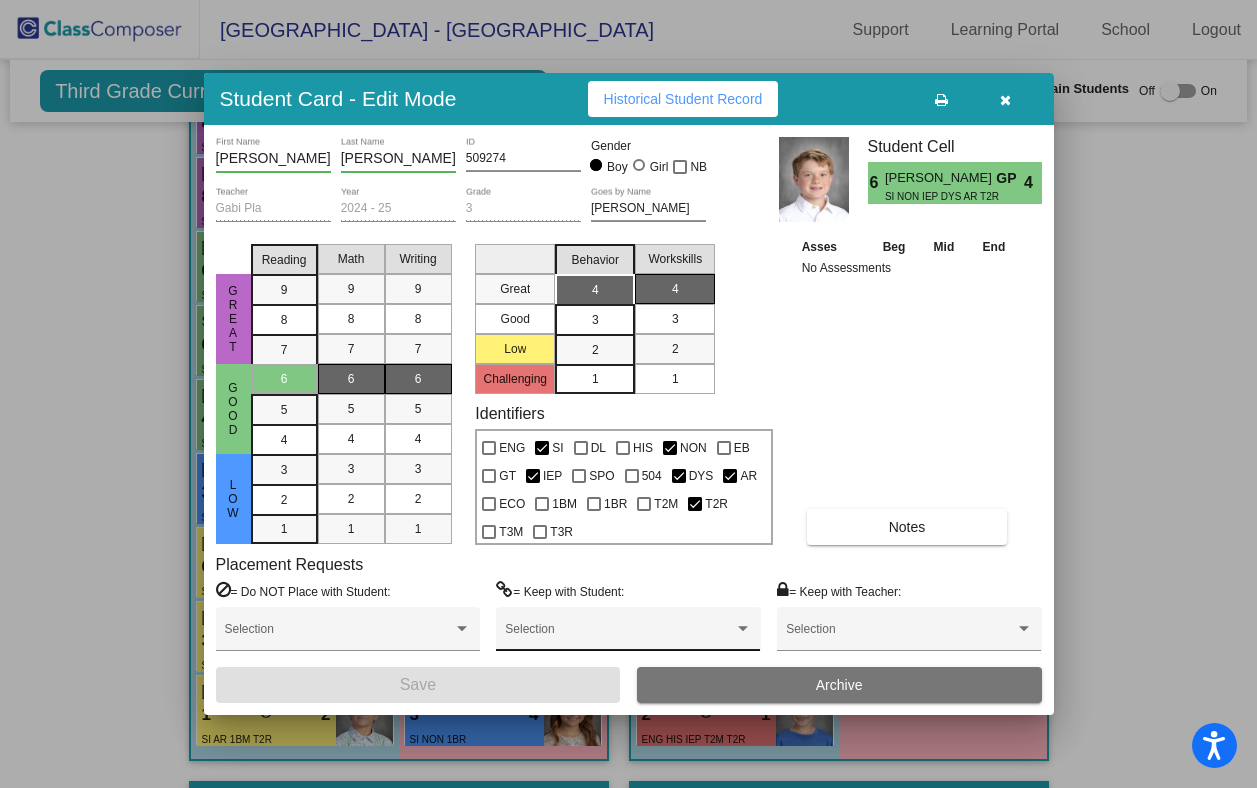 click at bounding box center [743, 629] 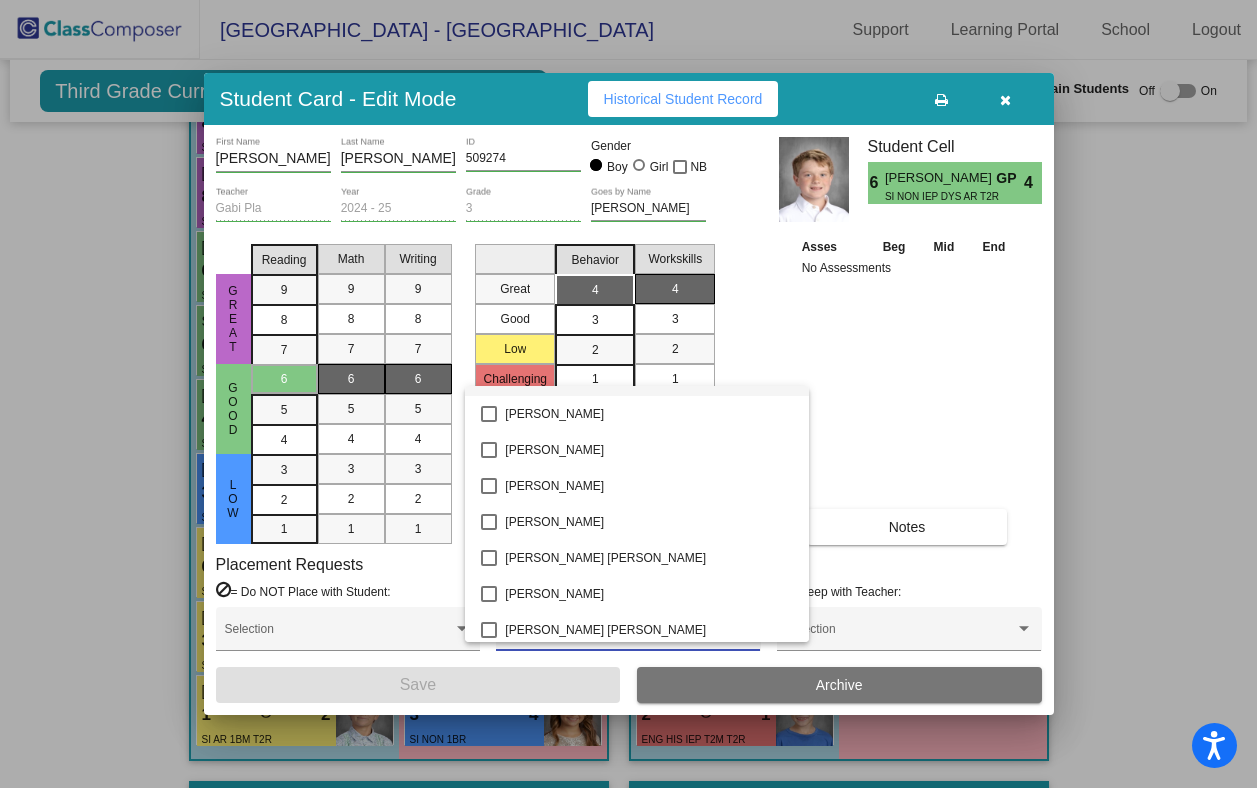 scroll, scrollTop: 0, scrollLeft: 0, axis: both 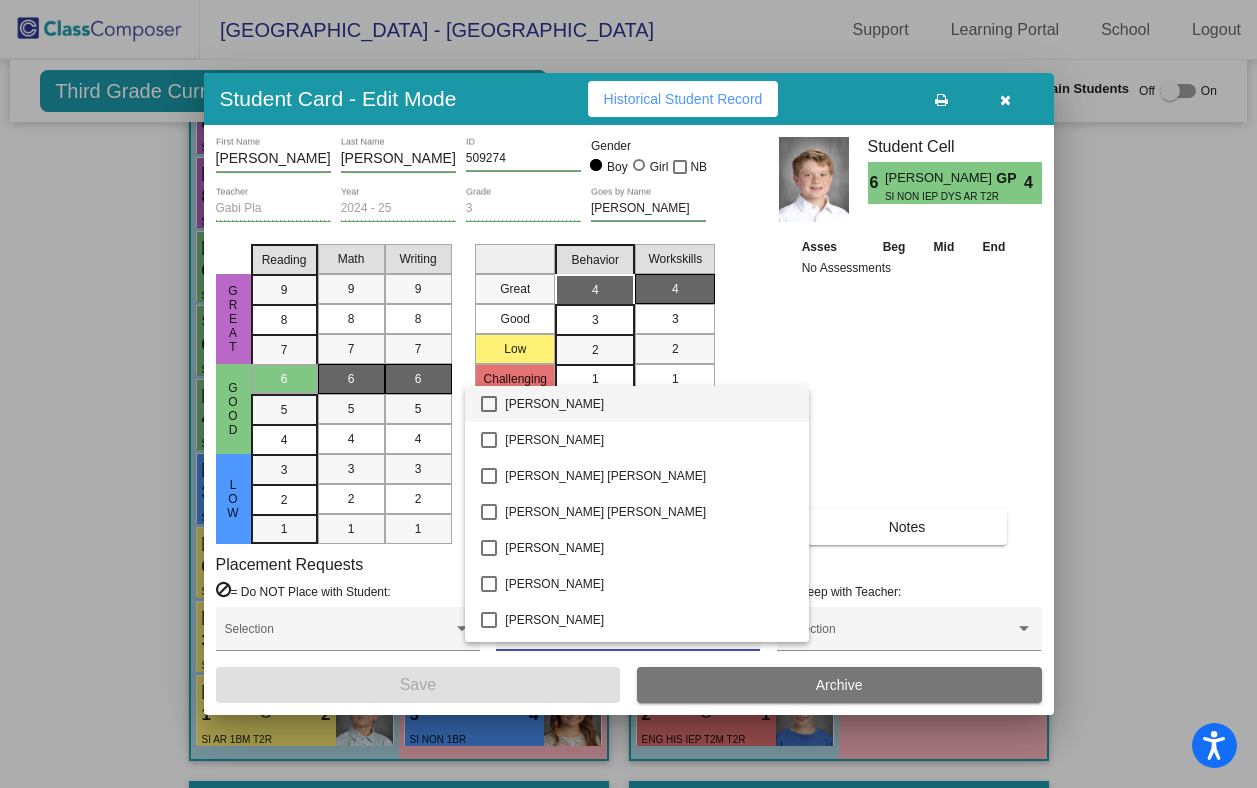 click at bounding box center [628, 394] 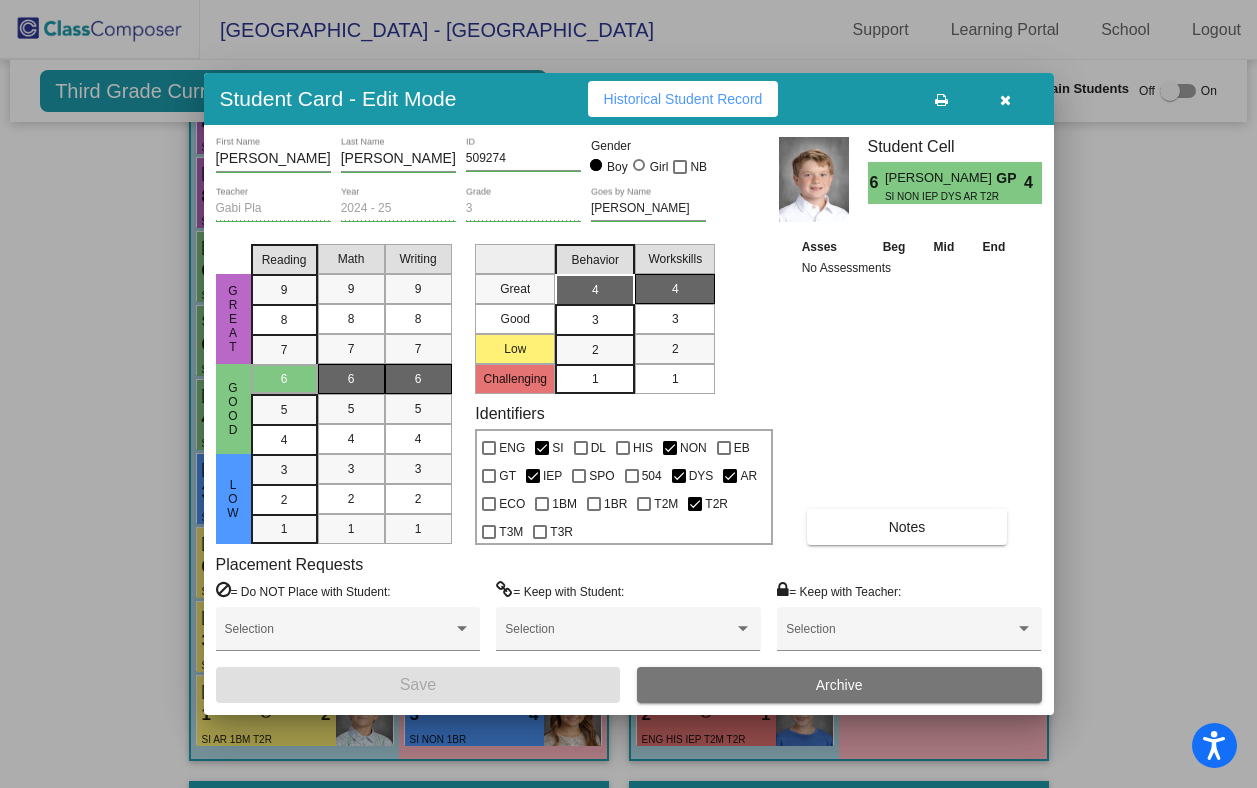 click at bounding box center (1005, 100) 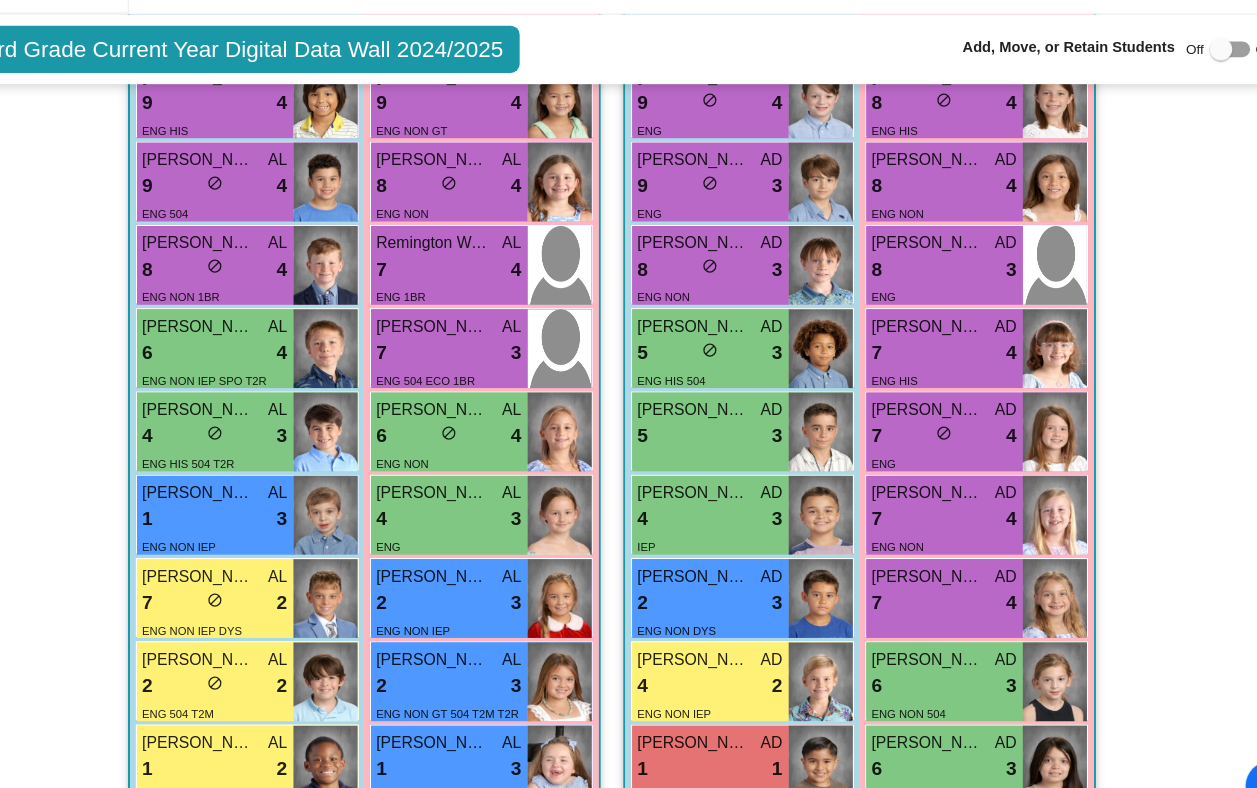scroll, scrollTop: 4120, scrollLeft: 0, axis: vertical 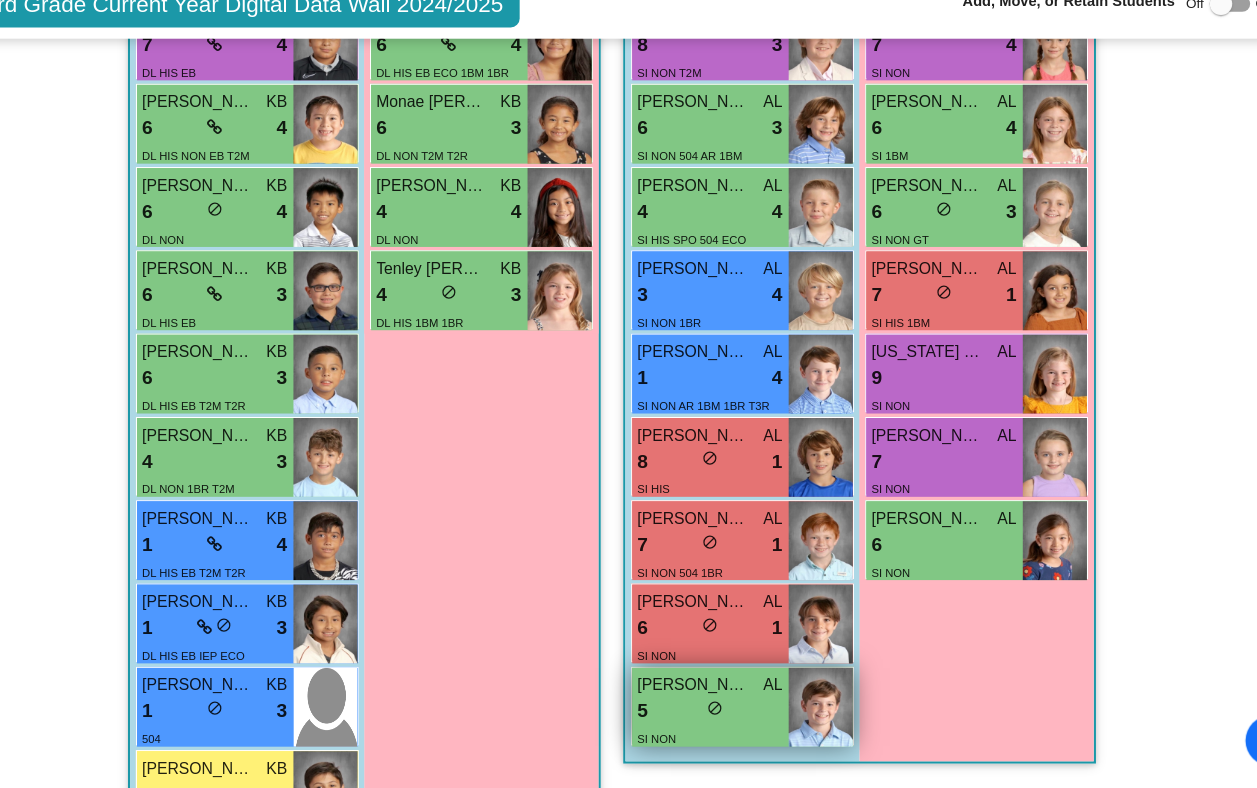 click on "5 lock do_not_disturb_alt" at bounding box center [716, 720] 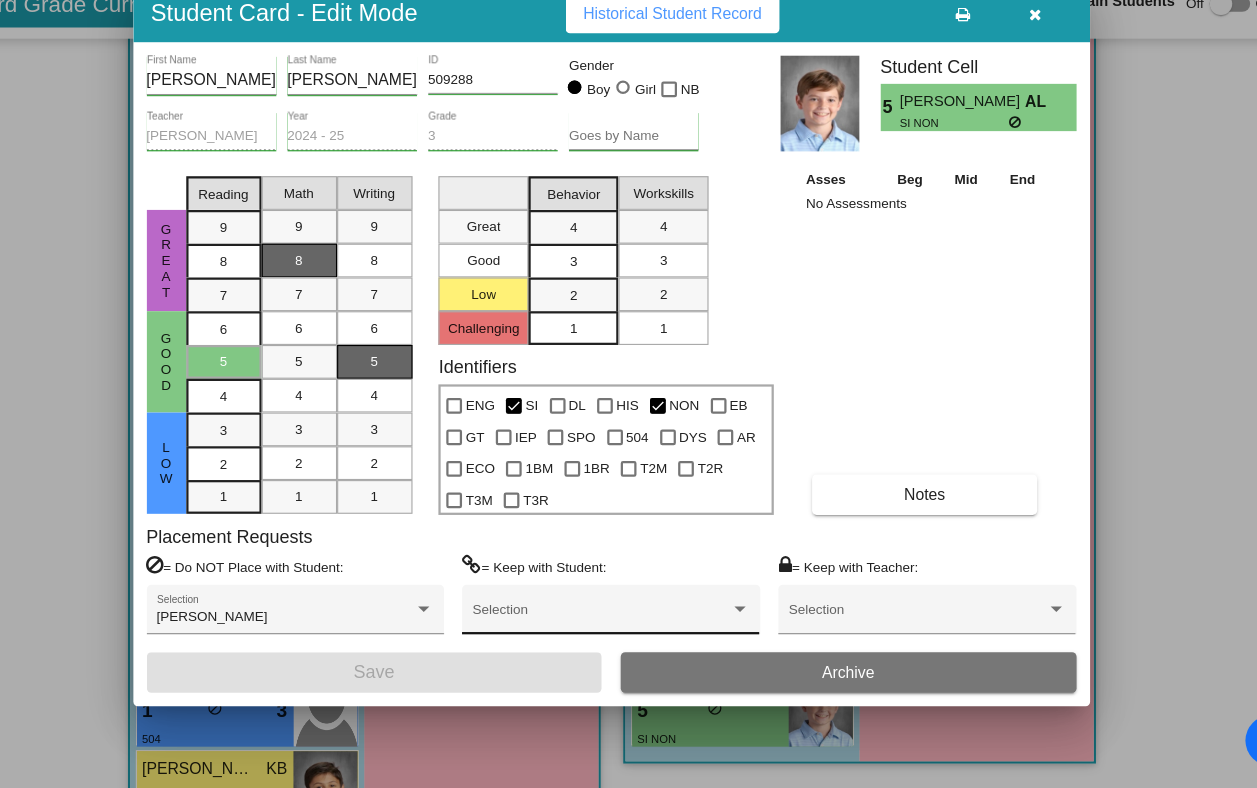 click at bounding box center [743, 628] 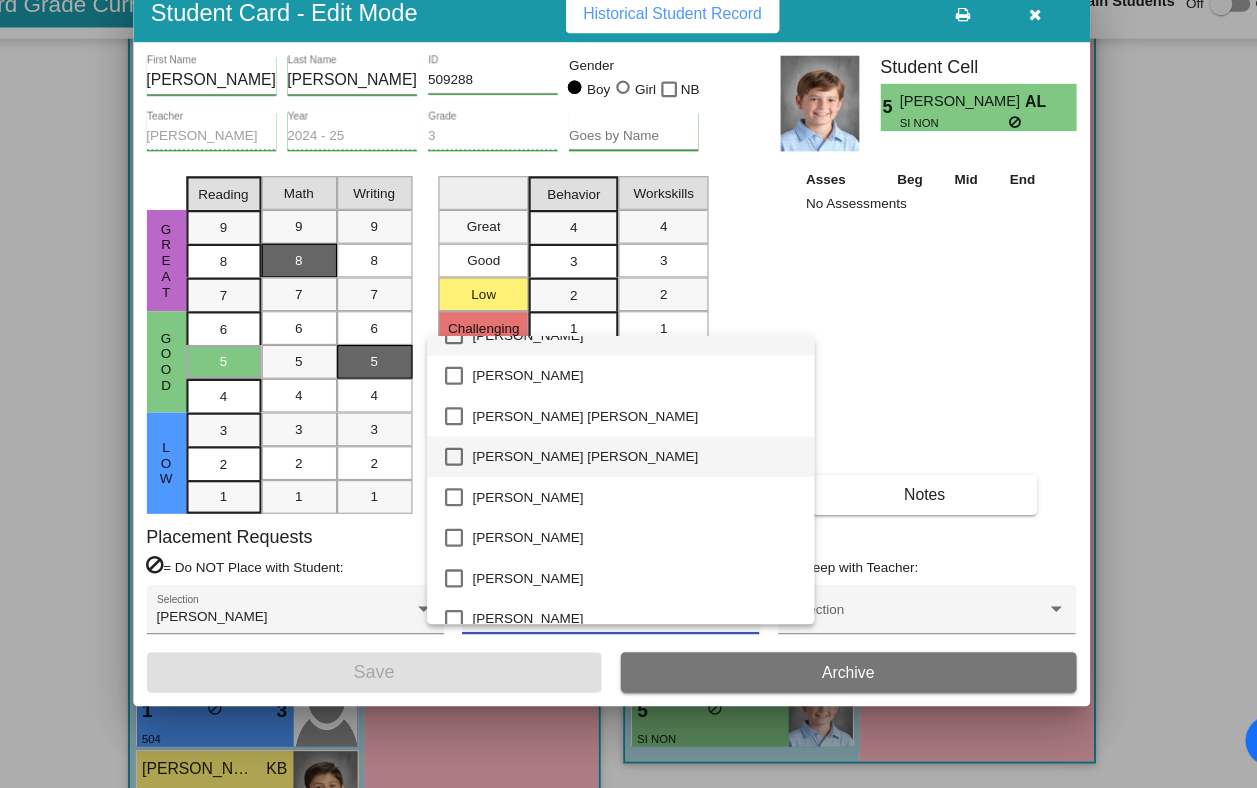 scroll, scrollTop: 0, scrollLeft: 0, axis: both 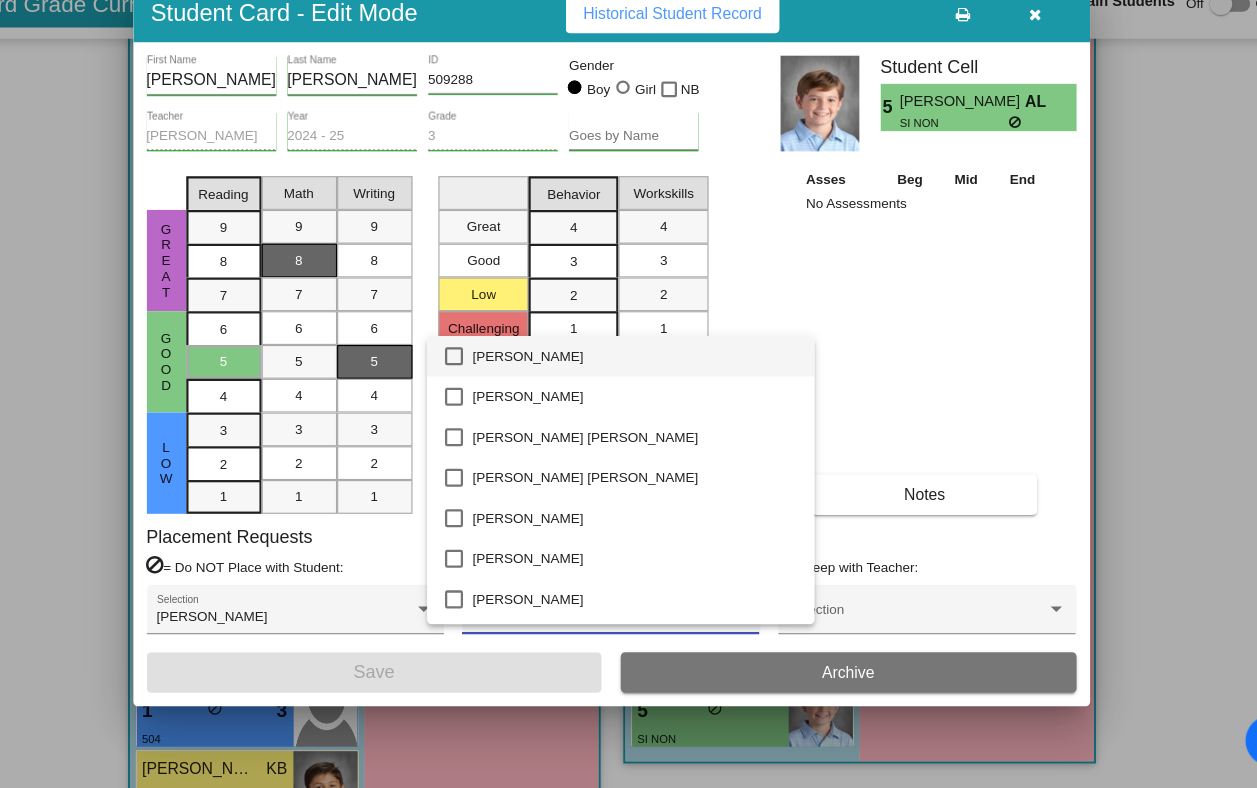 click at bounding box center [628, 394] 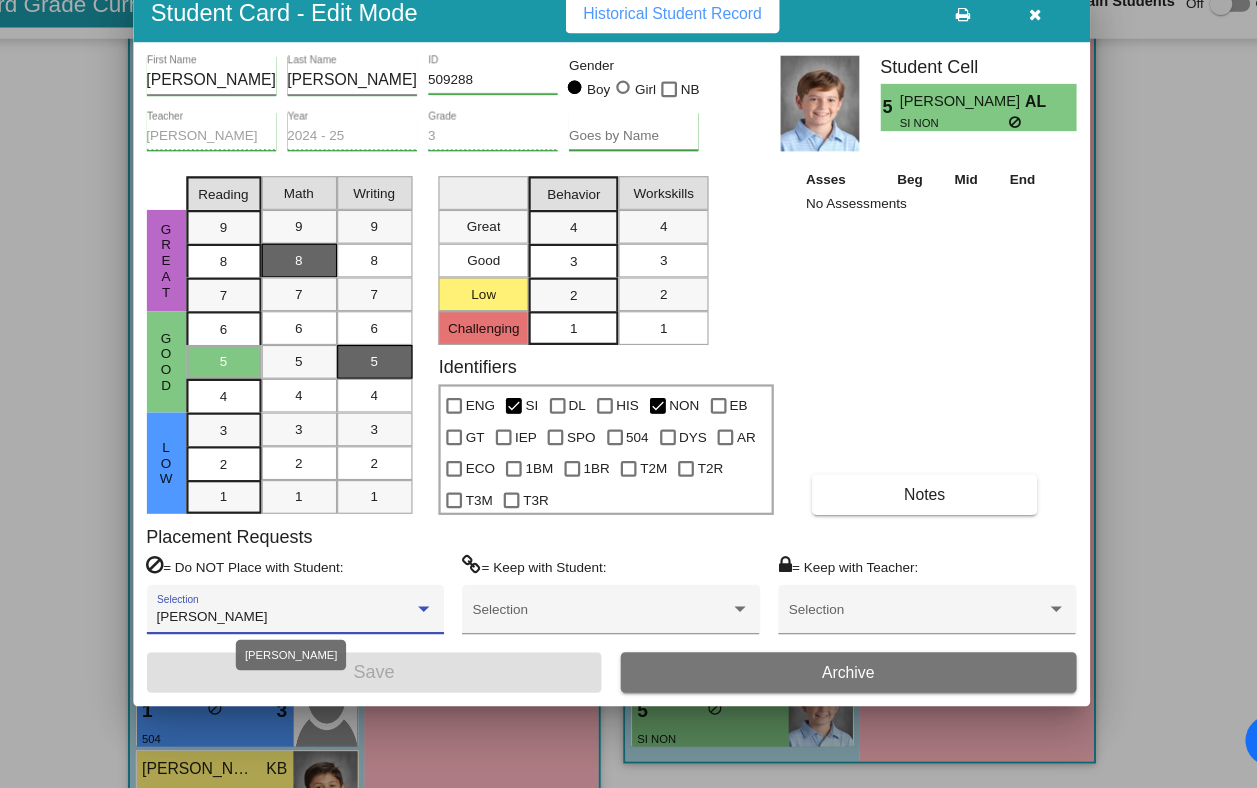 click at bounding box center [462, 628] 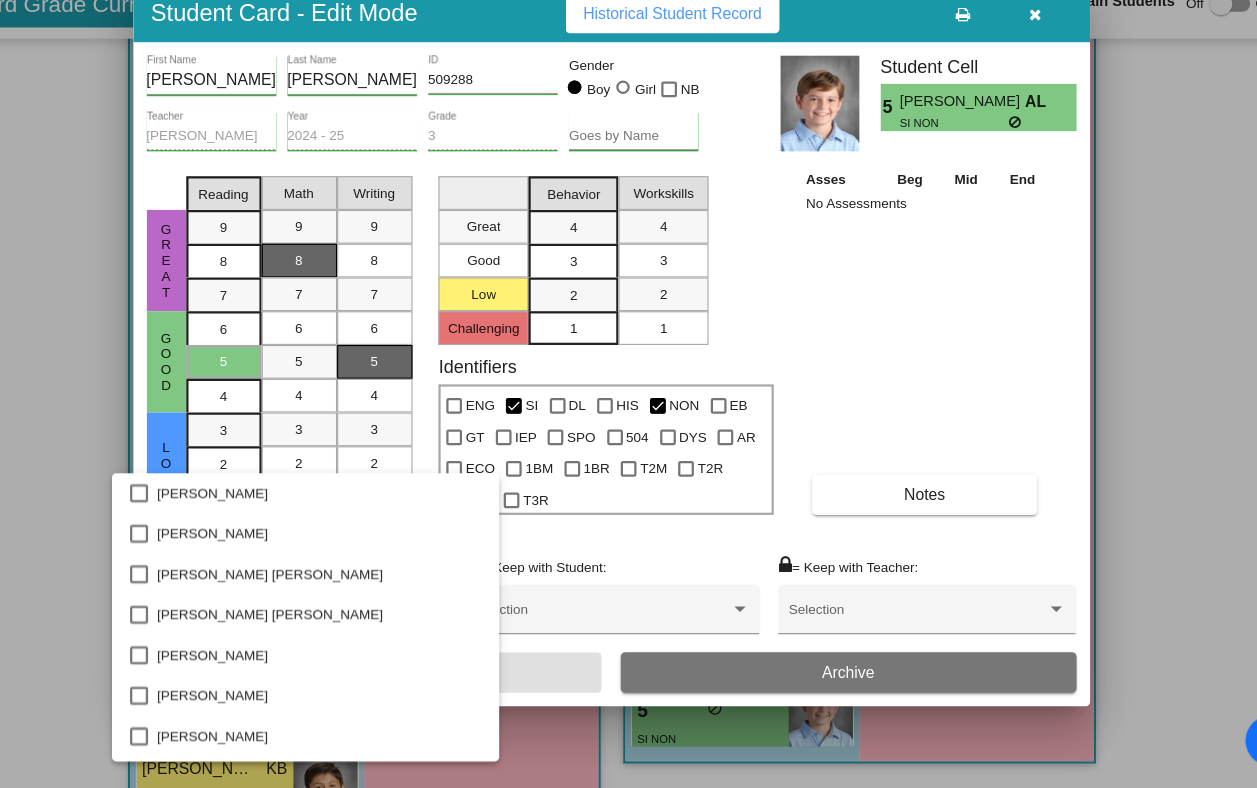scroll, scrollTop: 5794, scrollLeft: 0, axis: vertical 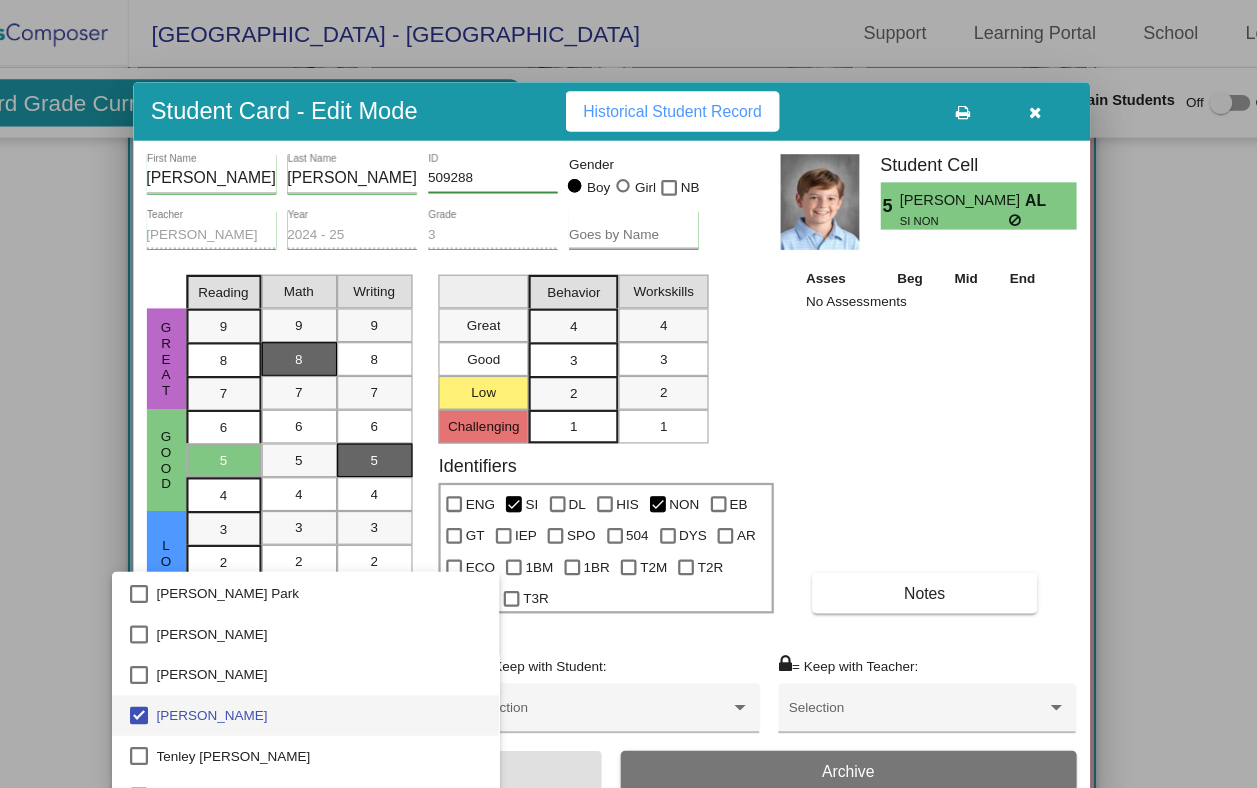 click at bounding box center [628, 394] 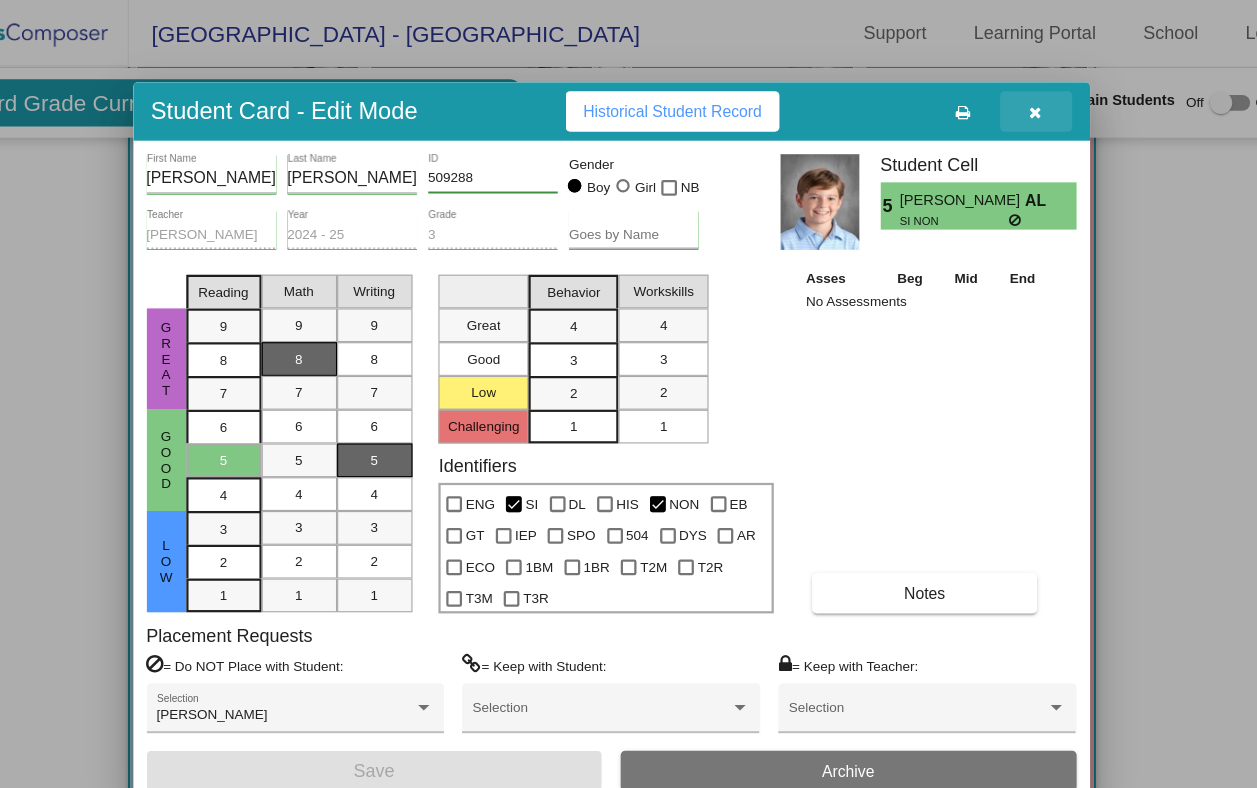 click at bounding box center (1005, 100) 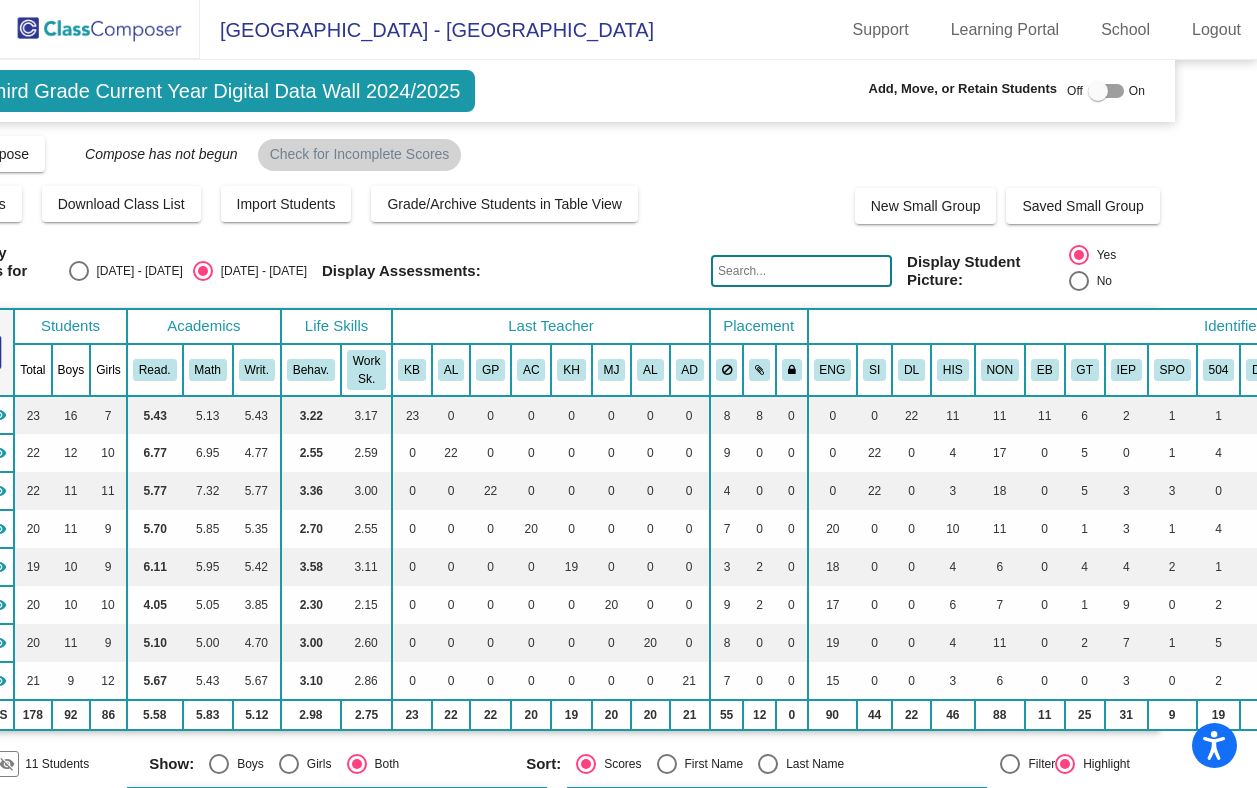 scroll, scrollTop: 0, scrollLeft: 0, axis: both 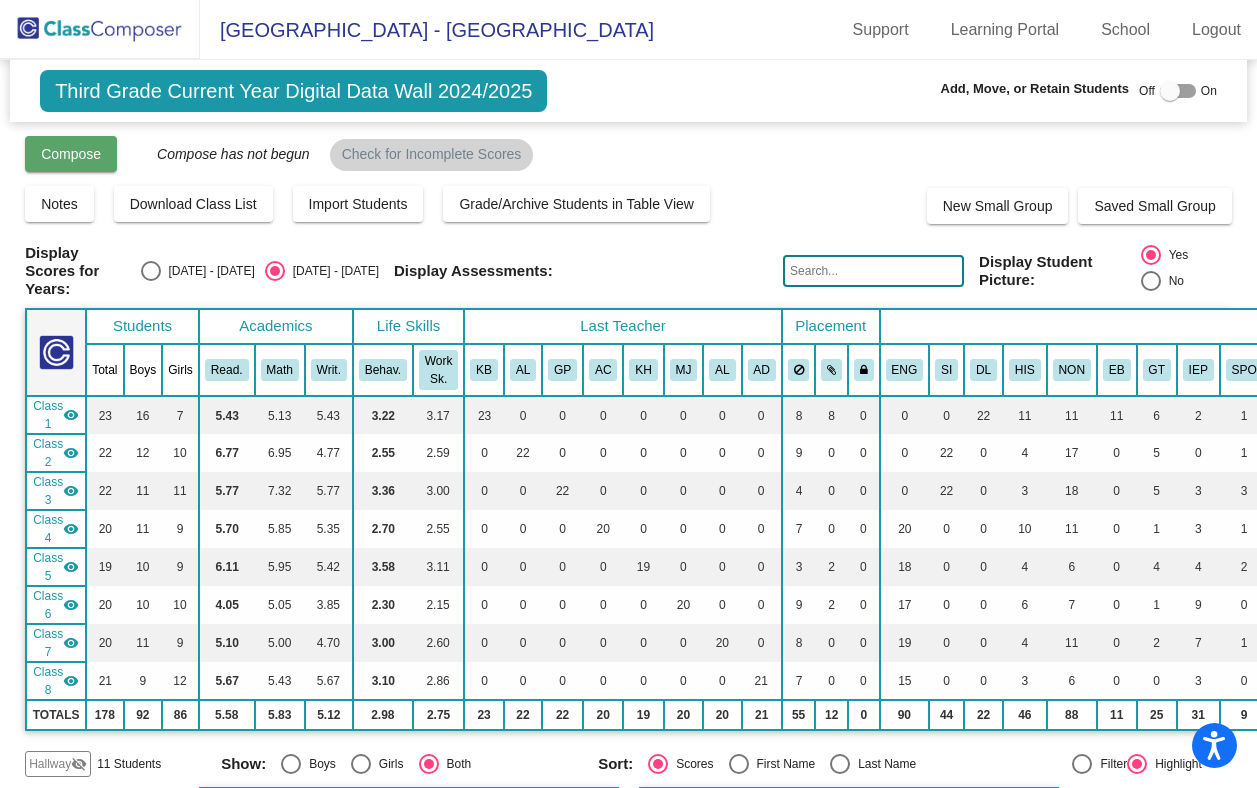 click on "Compose" 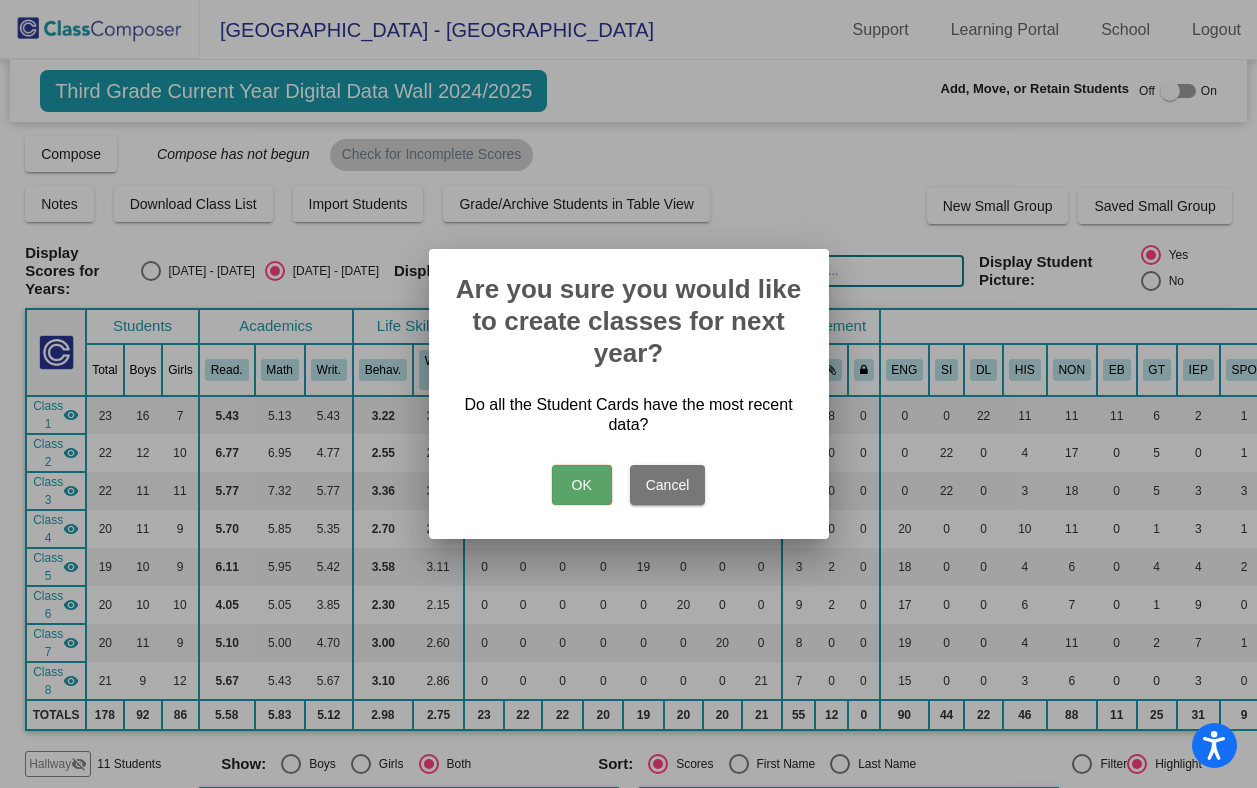 click on "OK" at bounding box center [582, 485] 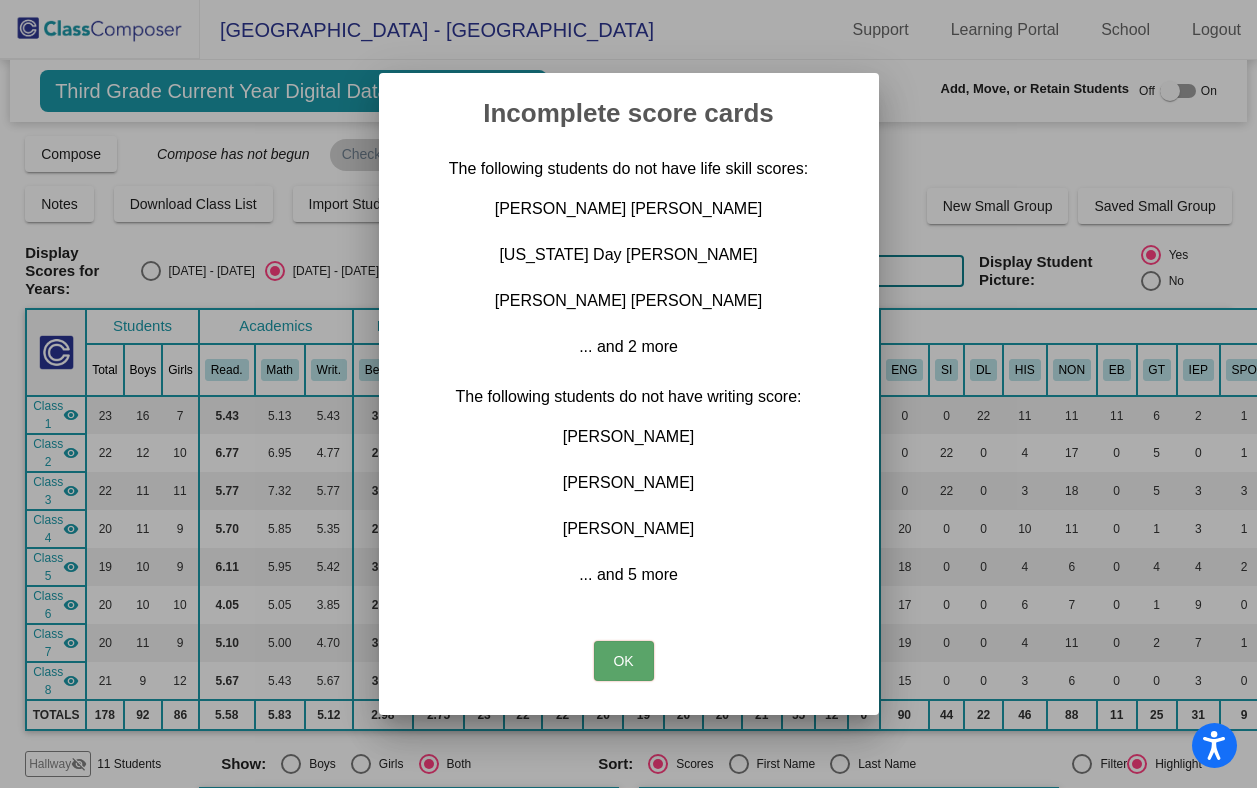 click on "OK" at bounding box center (624, 661) 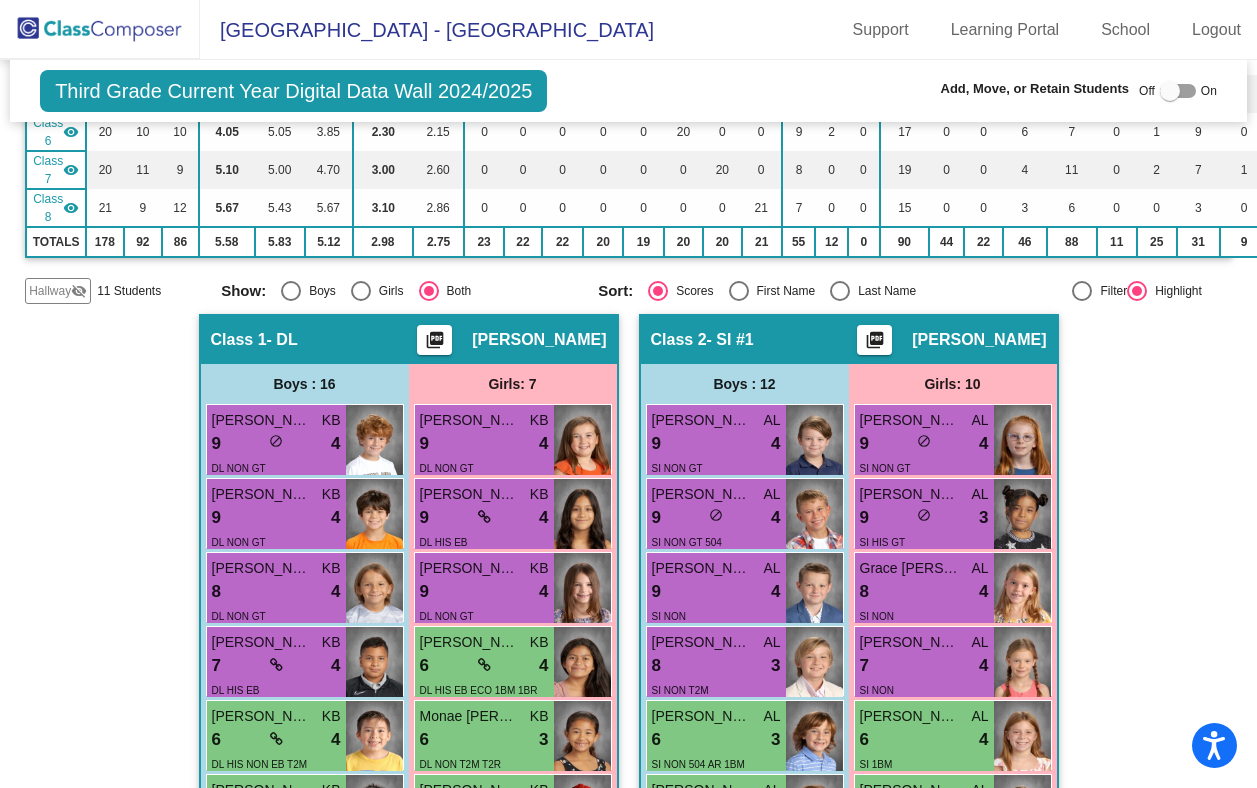 scroll, scrollTop: 478, scrollLeft: 0, axis: vertical 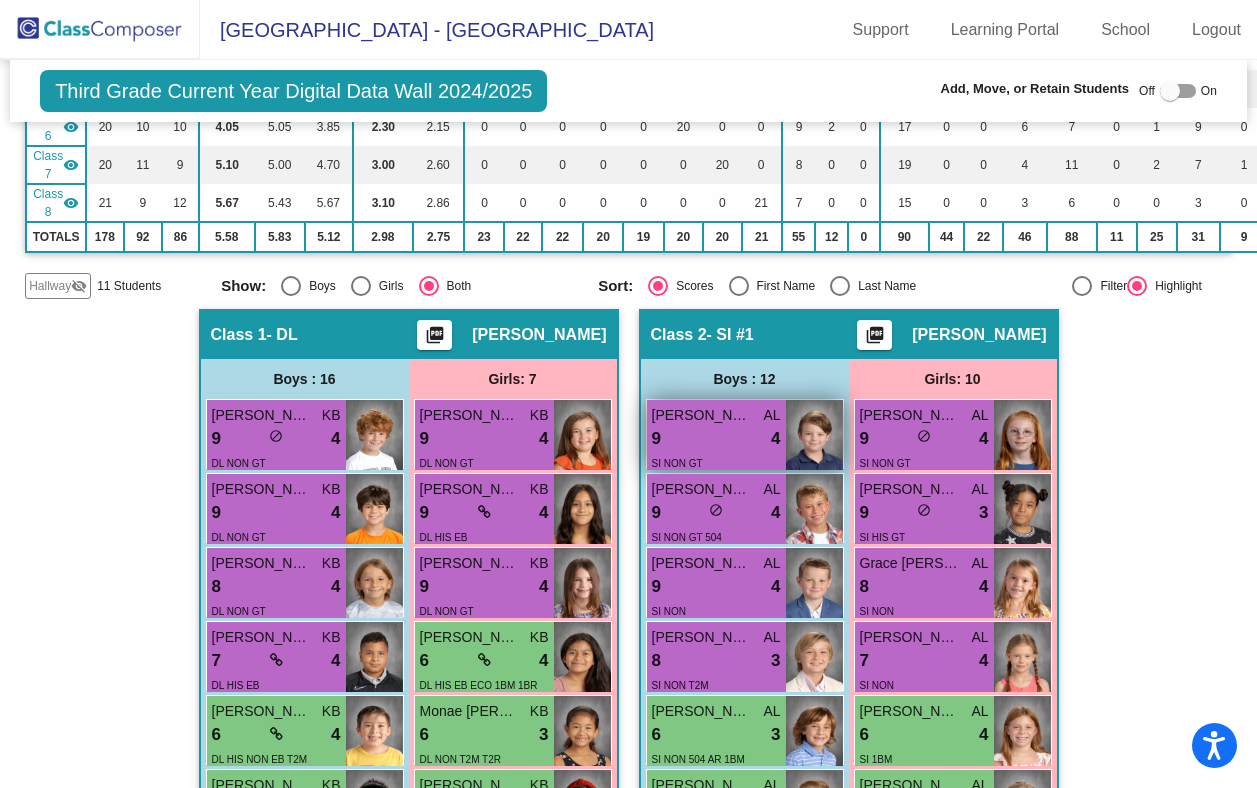 click on "9 lock do_not_disturb_alt 4" at bounding box center (716, 439) 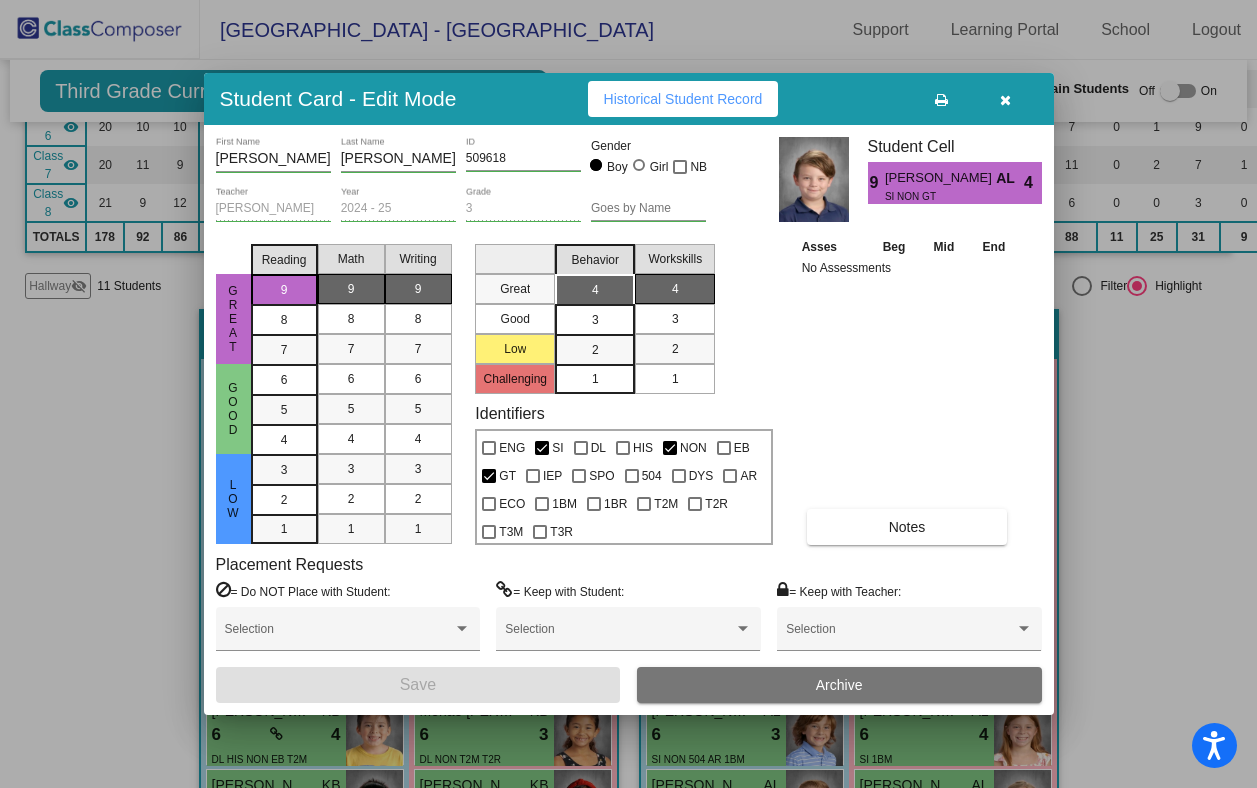 scroll, scrollTop: 0, scrollLeft: 0, axis: both 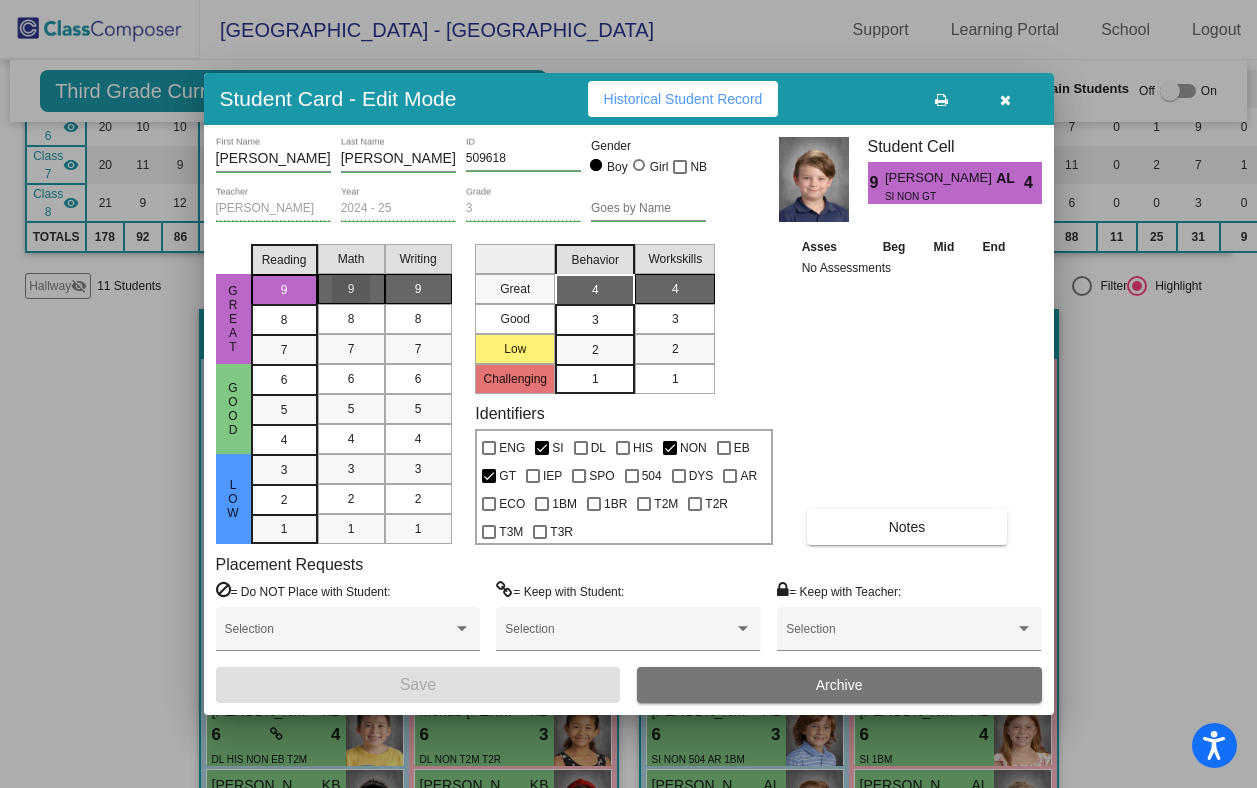 click on "9" at bounding box center [351, 289] 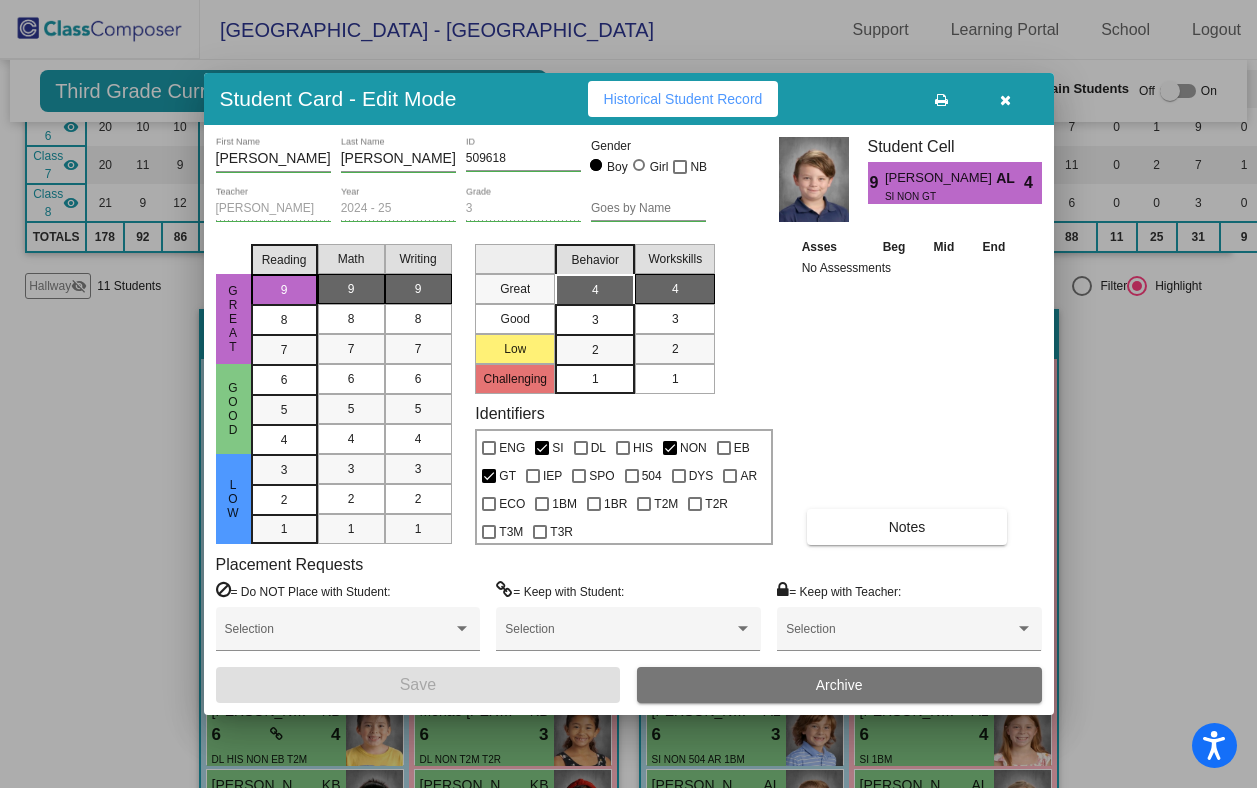 click on "9" at bounding box center [351, 289] 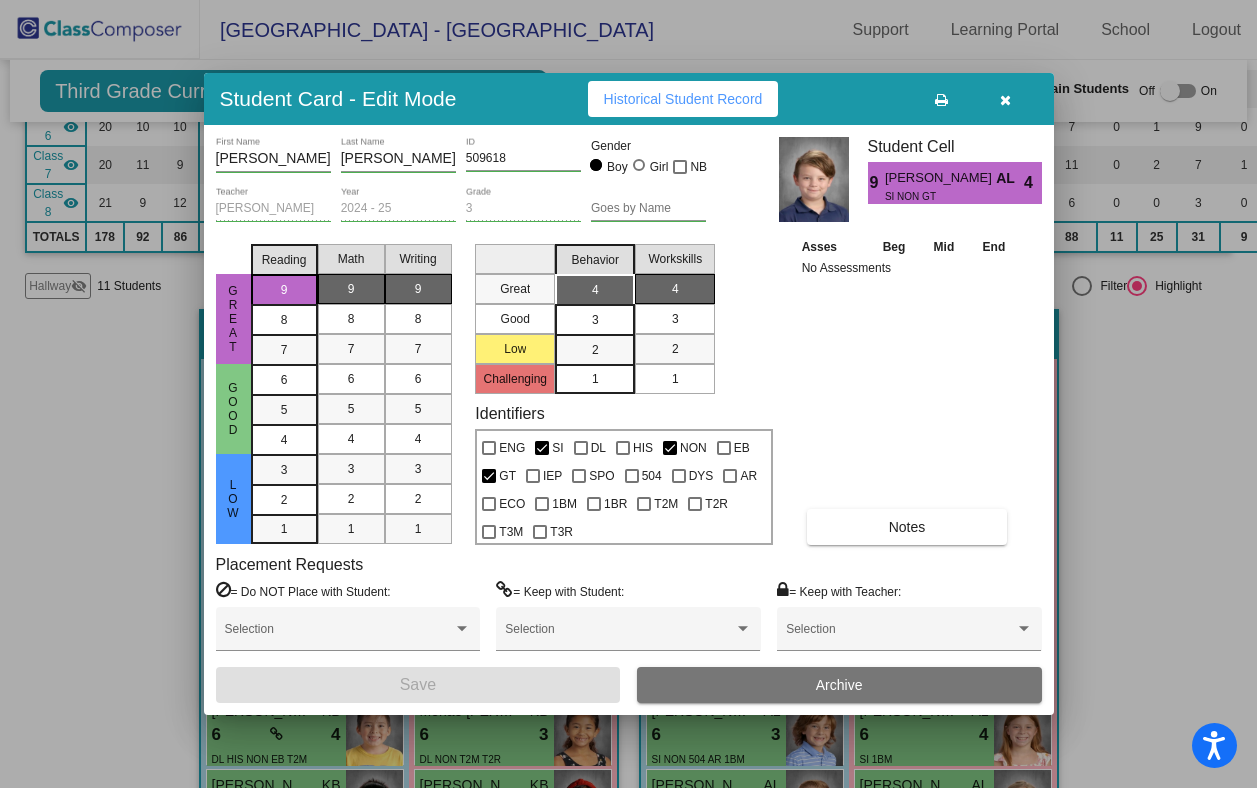 click on "4" at bounding box center (675, 289) 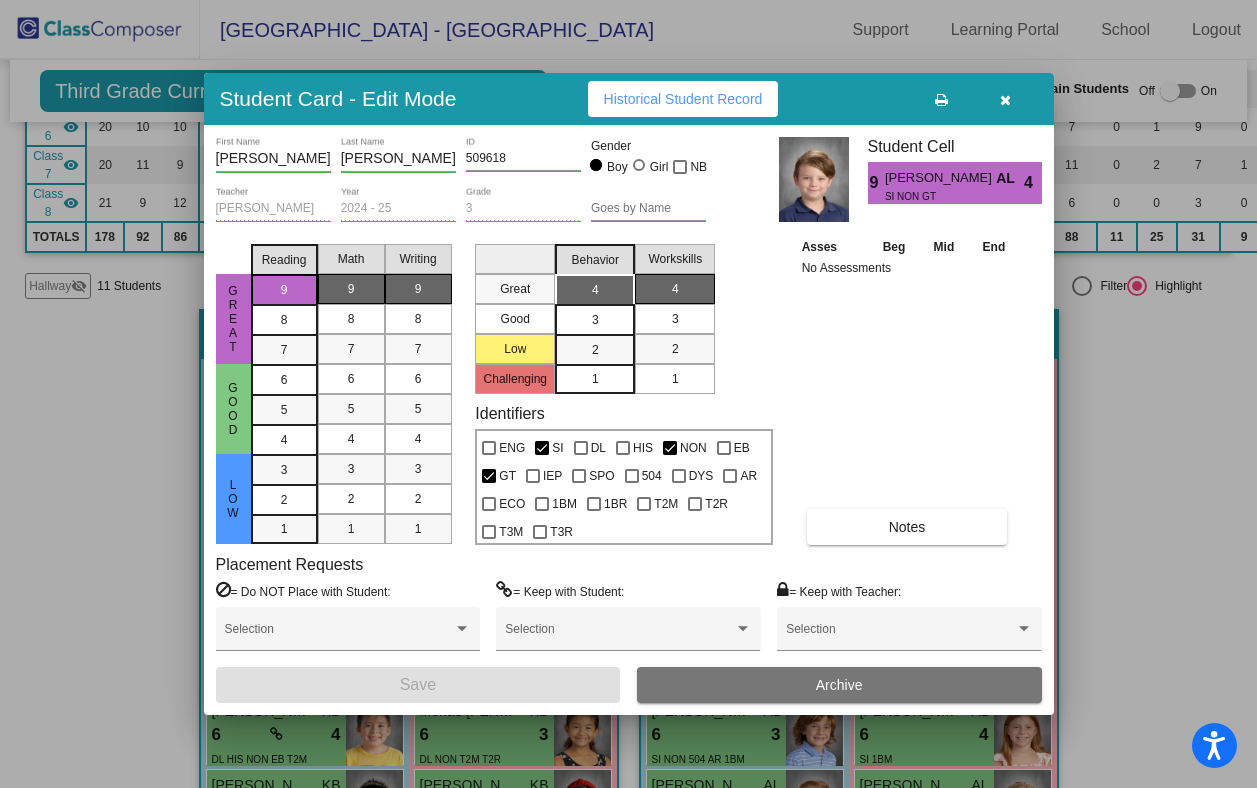 click on "Archive" at bounding box center [839, 685] 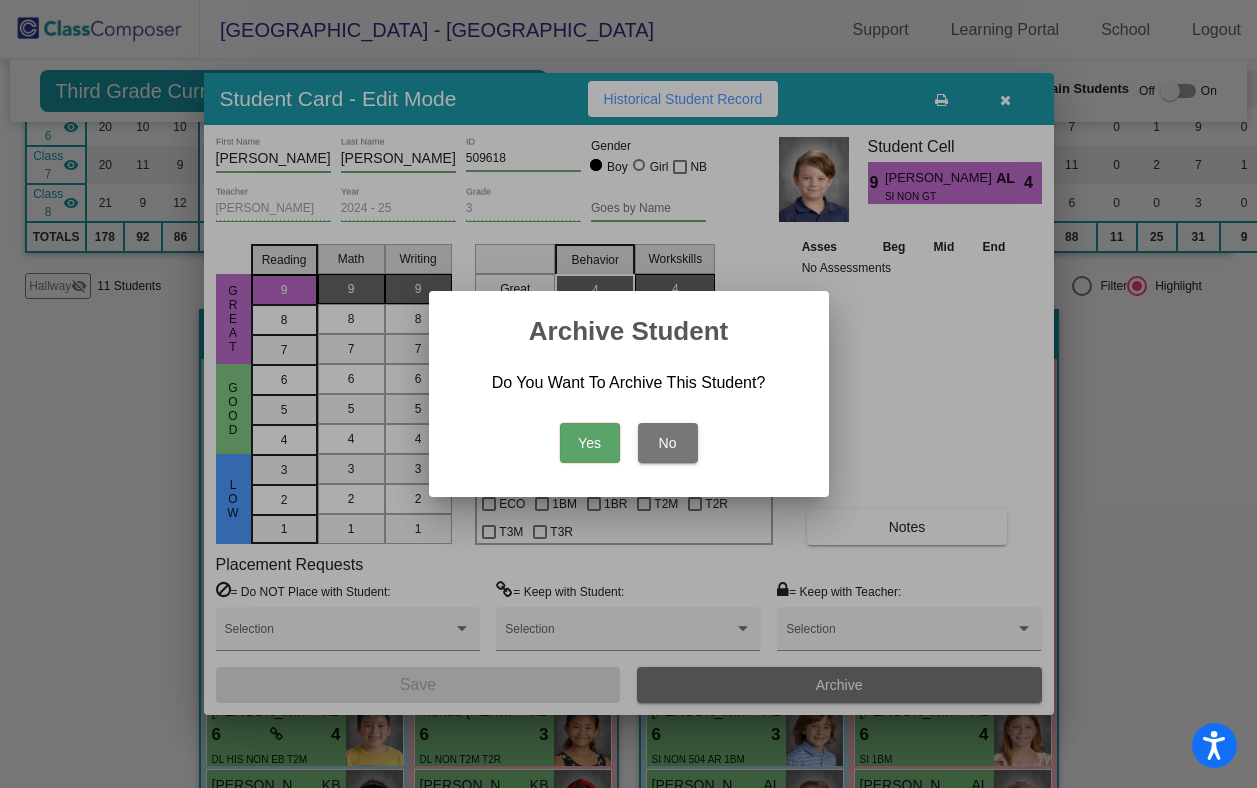 click on "No" at bounding box center (668, 443) 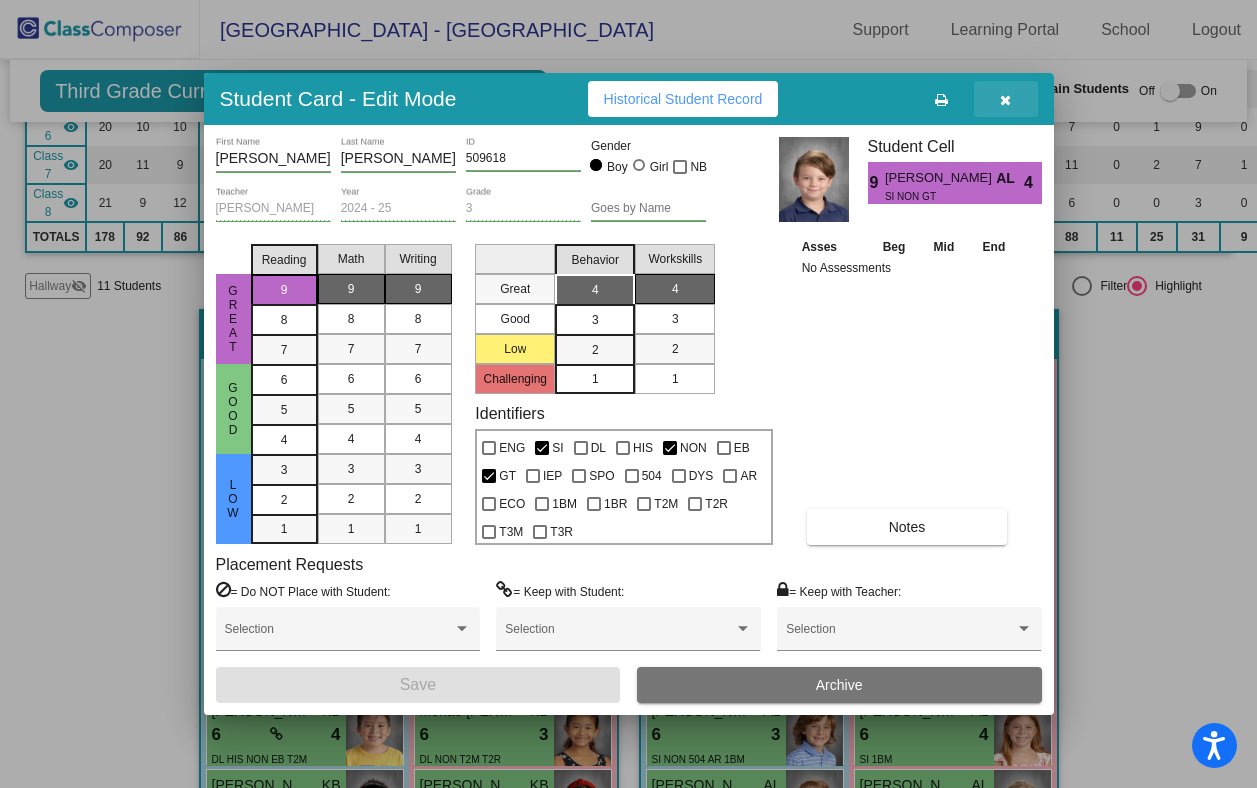 click at bounding box center [1005, 100] 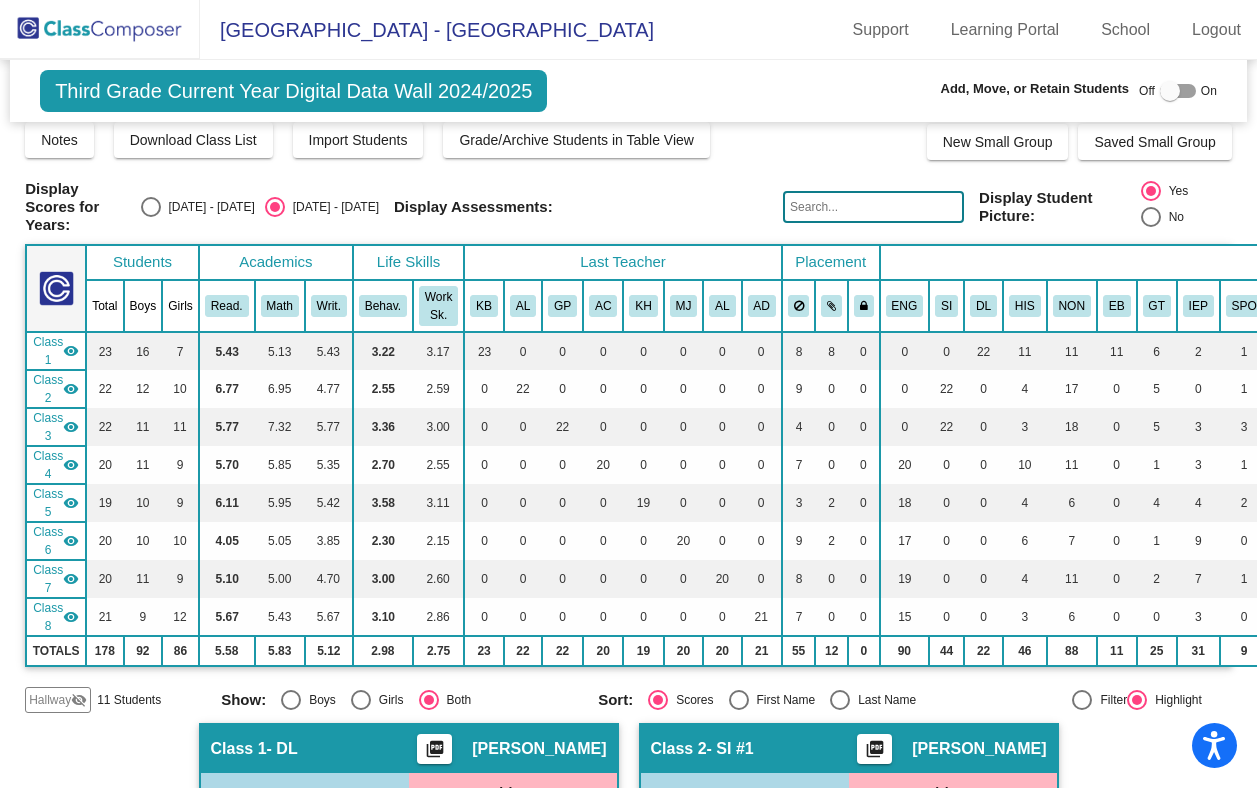 scroll, scrollTop: 0, scrollLeft: 0, axis: both 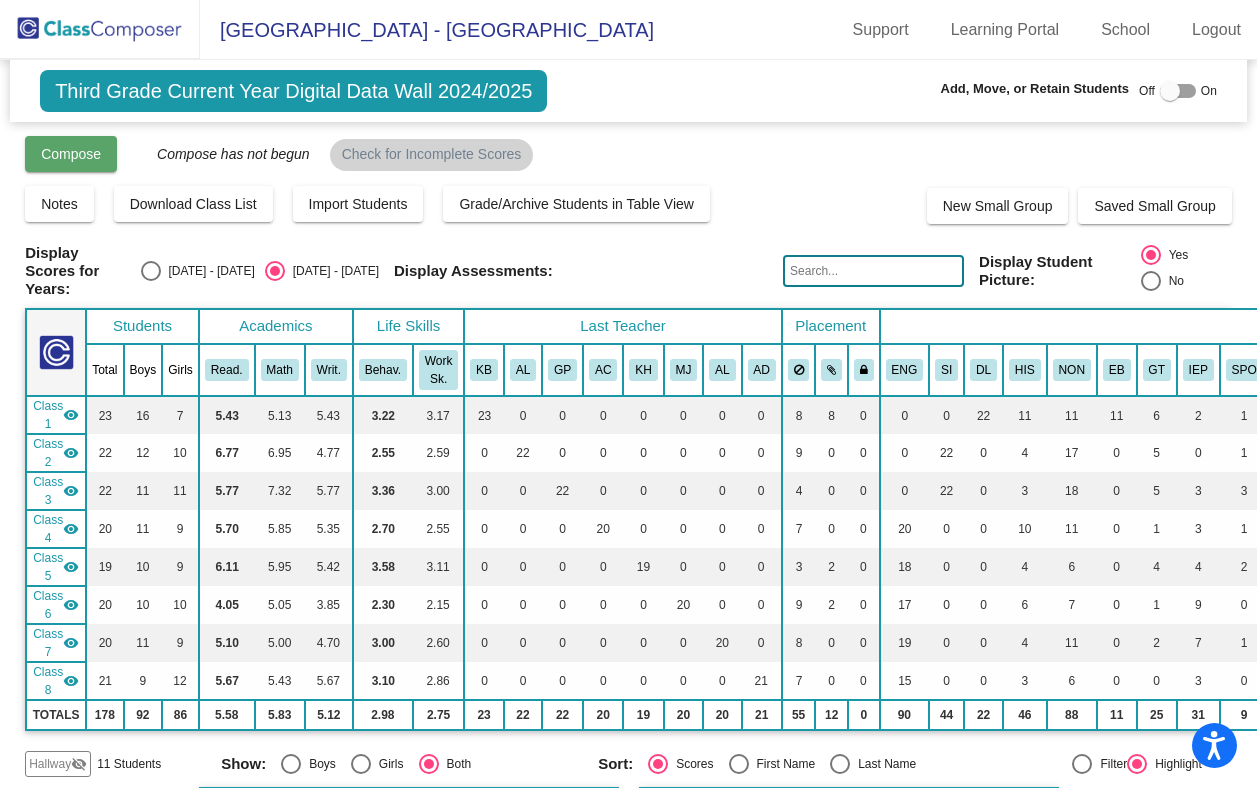 click on "Compose" 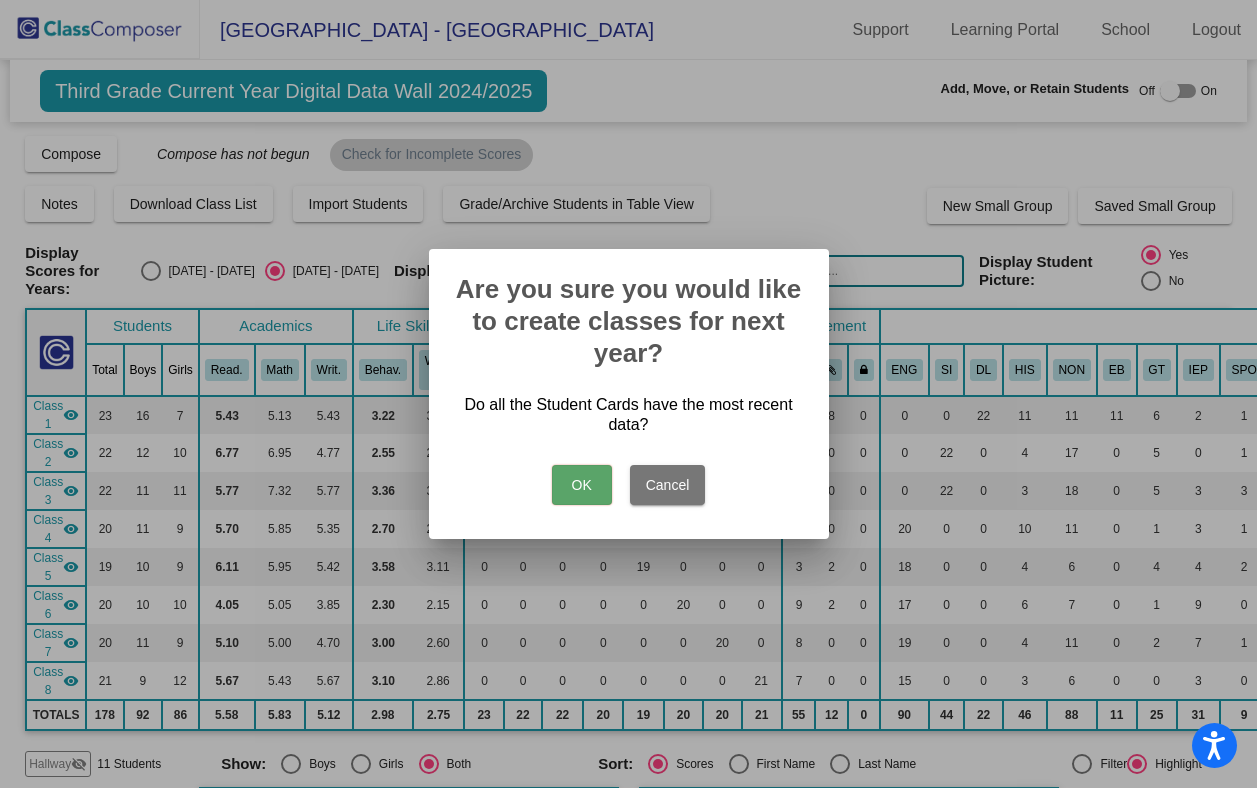 click on "OK" at bounding box center (582, 485) 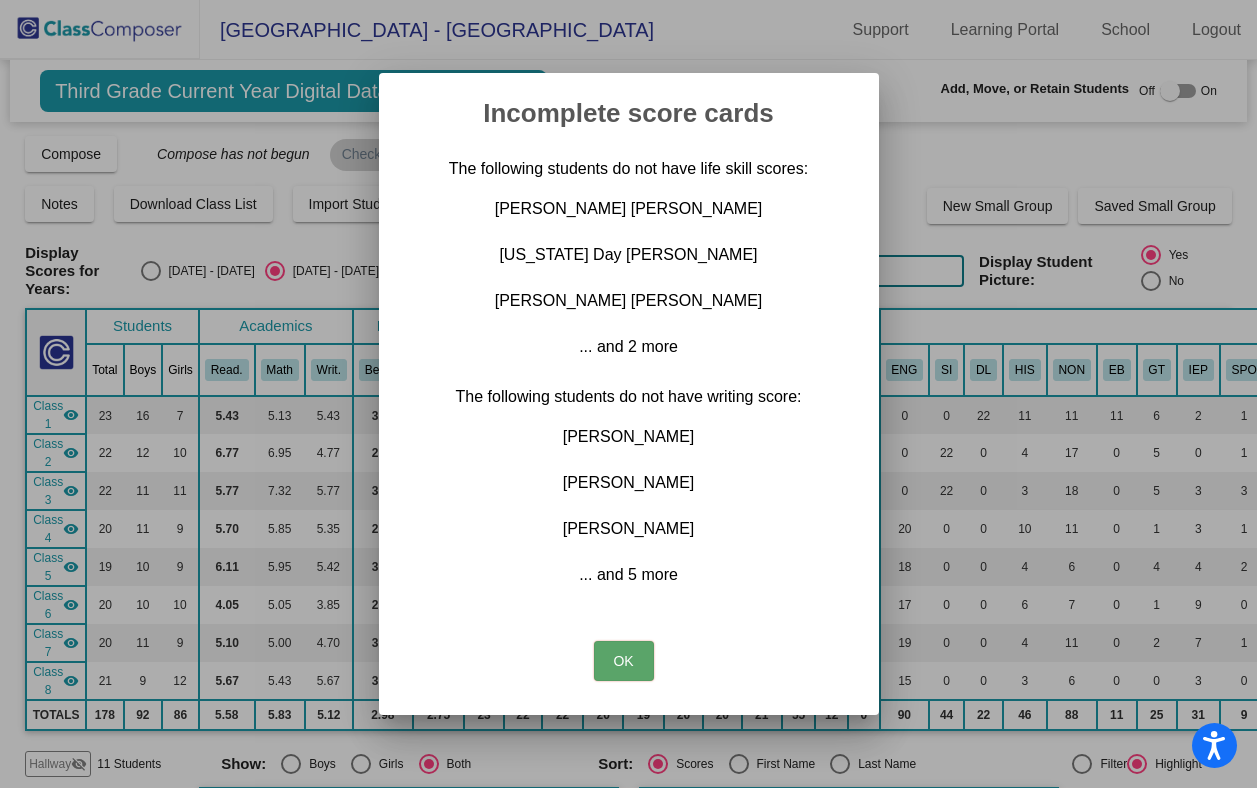 click on "... and 5 more" at bounding box center (629, 575) 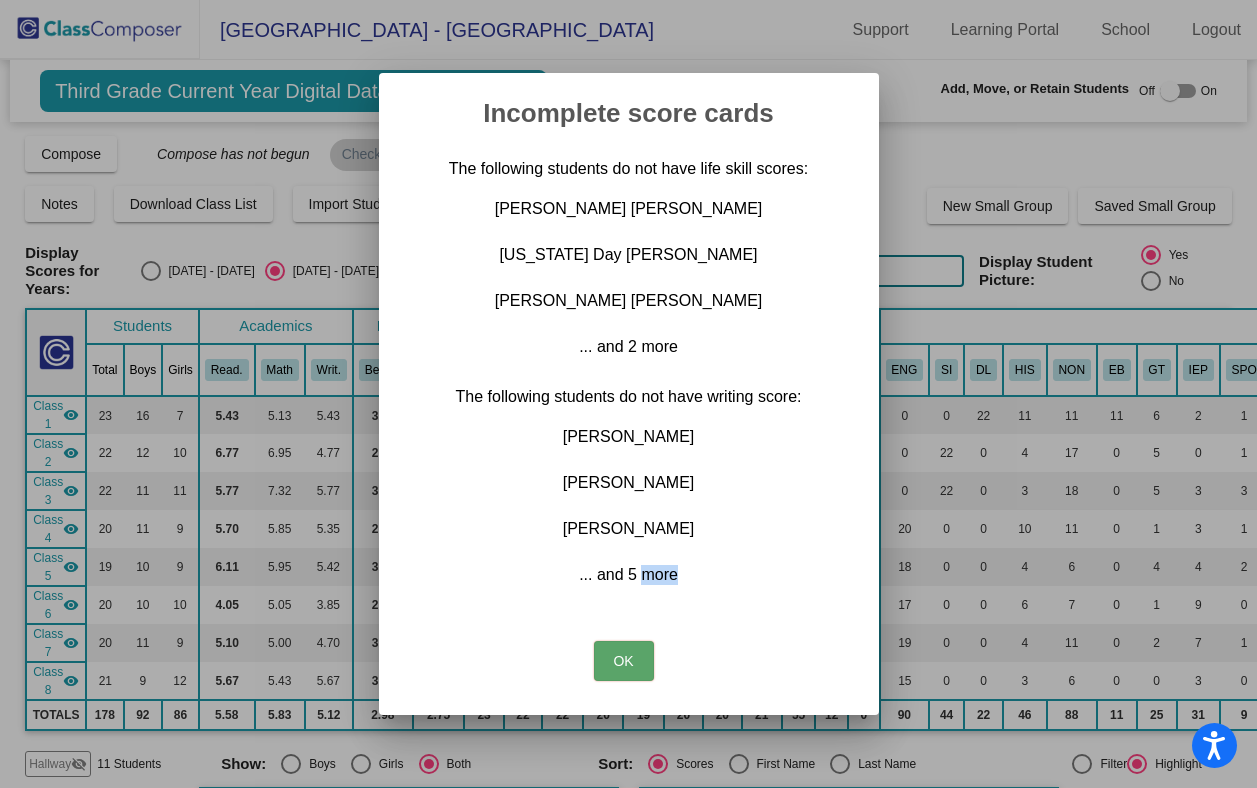 click on "... and 5 more" at bounding box center (629, 575) 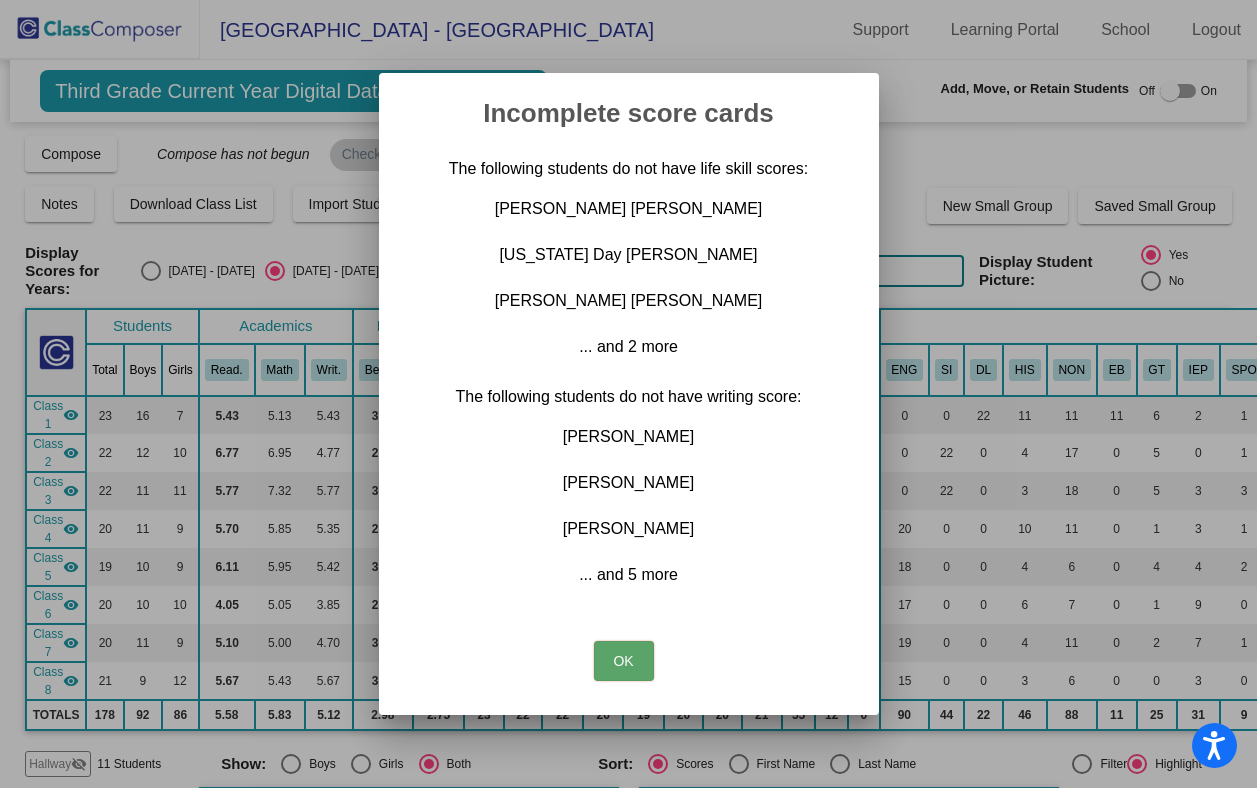 click on "... and 5 more" at bounding box center [629, 575] 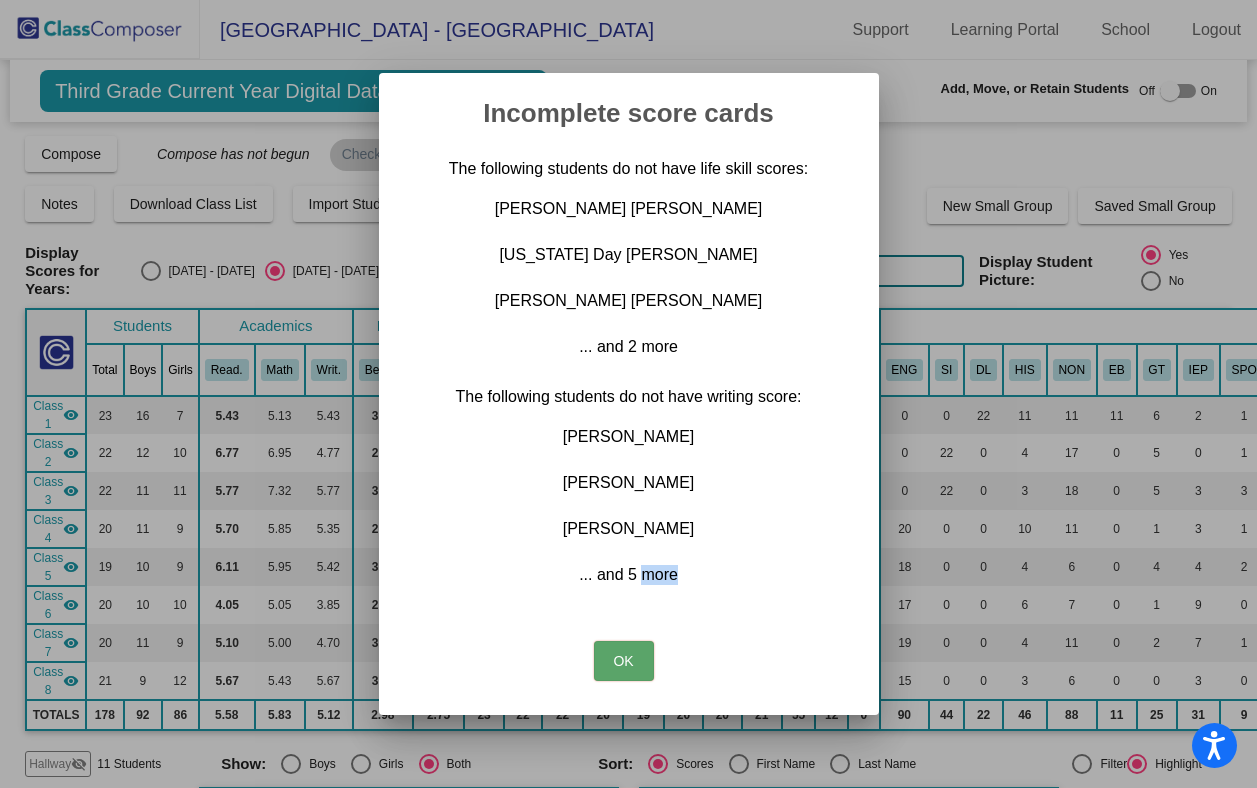 click on "... and 5 more" at bounding box center [629, 575] 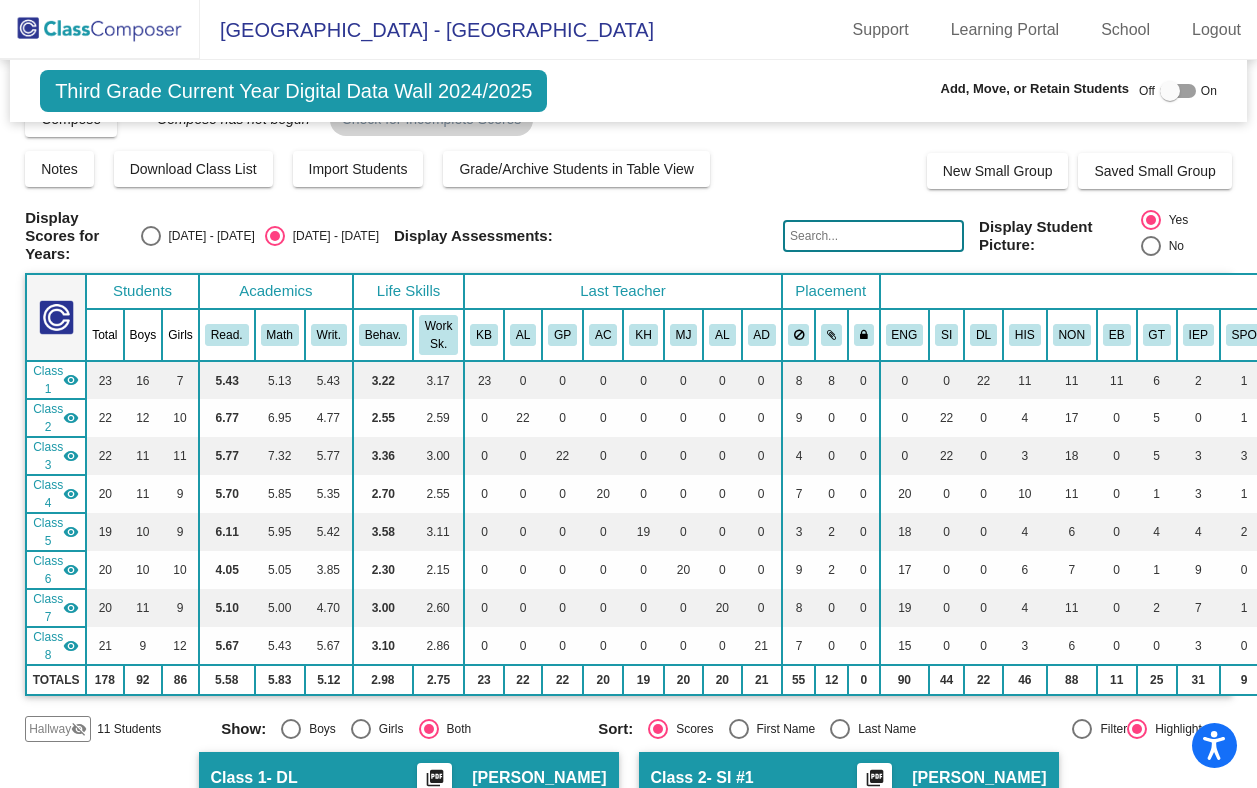 scroll, scrollTop: 0, scrollLeft: 0, axis: both 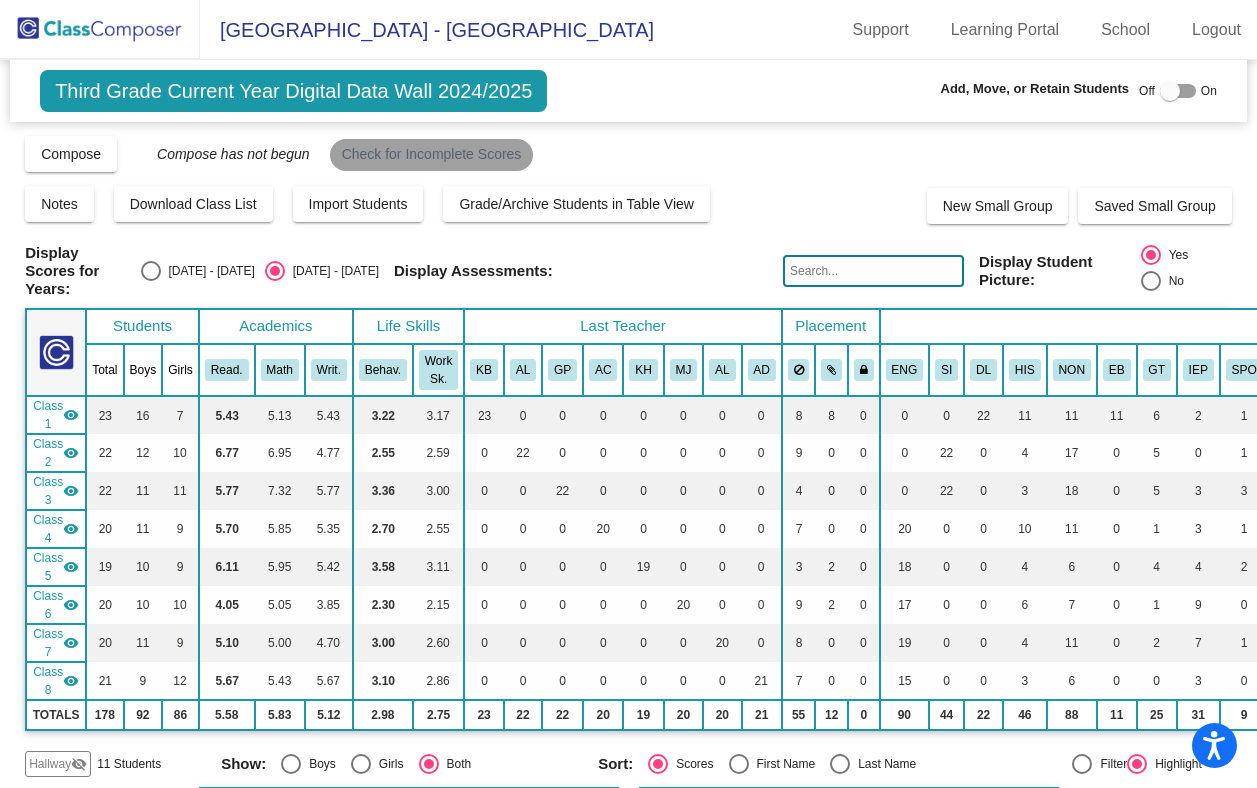 click on "Check for Incomplete Scores" 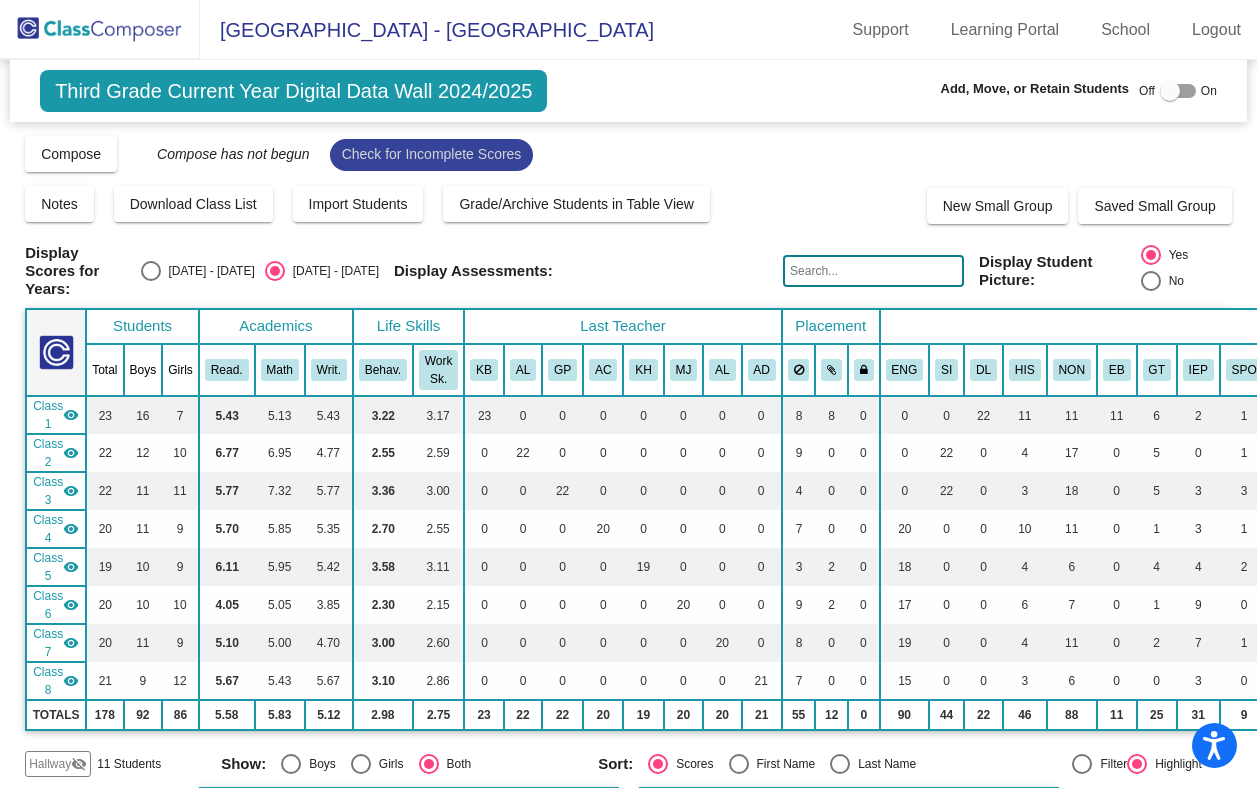 click on "Check for Incomplete Scores" 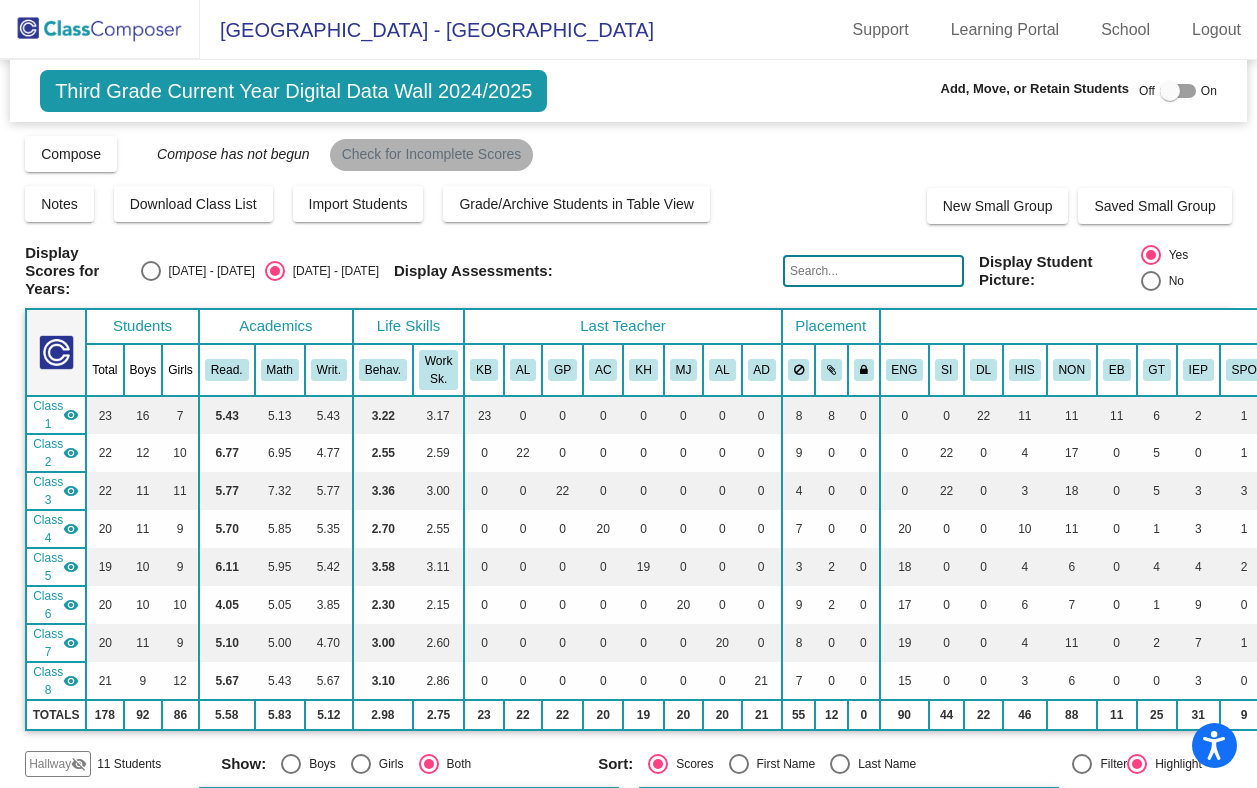click on "Check for Incomplete Scores" 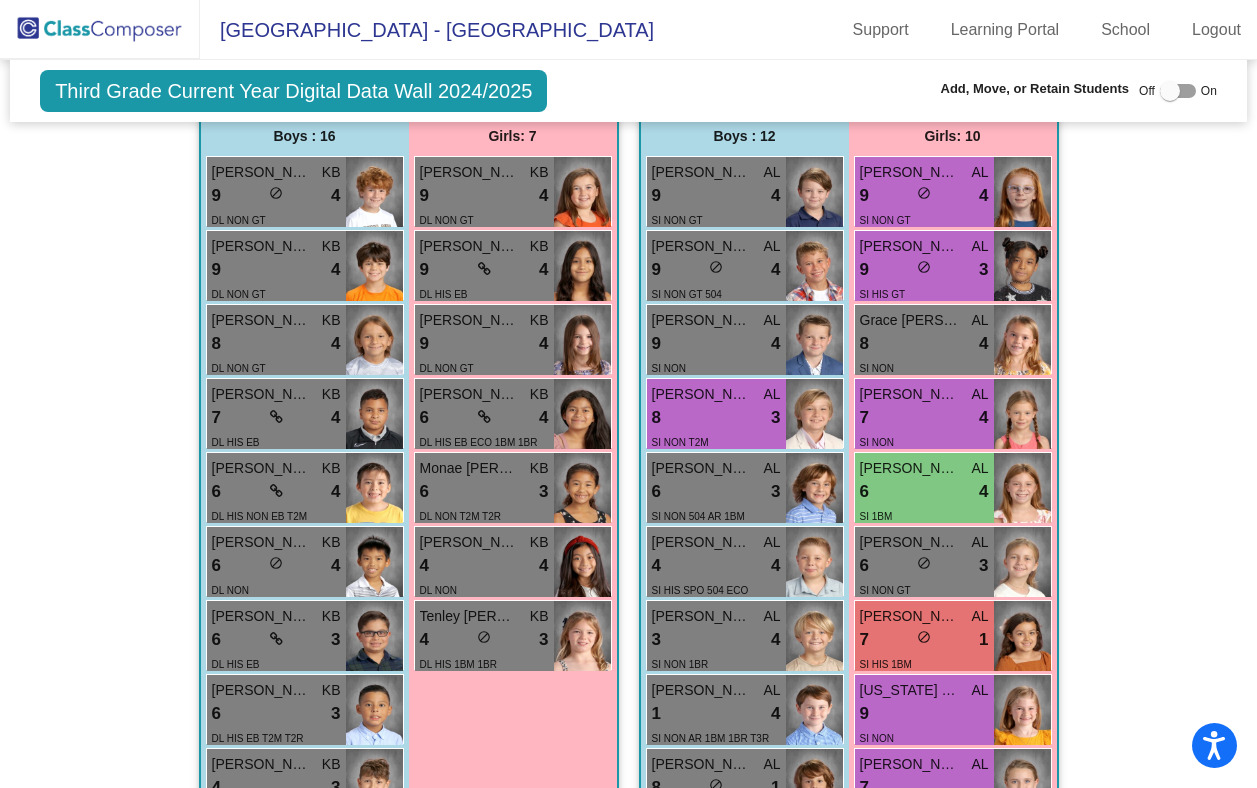 scroll, scrollTop: 725, scrollLeft: 0, axis: vertical 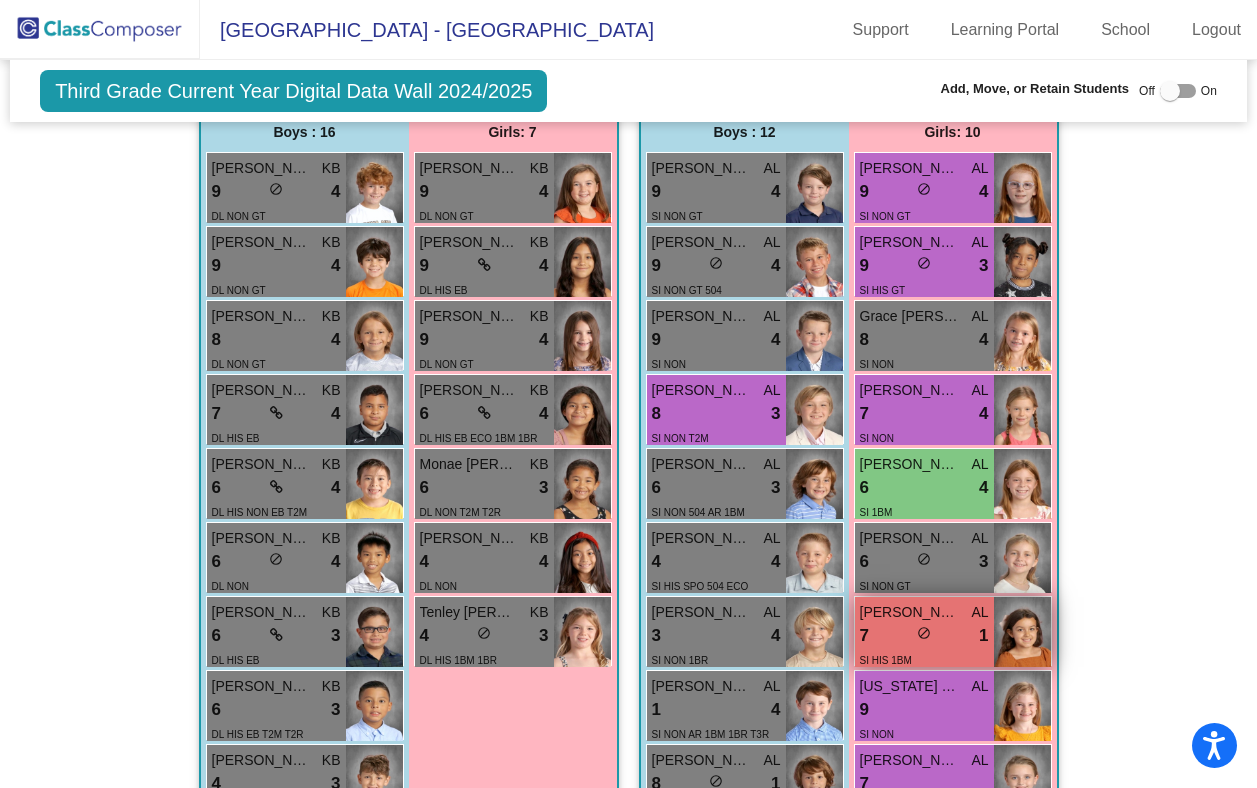 click on "Taegan Mallory Linn" at bounding box center (910, 612) 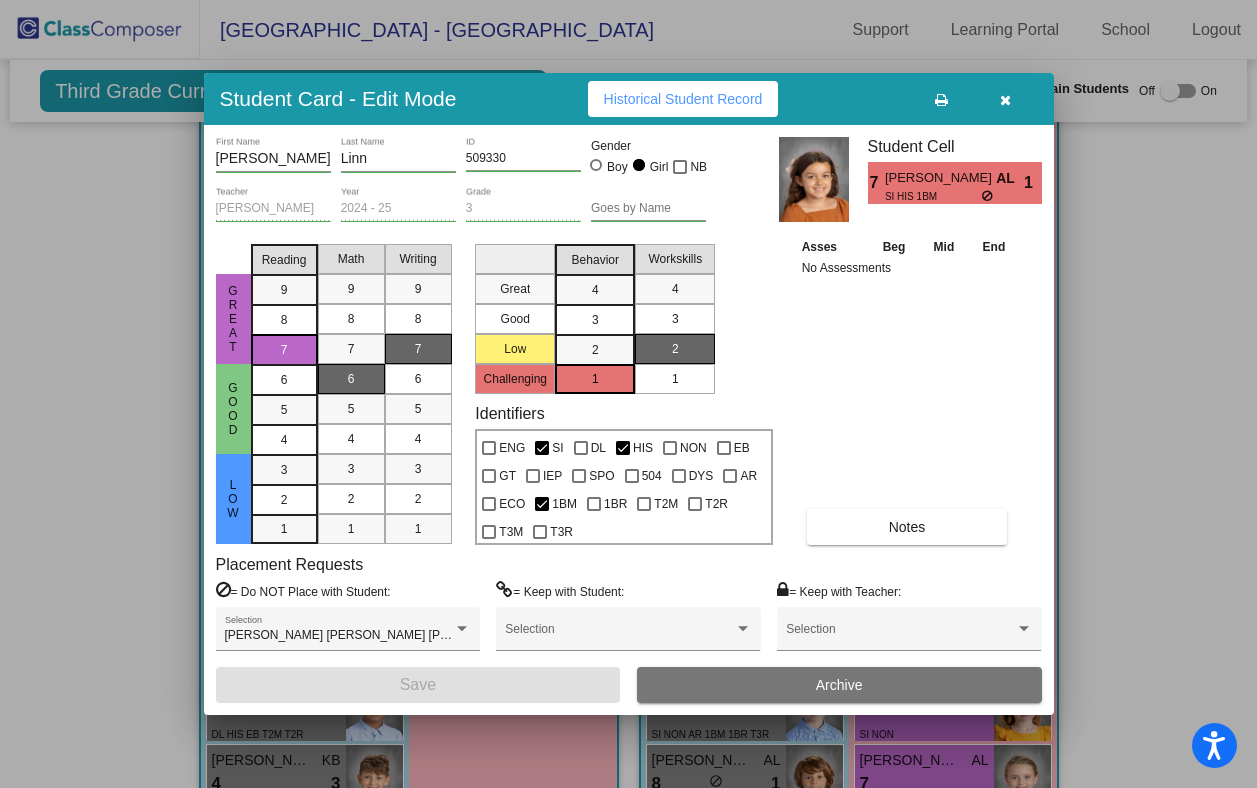 click on "7" at bounding box center (418, 349) 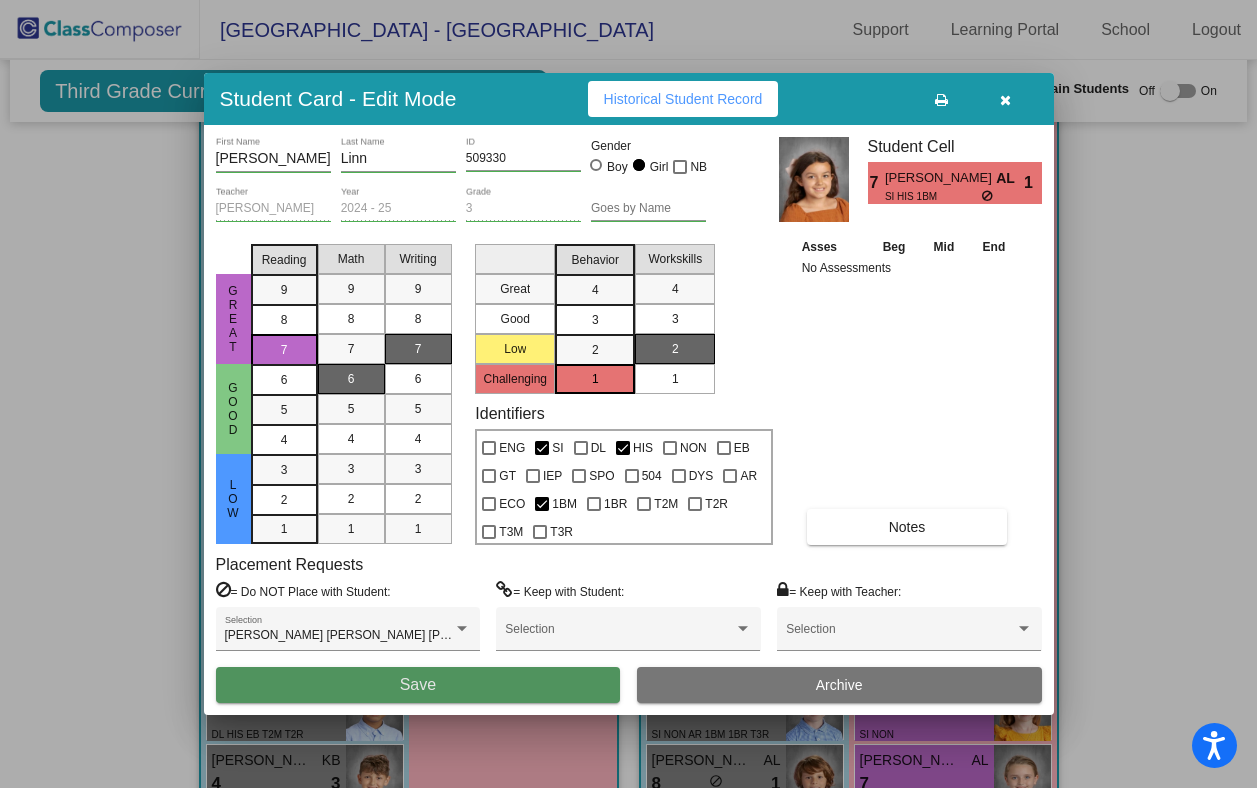 click on "Save" at bounding box center [418, 685] 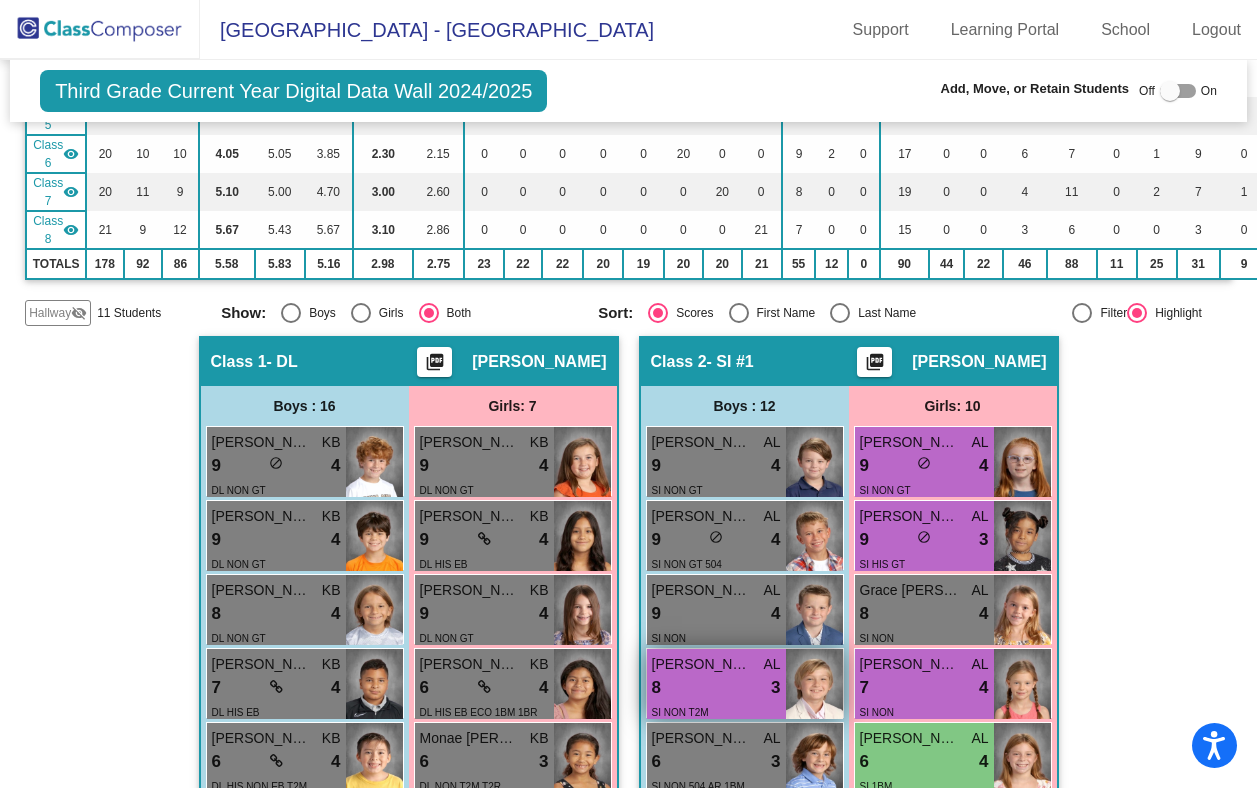 scroll, scrollTop: 0, scrollLeft: 0, axis: both 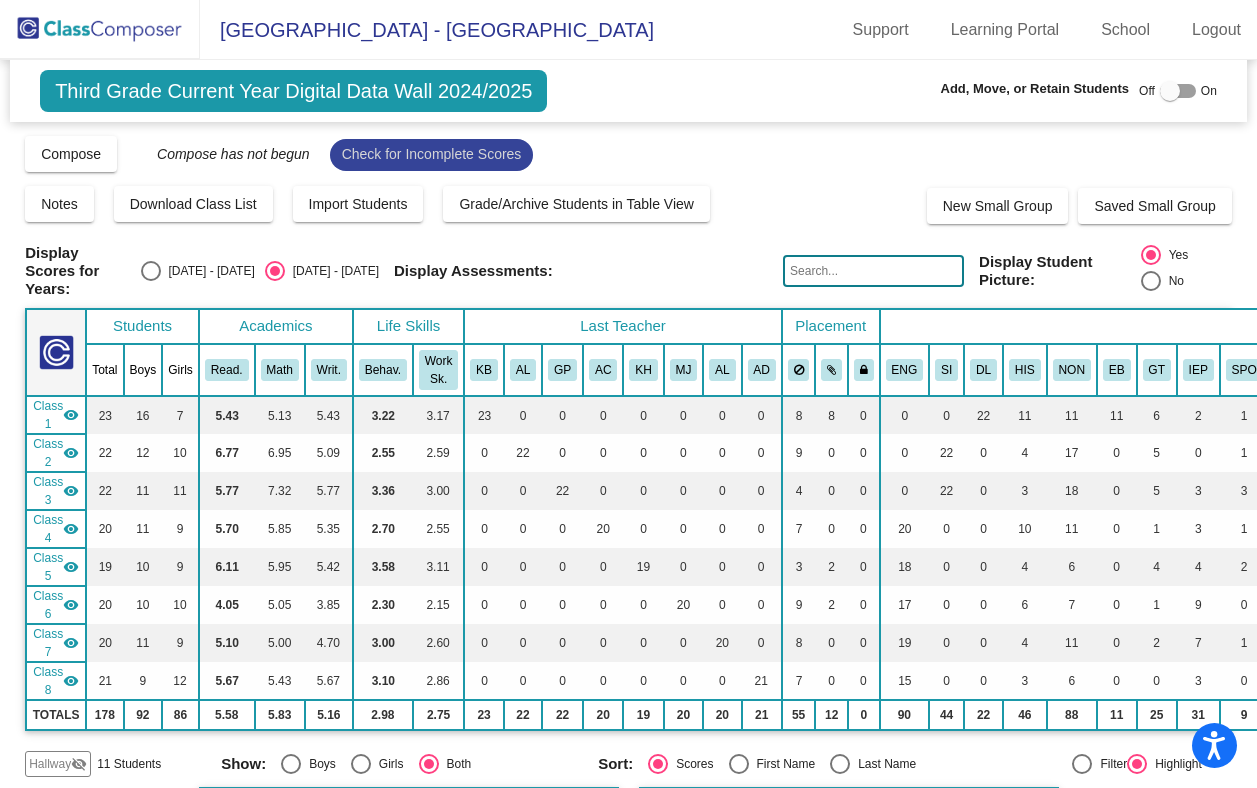 click on "Check for Incomplete Scores" 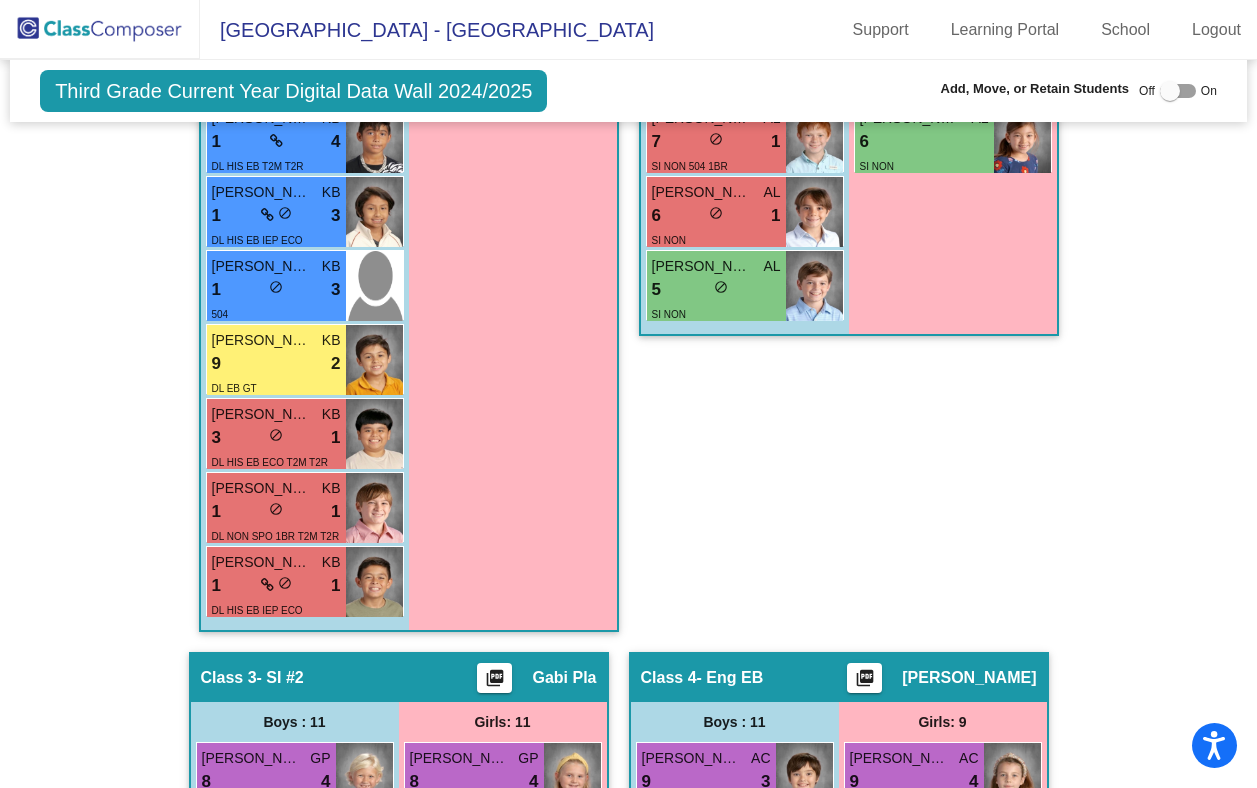 scroll, scrollTop: 1417, scrollLeft: 0, axis: vertical 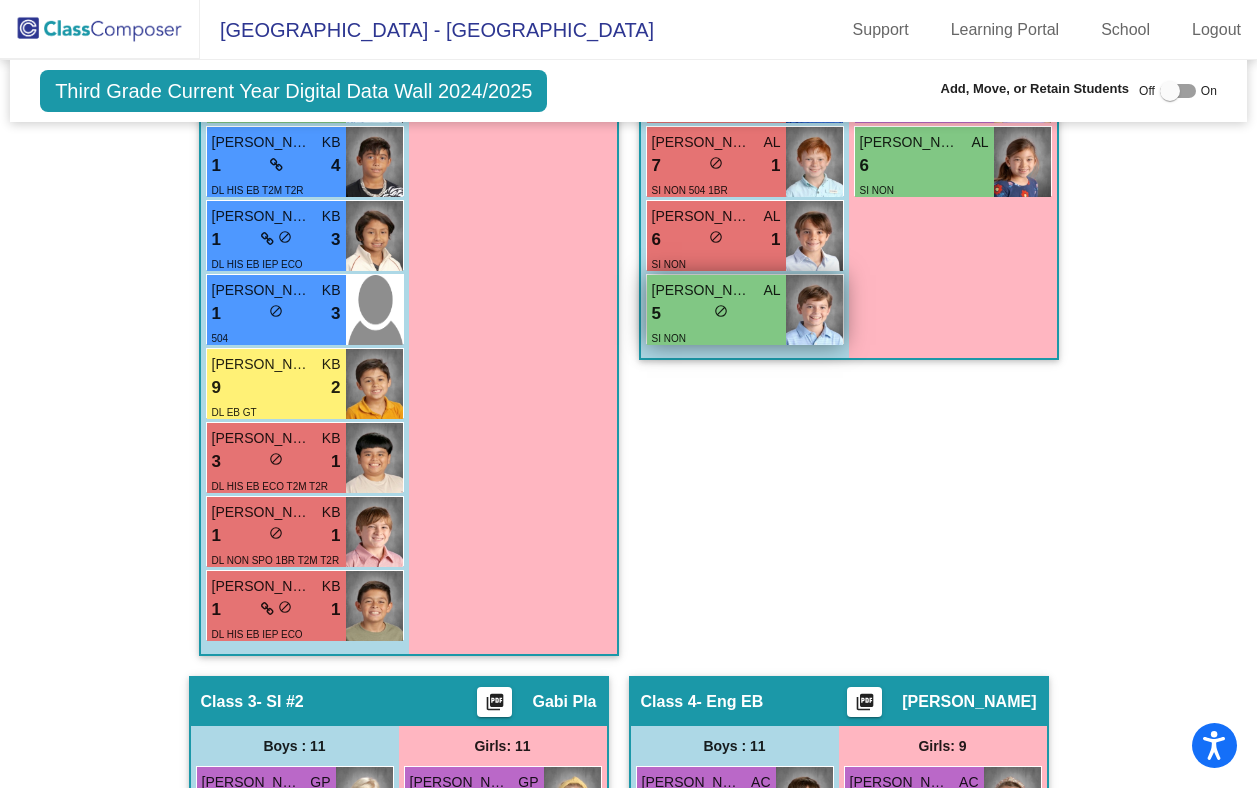 click on "5 lock do_not_disturb_alt" at bounding box center (716, 314) 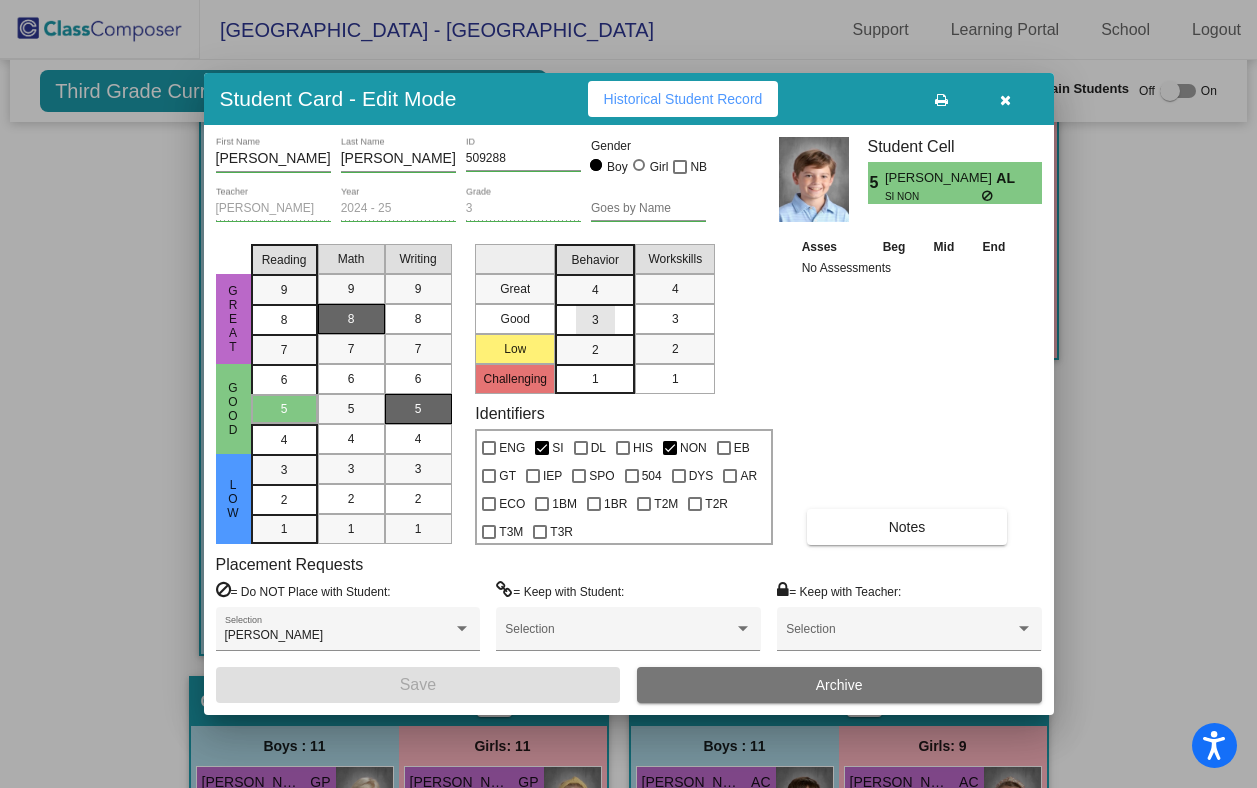 click on "3" at bounding box center [595, 290] 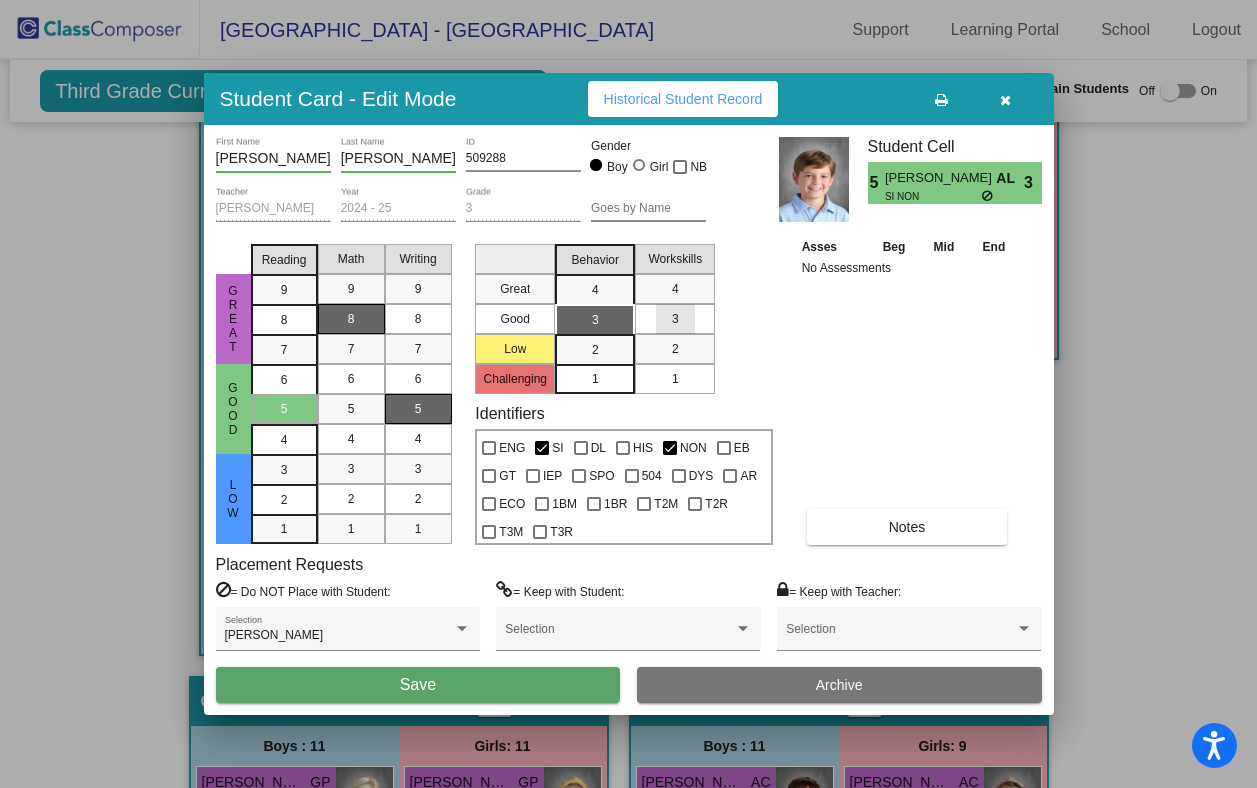 click on "3" at bounding box center [675, 319] 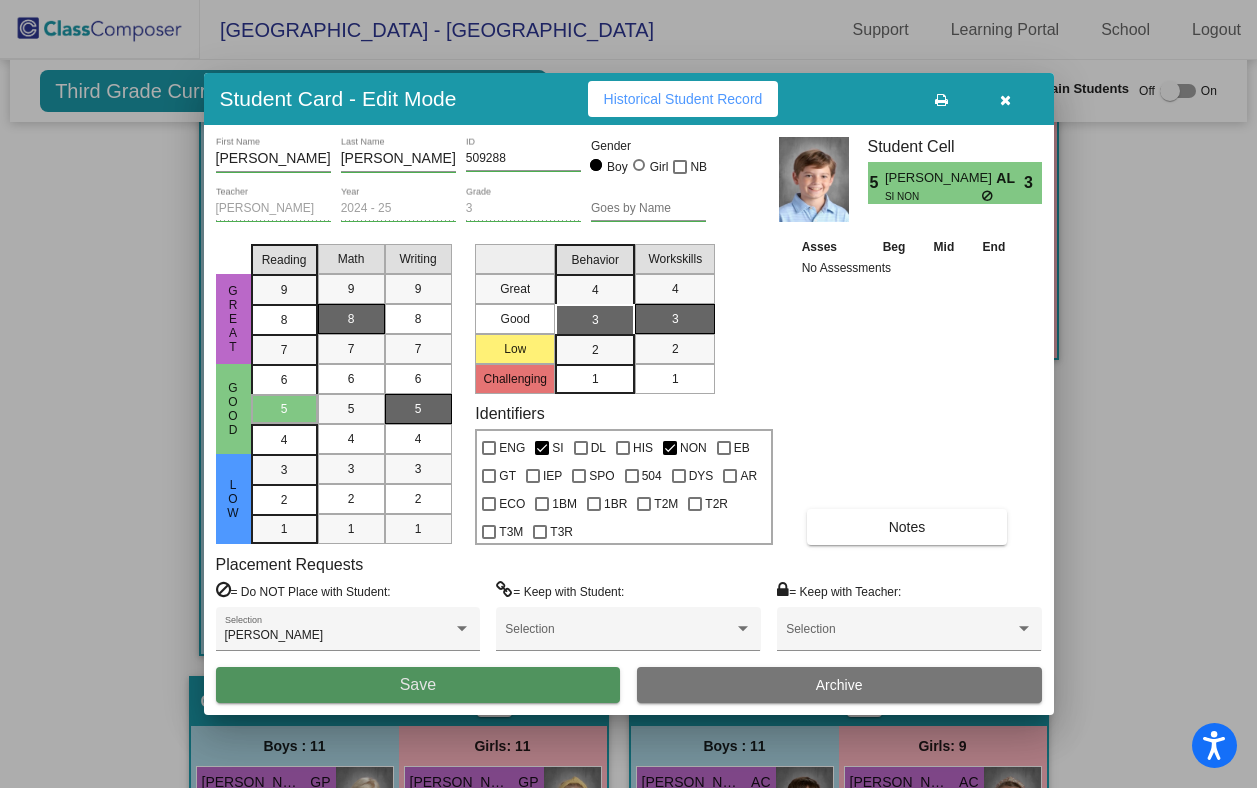 click on "Save" at bounding box center [418, 685] 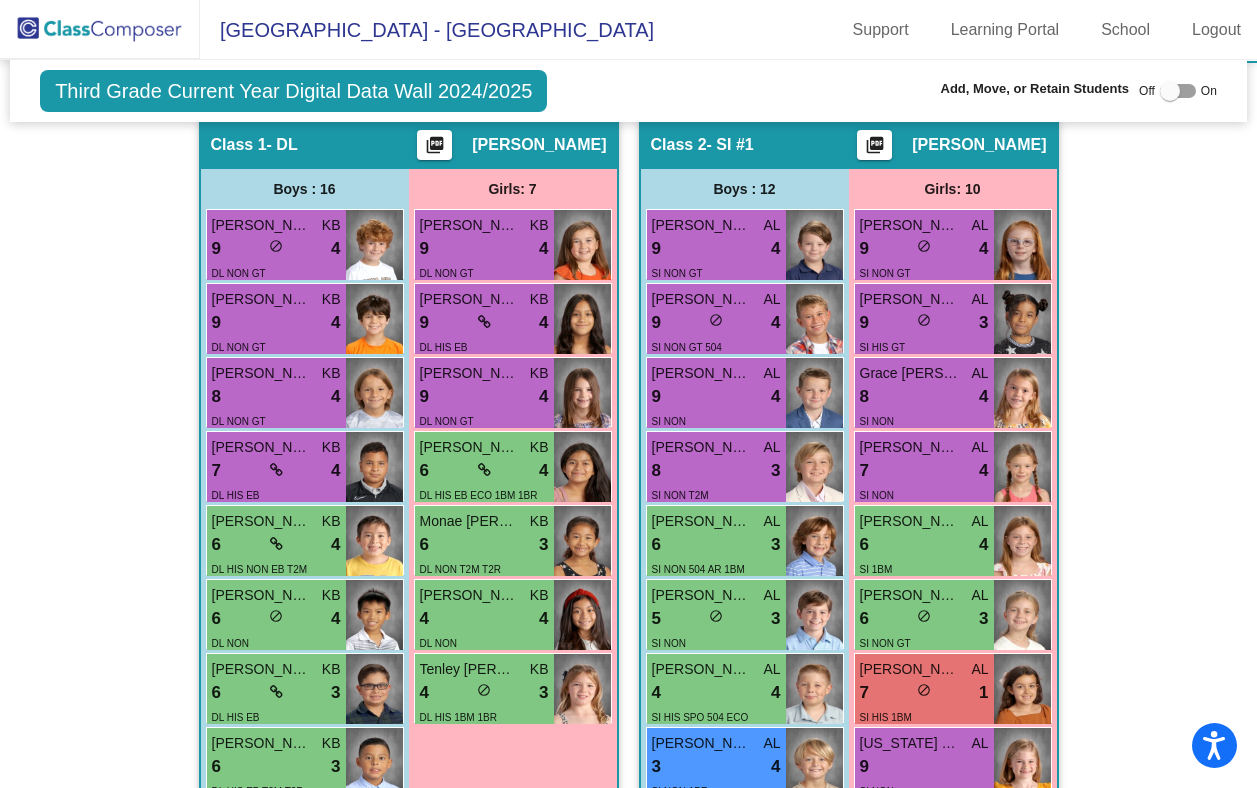 scroll, scrollTop: 682, scrollLeft: 0, axis: vertical 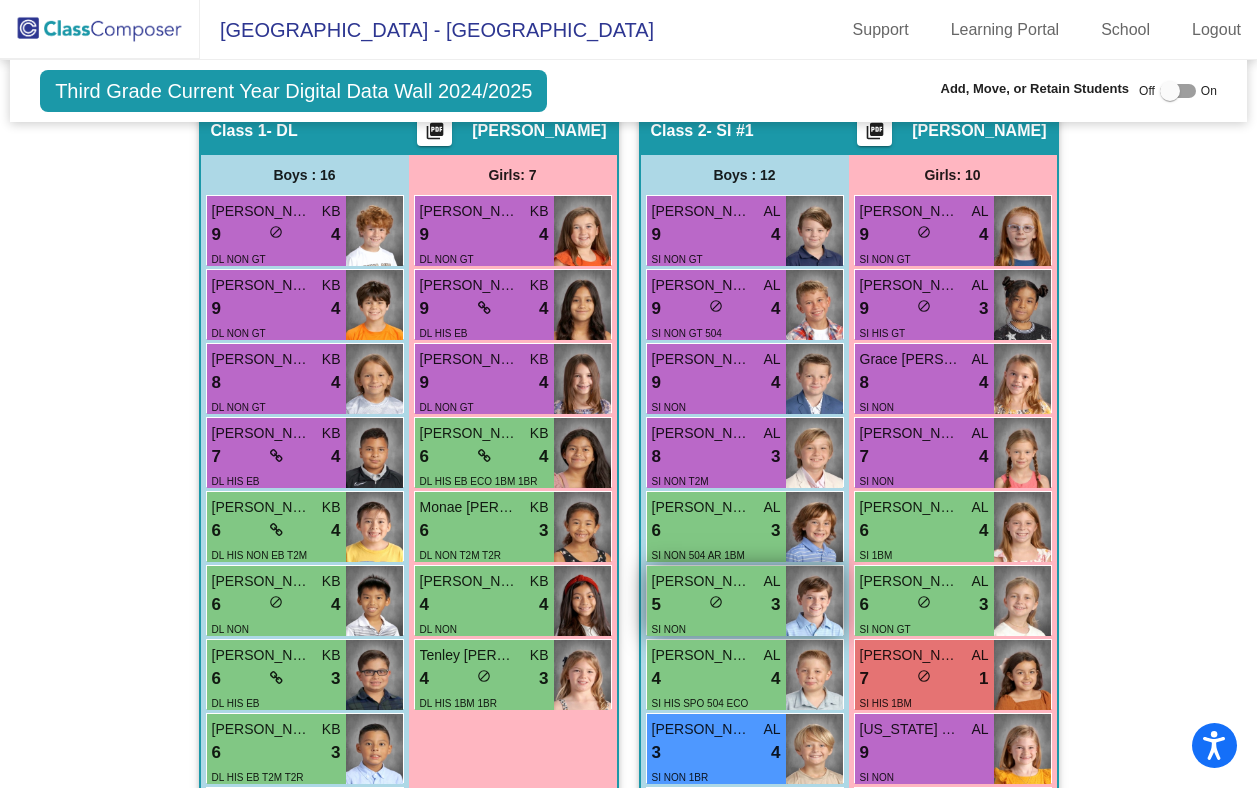 click on "lock do_not_disturb_alt" at bounding box center [716, 604] 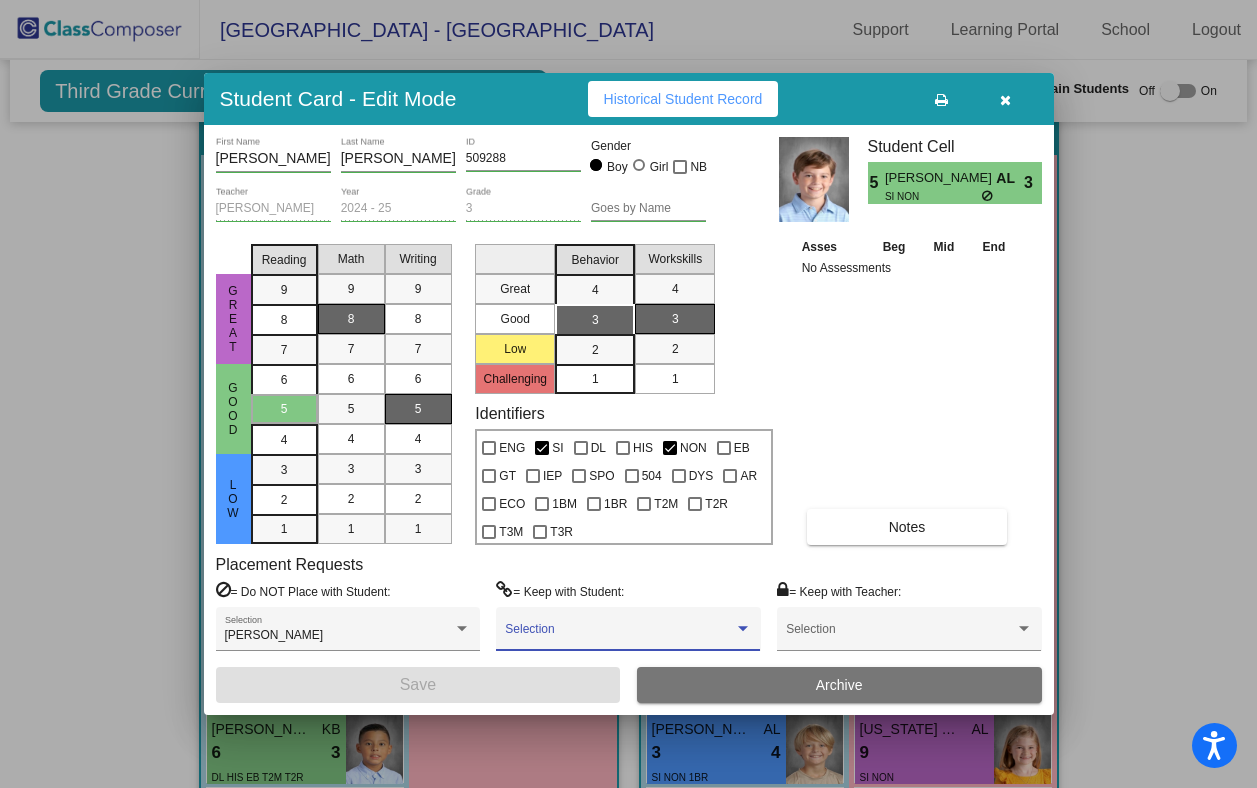 click at bounding box center (743, 628) 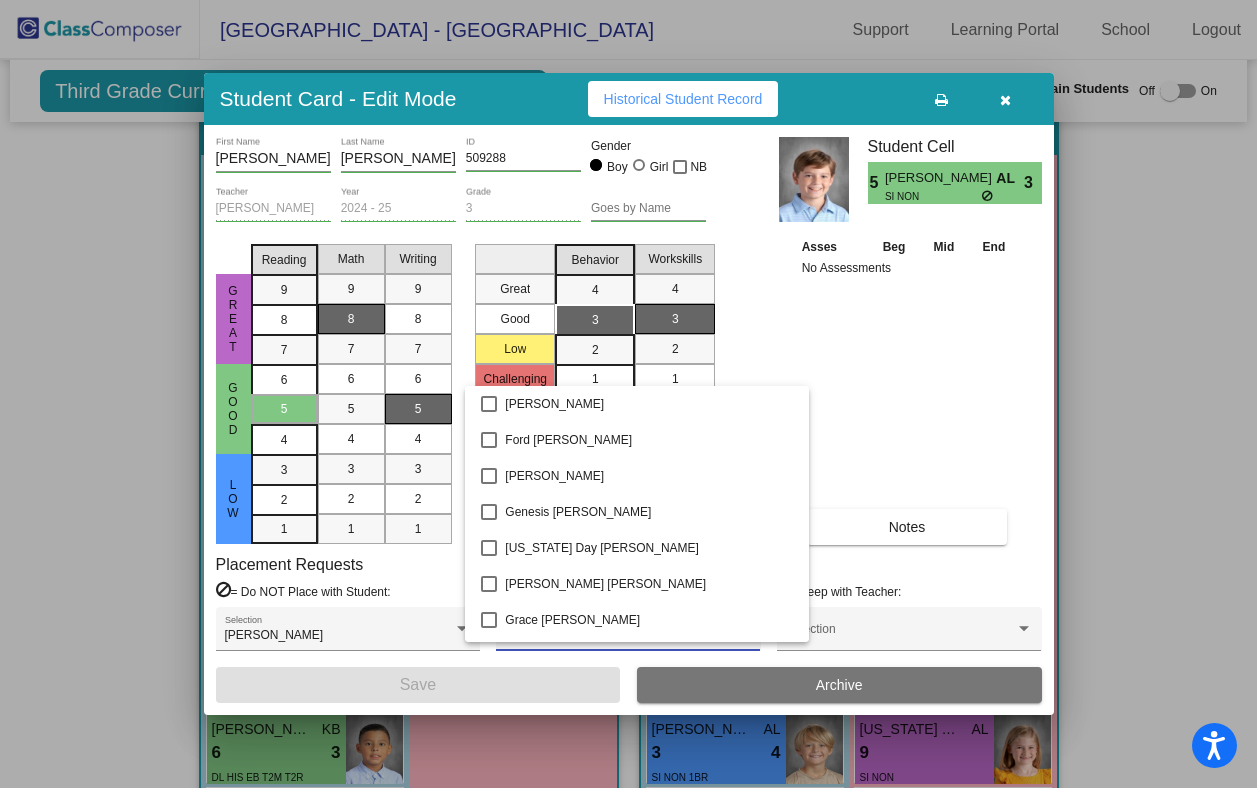 scroll, scrollTop: 2141, scrollLeft: 0, axis: vertical 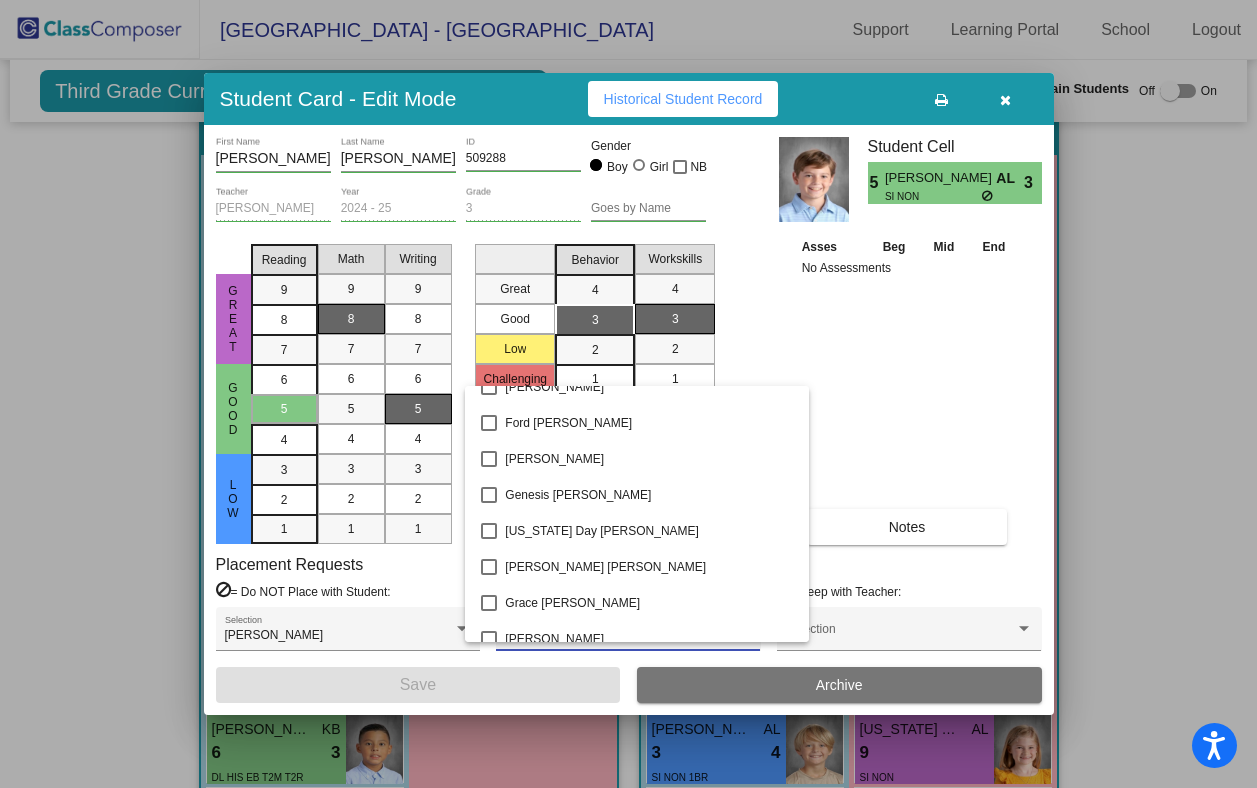 click at bounding box center (628, 394) 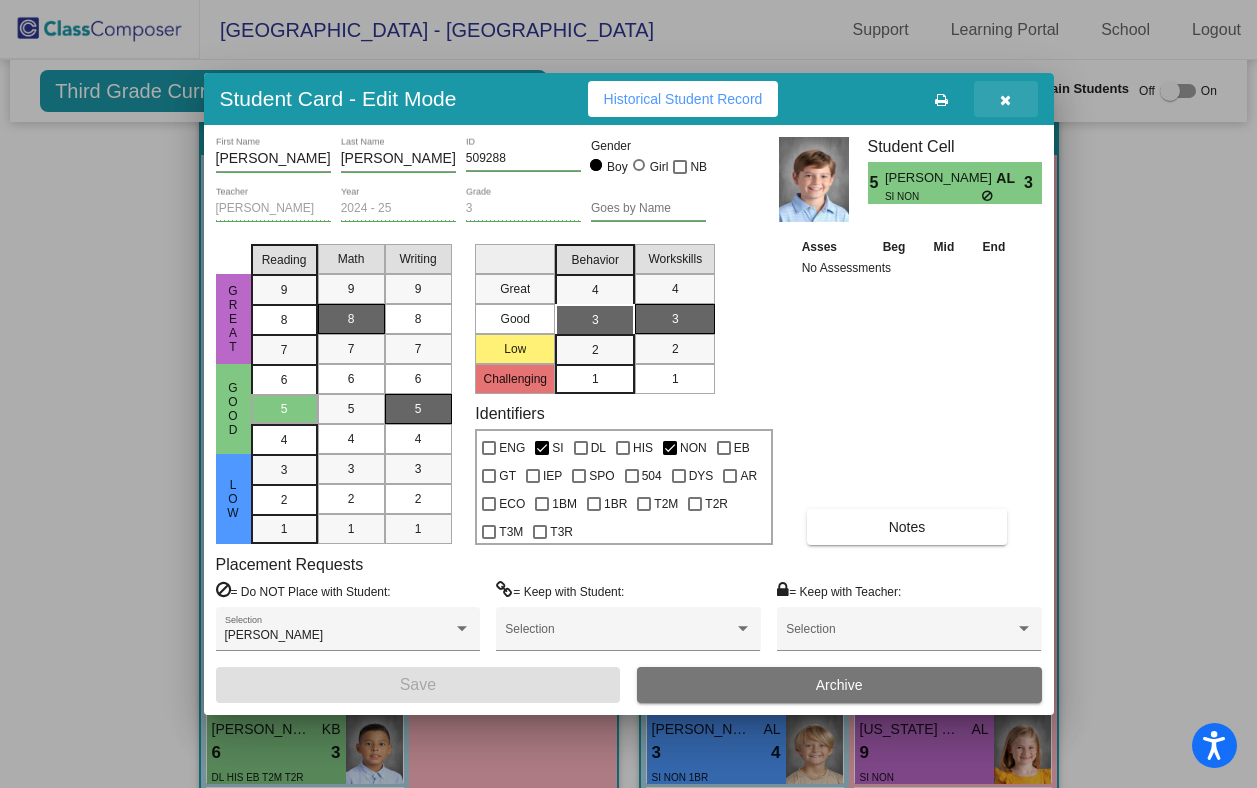 click at bounding box center (1005, 100) 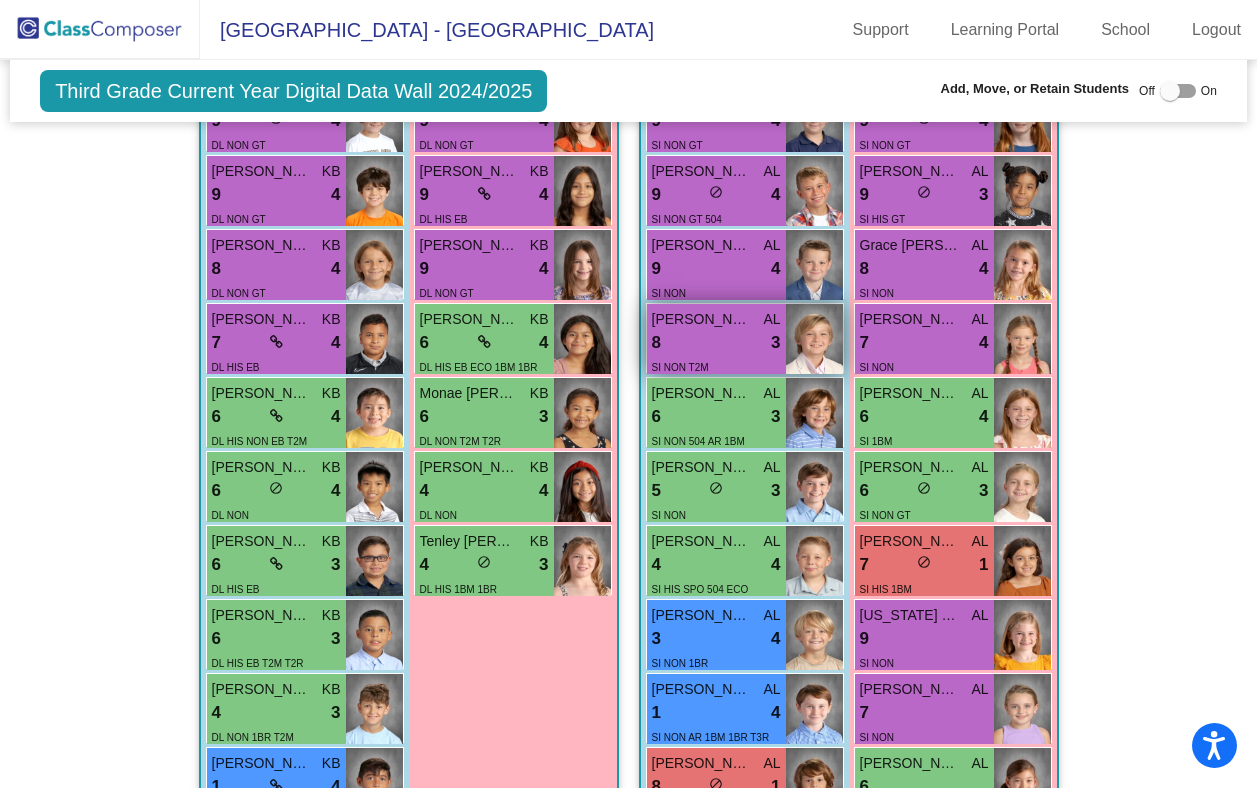 scroll, scrollTop: 815, scrollLeft: 0, axis: vertical 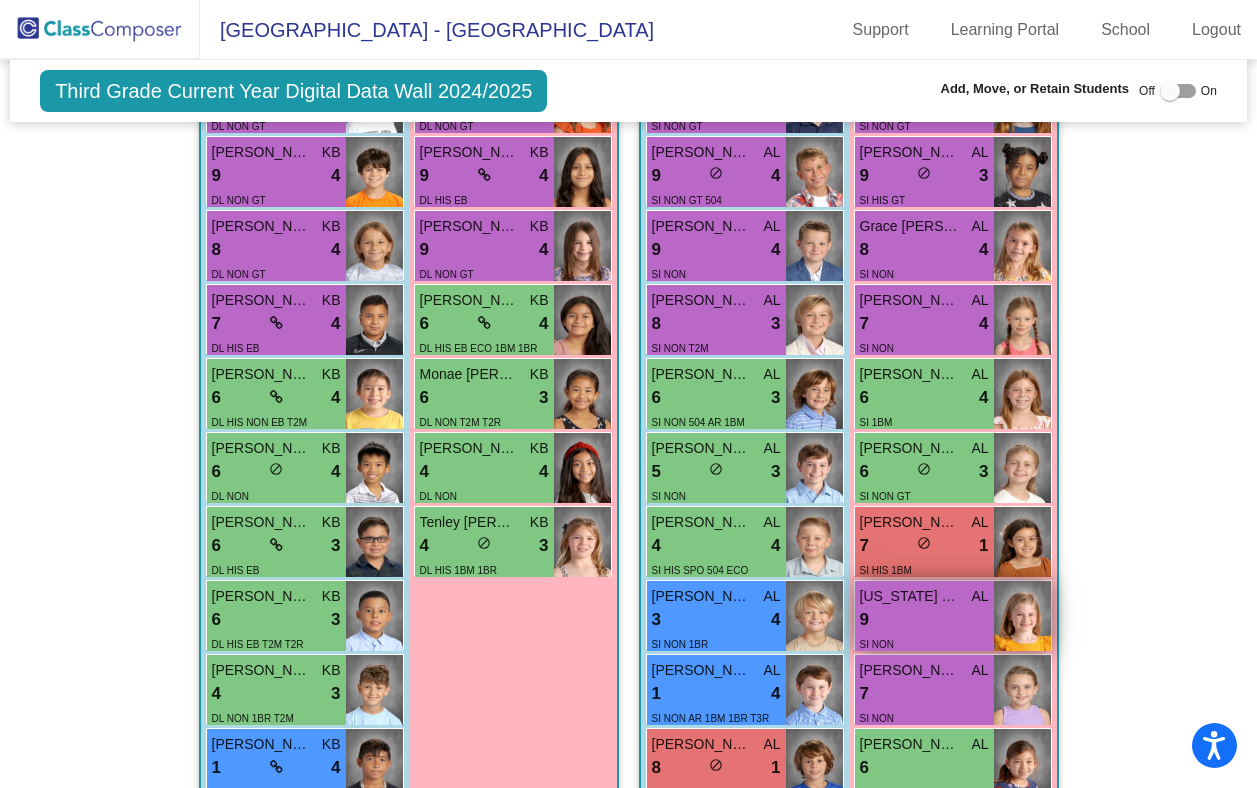 click on "9 lock do_not_disturb_alt" at bounding box center (924, 620) 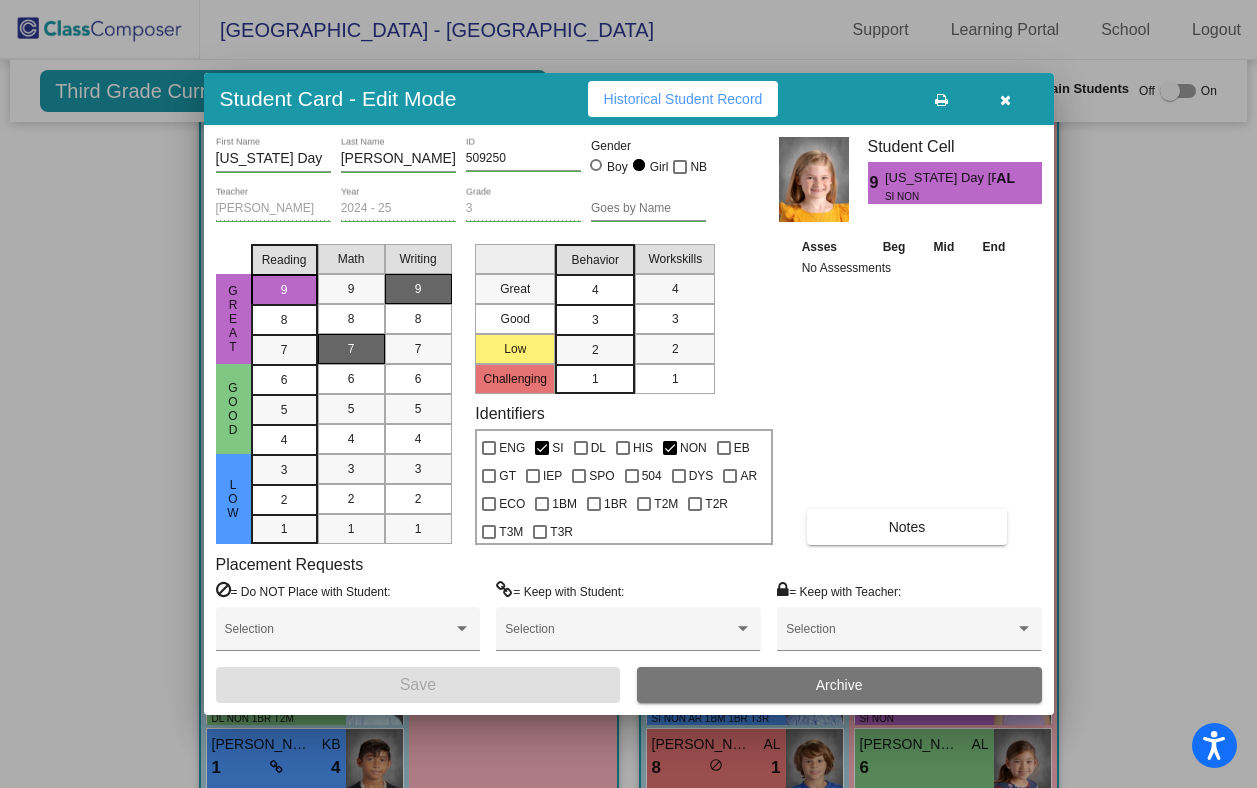 click on "4" at bounding box center (595, 290) 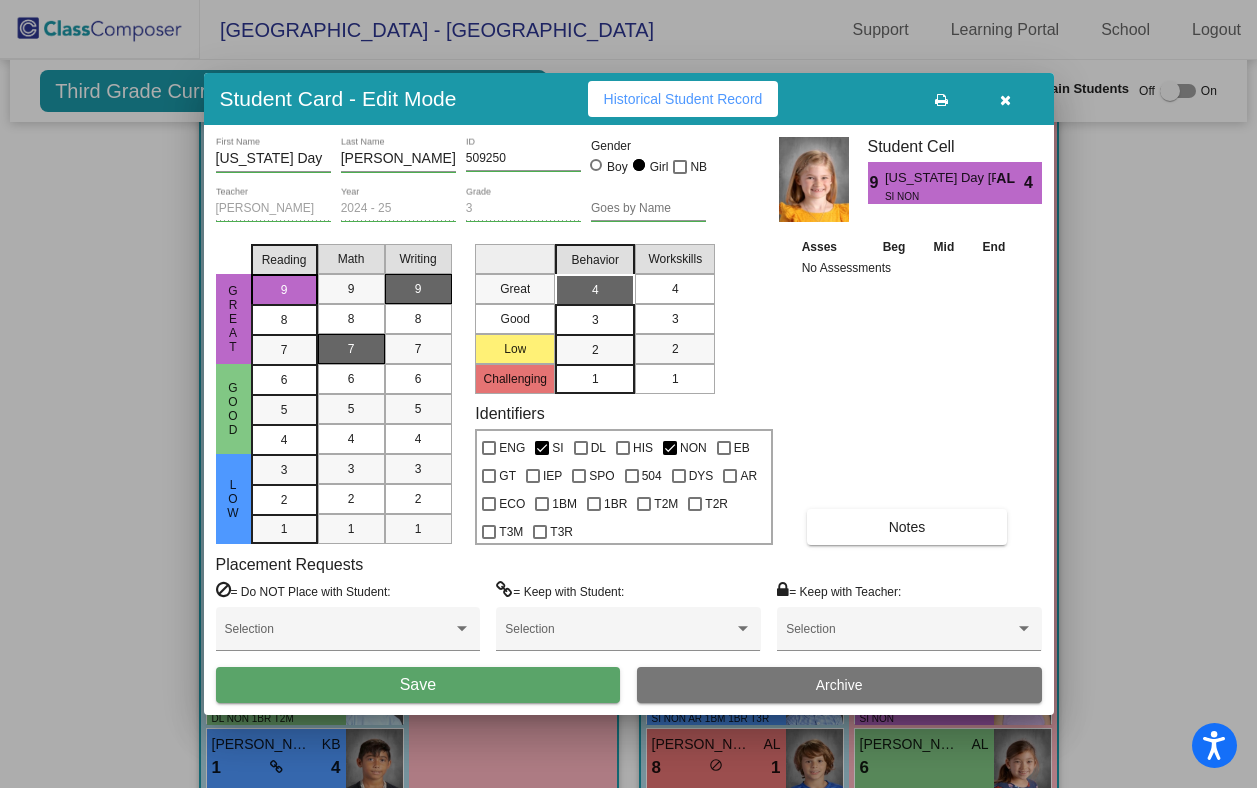 click on "4" at bounding box center (675, 289) 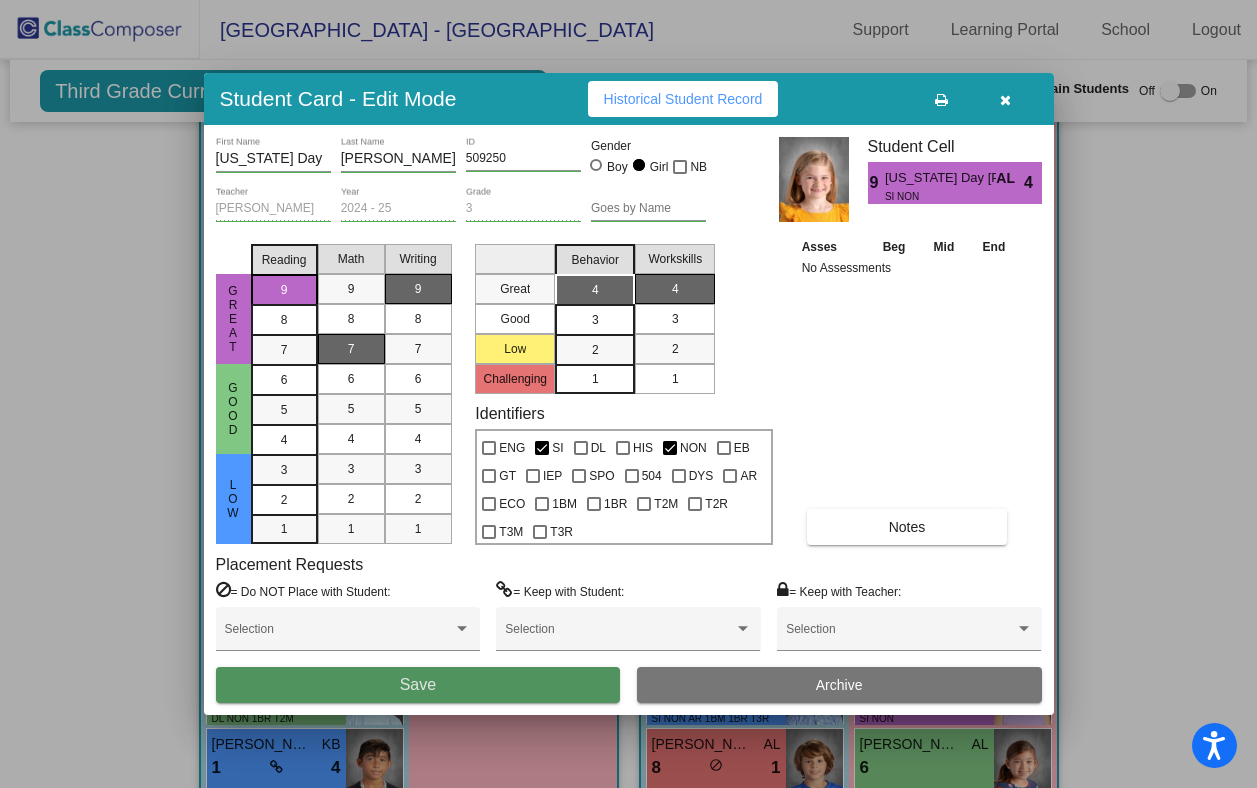 click on "Save" at bounding box center [418, 685] 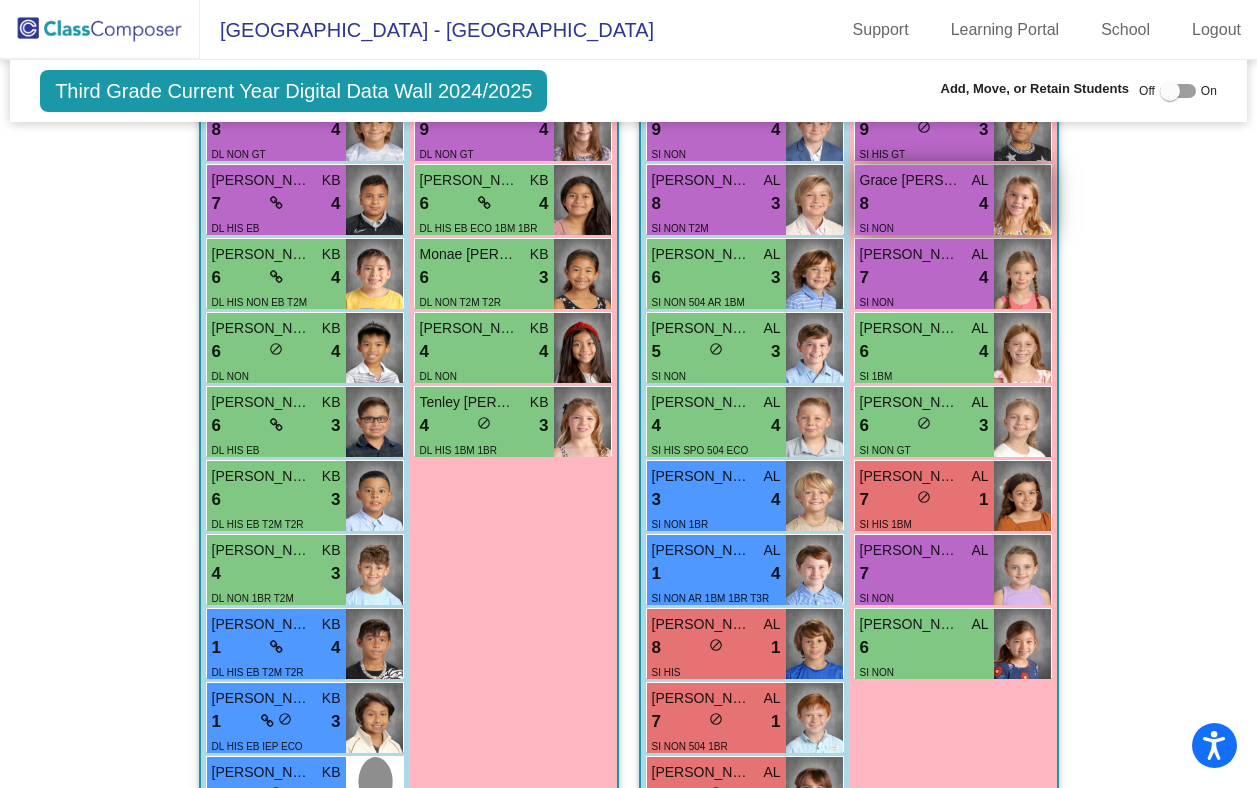 scroll, scrollTop: 947, scrollLeft: 0, axis: vertical 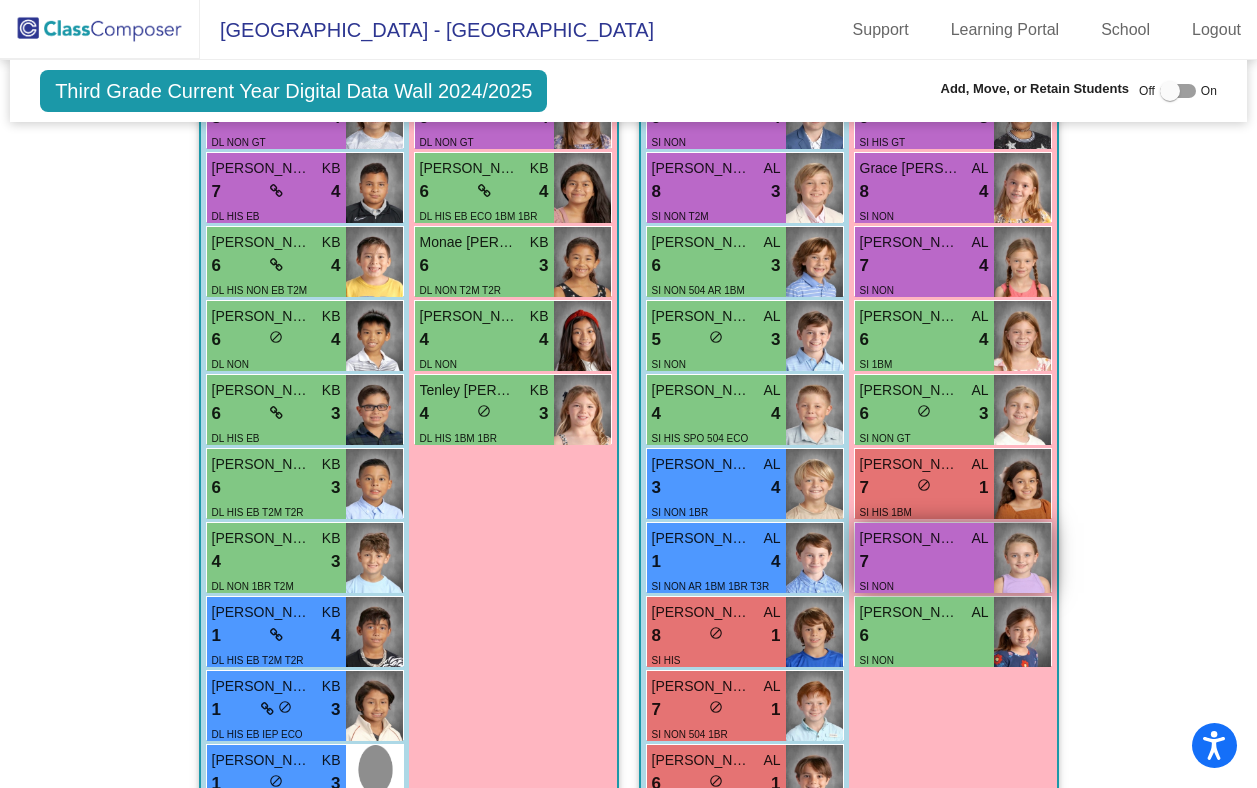 click on "7 lock do_not_disturb_alt" at bounding box center (924, 562) 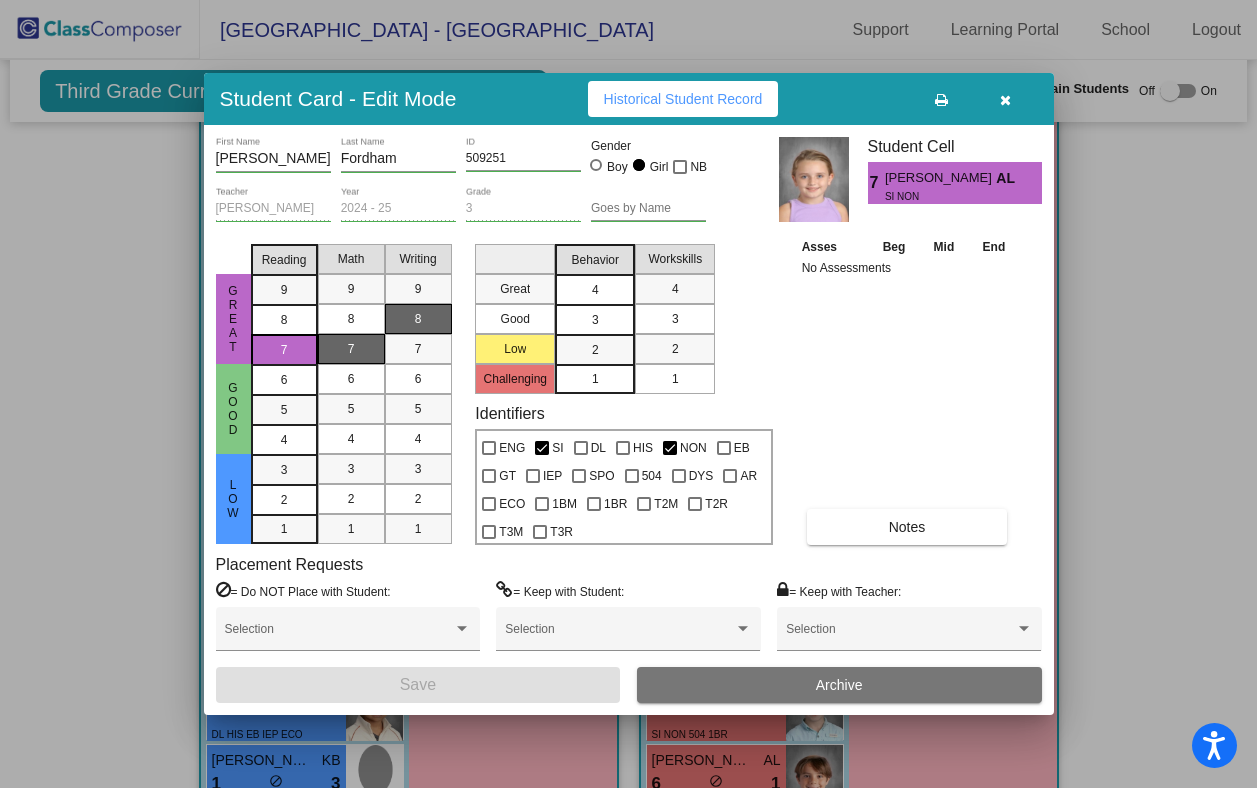 click on "4" at bounding box center (595, 290) 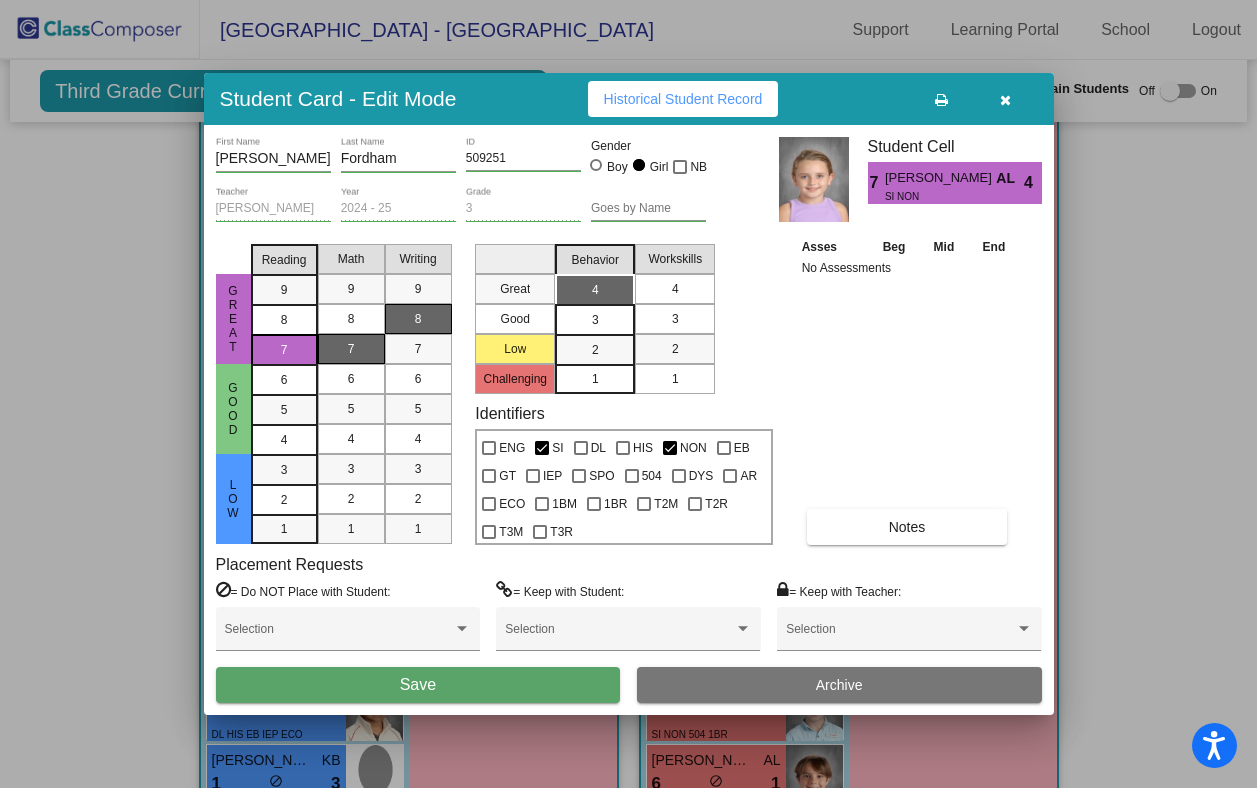 click on "4" at bounding box center [675, 289] 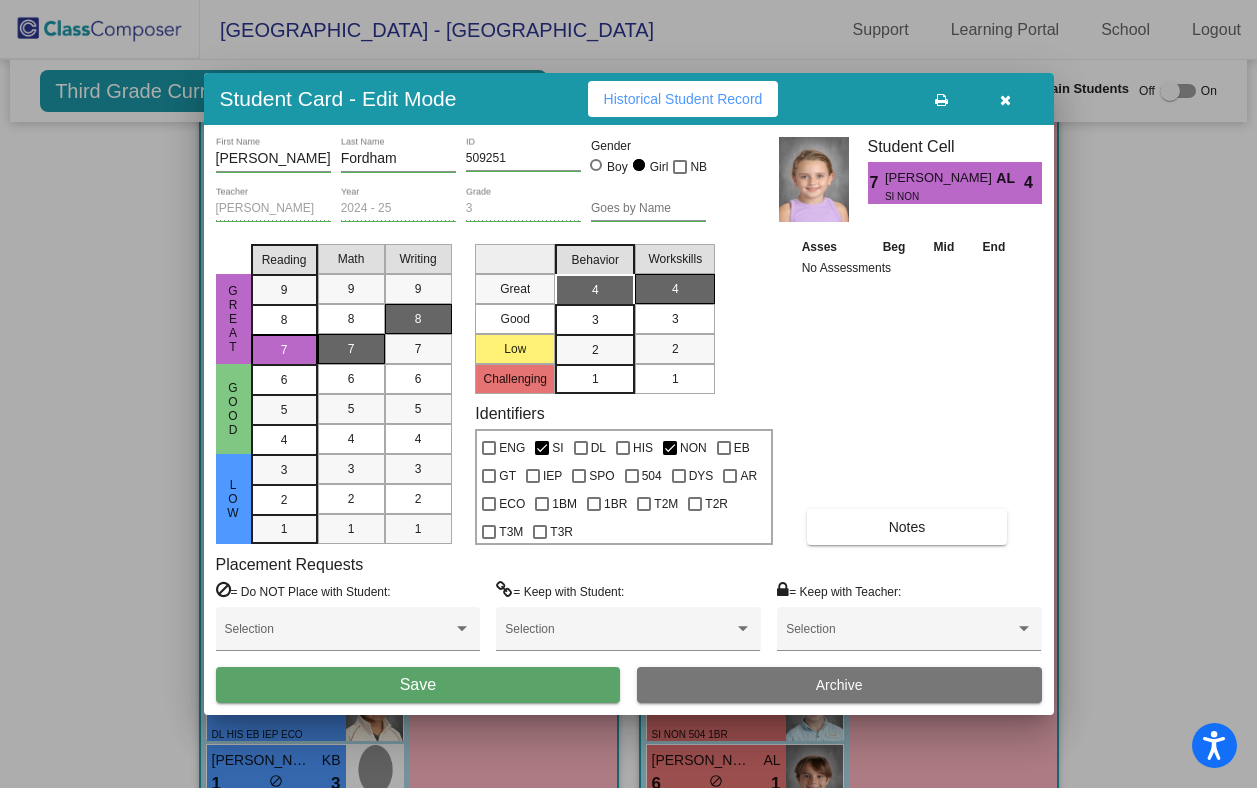 click on "Save" at bounding box center (418, 685) 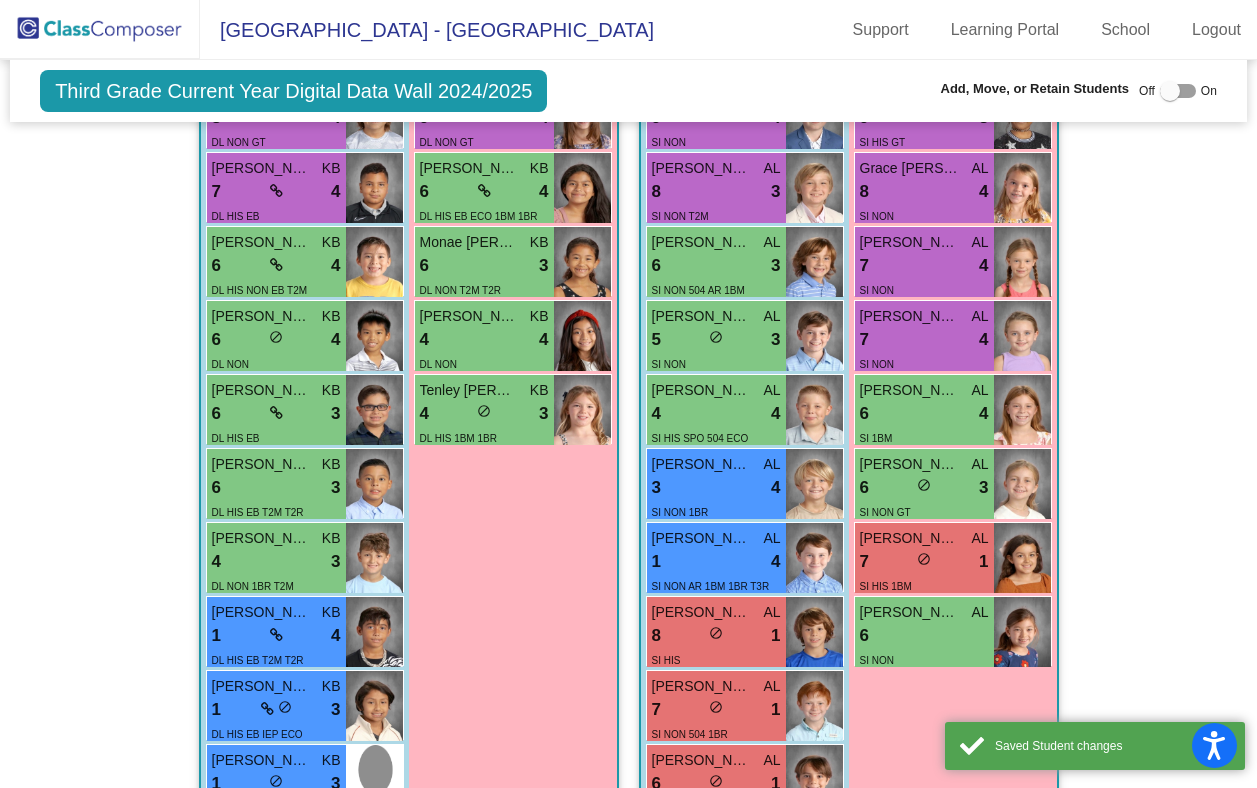 click on "Hallway   - Hallway Class  picture_as_pdf  Add Student  First Name Last Name Student Id  (Recommended)   Boy   Girl   Non Binary Add Close  Boys : 2  Trent Darilek 9 lock do_not_disturb_alt 4 GT Ezeikiel Rodriguez lock do_not_disturb_alt ECO Girls: 9 Eleanor Dyer 8 lock do_not_disturb_alt 4 Abigail Boone 7 lock do_not_disturb_alt 4 ECO Adeline Ring 7 lock do_not_disturb_alt 4 ENG NON 1BM Evelyn Montes Campos 4 lock do_not_disturb_alt 4 HIS Imahnii Watson 3 lock do_not_disturb_alt 3 DYS AR ECO Isabella Arevalo 2 lock do_not_disturb_alt 4 AR ECO T2R T2M Hazel Vasquez 7 lock do_not_disturb_alt 1 Aurora Flaat lock do_not_disturb_alt AR Genesis Soto lock do_not_disturb_alt AR ECO Class 1   - DL  picture_as_pdf Katherine Berry  Add Student  First Name Last Name Student Id  (Recommended)   Boy   Girl   Non Binary Add Close  Boys : 16  Stephen Macrae Park KB 9 lock do_not_disturb_alt 4 DL NON GT Nicolas Edwin Pepping KB 9 lock do_not_disturb_alt 4 DL NON GT Anderson David Weaver KB 8 lock do_not_disturb_alt 4 7" 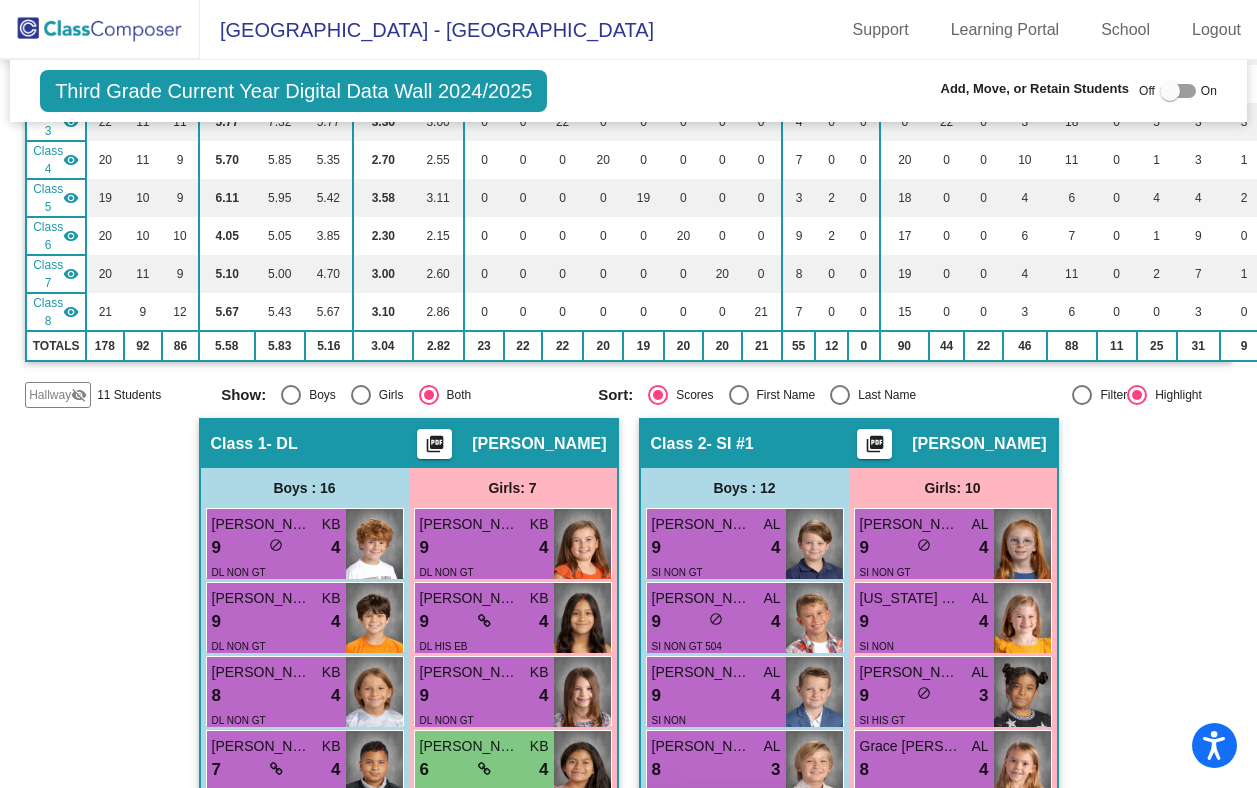 scroll, scrollTop: 0, scrollLeft: 0, axis: both 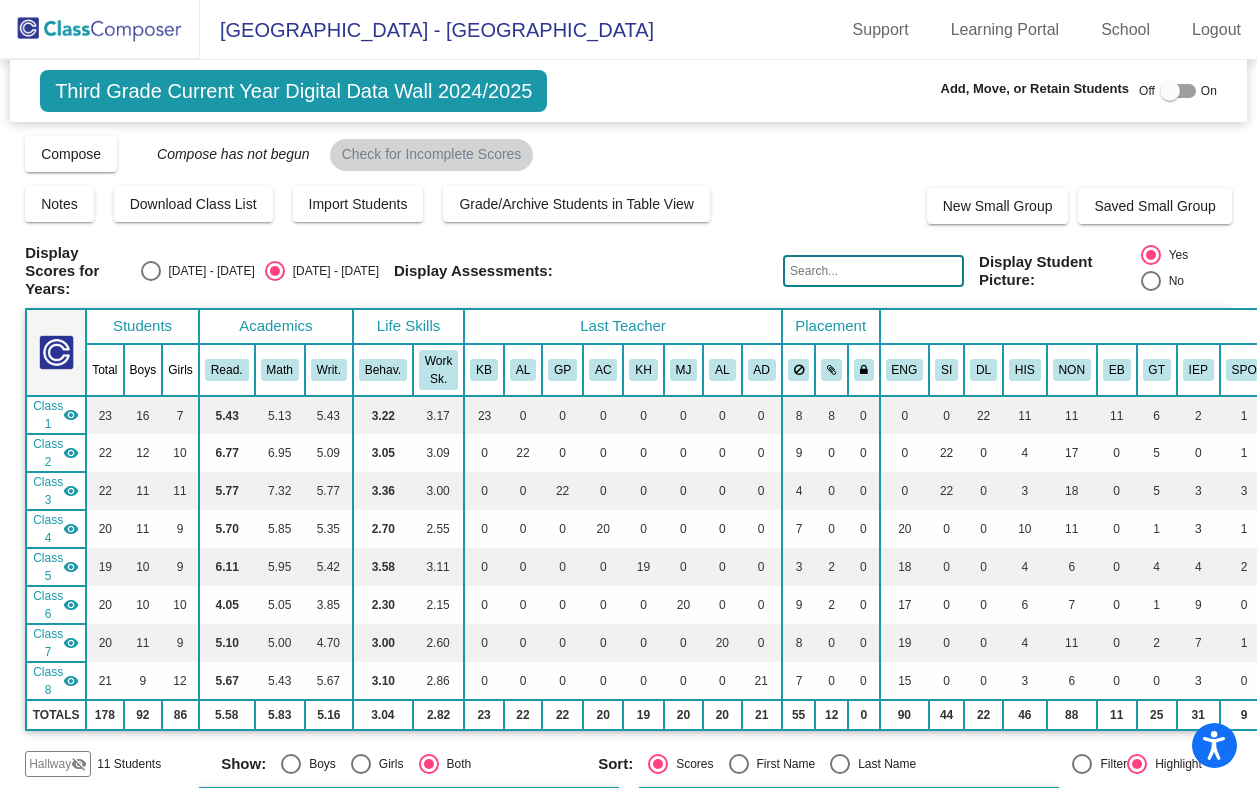 click 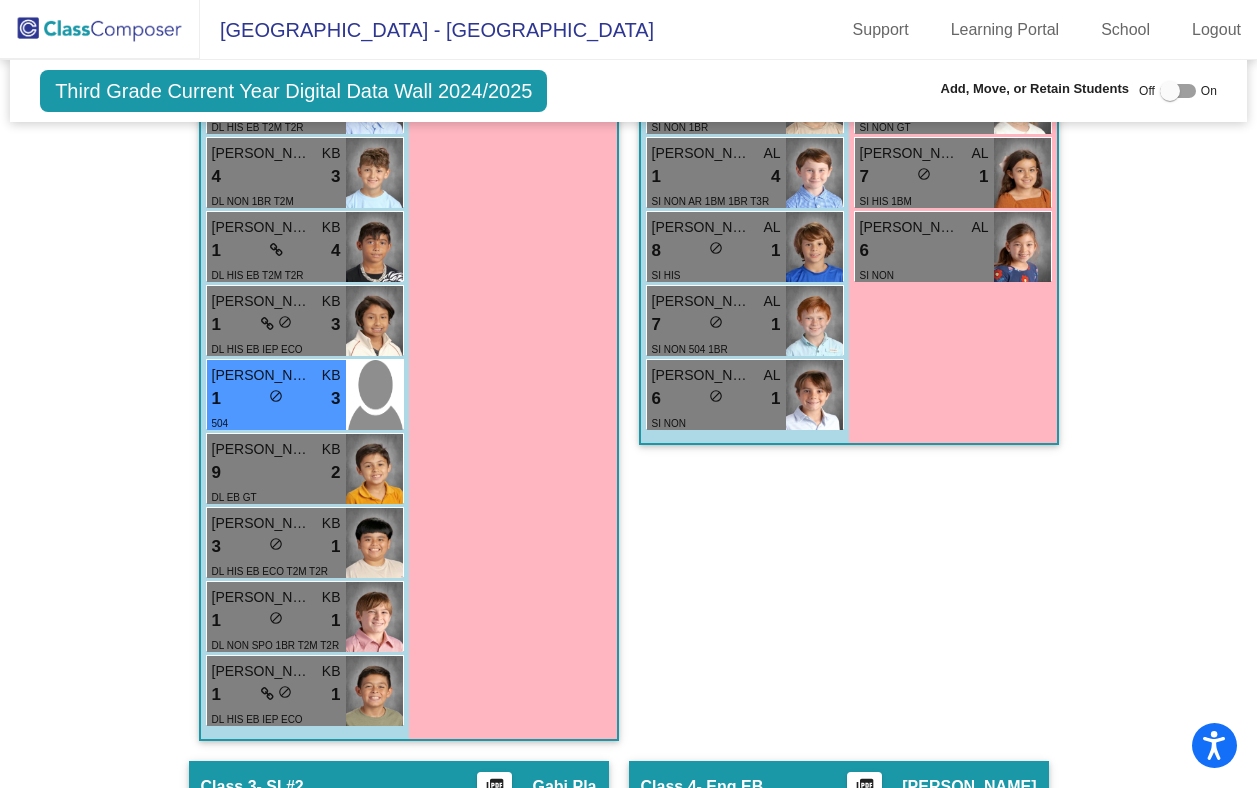 scroll, scrollTop: 1378, scrollLeft: 0, axis: vertical 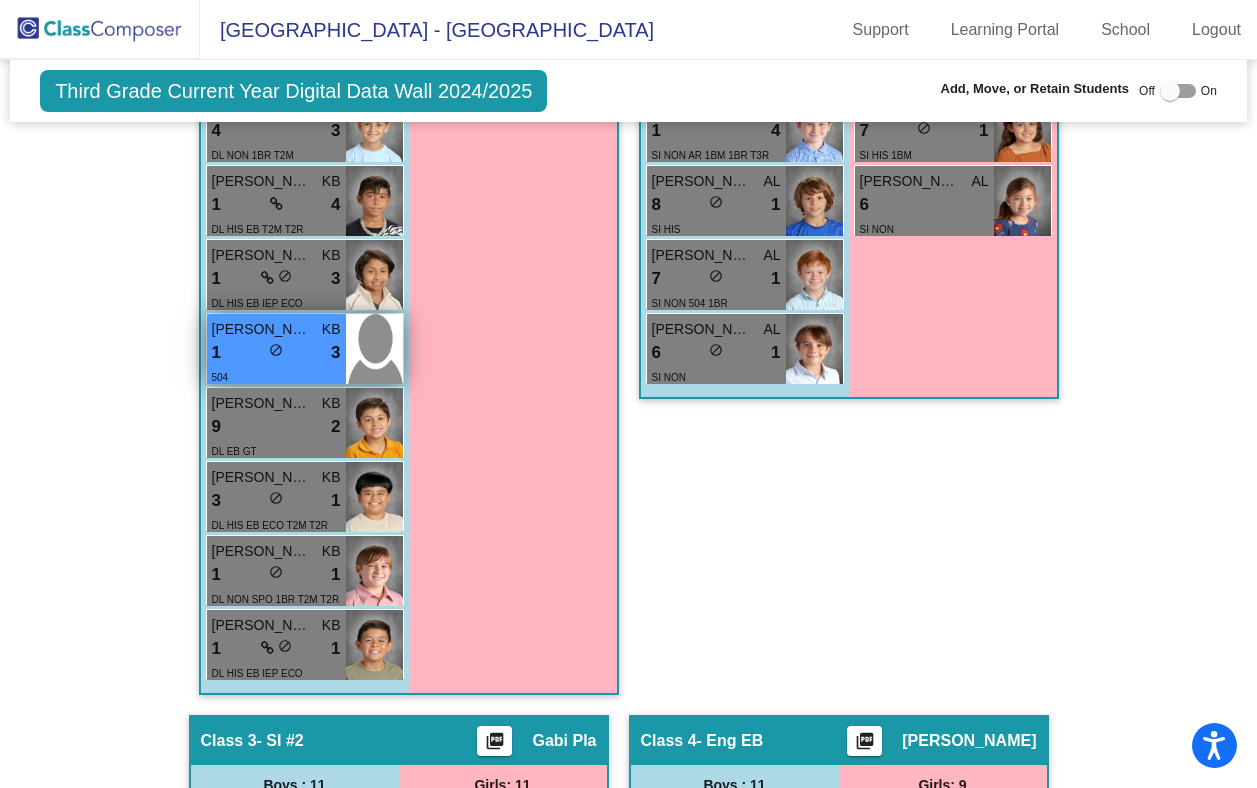 click on "1 lock do_not_disturb_alt 3" at bounding box center [276, 353] 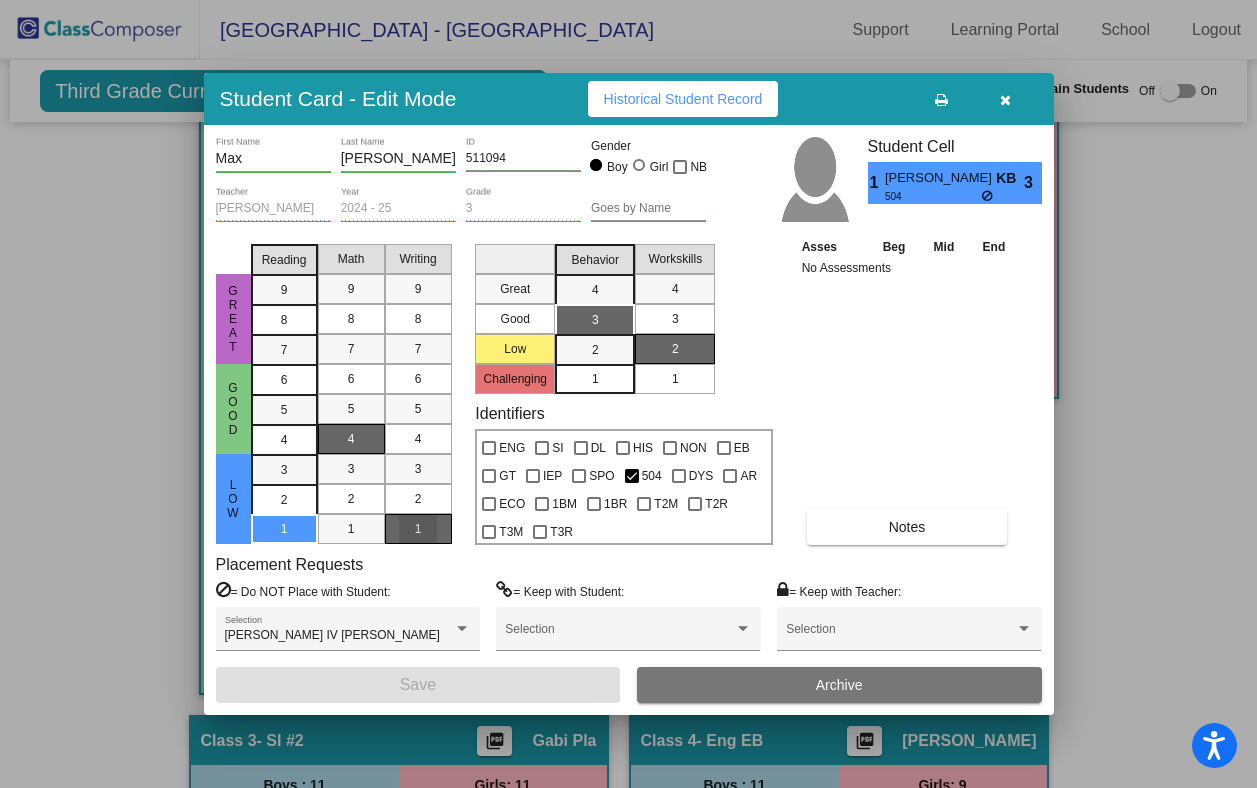click on "1" at bounding box center [418, 529] 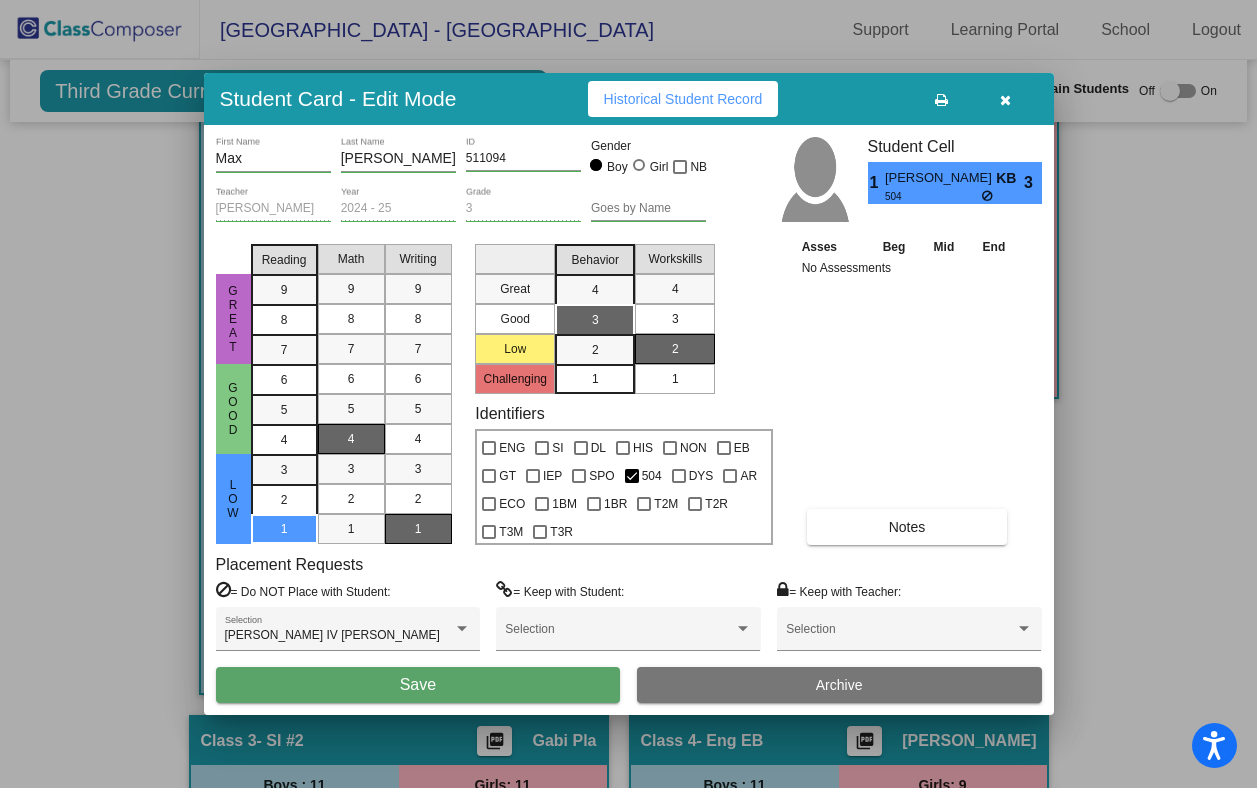 click on "Max First Name Alvarez Last Name 511094 ID Gender   Boy   Girl   NB Katherine Berry Teacher 2024 - 25 Year 3 Grade Goes by Name Student Cell 1 Max Alvarez KB 504 3  Great   Good   Low  Reading 9 8 7 6 5 4 3 2 1 Math 9 8 7 6 5 4 3 2 1 Writing 9 8 7 6 5 4 3 2 1 Great Good Low Challenging Behavior 4 3 2 1 Workskills 4 3 2 1 Identifiers   ENG   SI   DL   HIS   NON   EB   GT   IEP   SPO   504   DYS   AR   ECO   1BM   1BR   T2M   T2R   T3M   T3R Asses Beg Mid End No Assessments  Notes  Placement Requests  = Do NOT Place with Student: Stanley Edward IV Crawford Selection  = Keep with Student:   Selection  = Keep with Teacher:   Selection  Save   Archive" at bounding box center [629, 420] 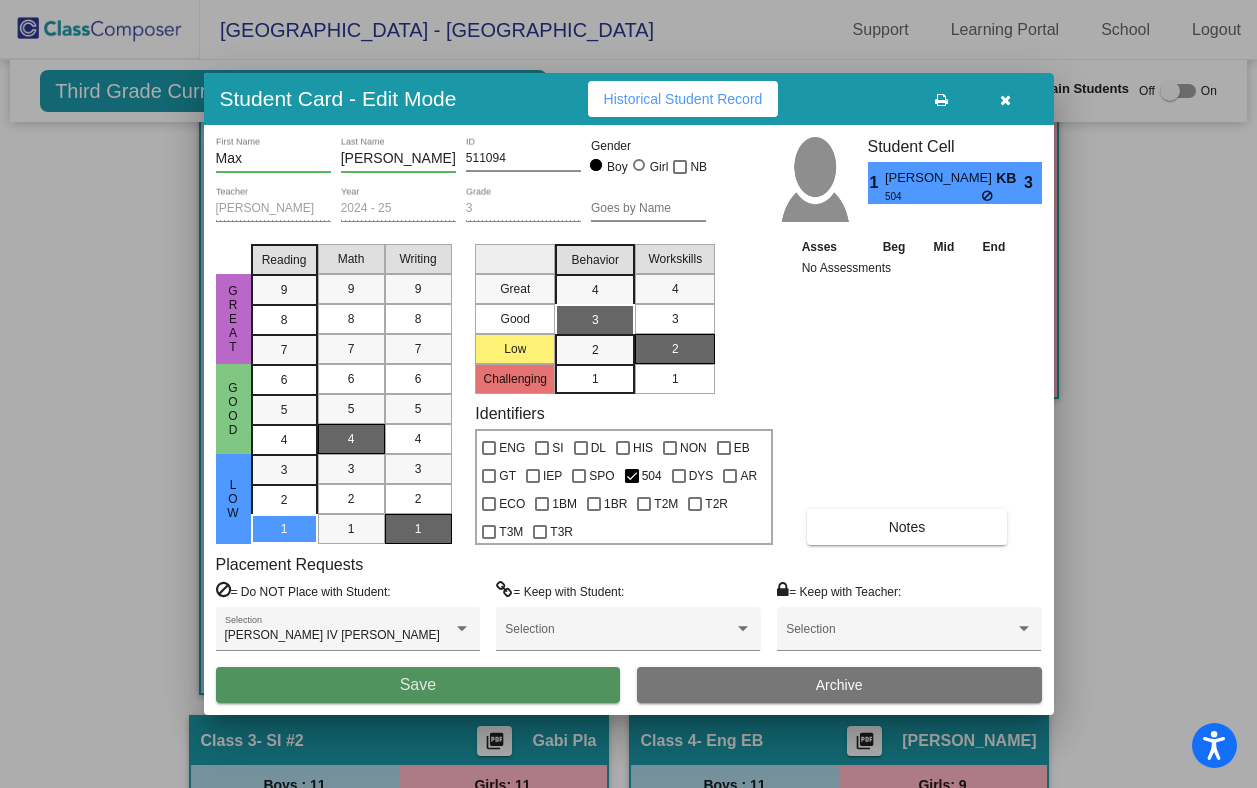 click on "Save" at bounding box center (418, 685) 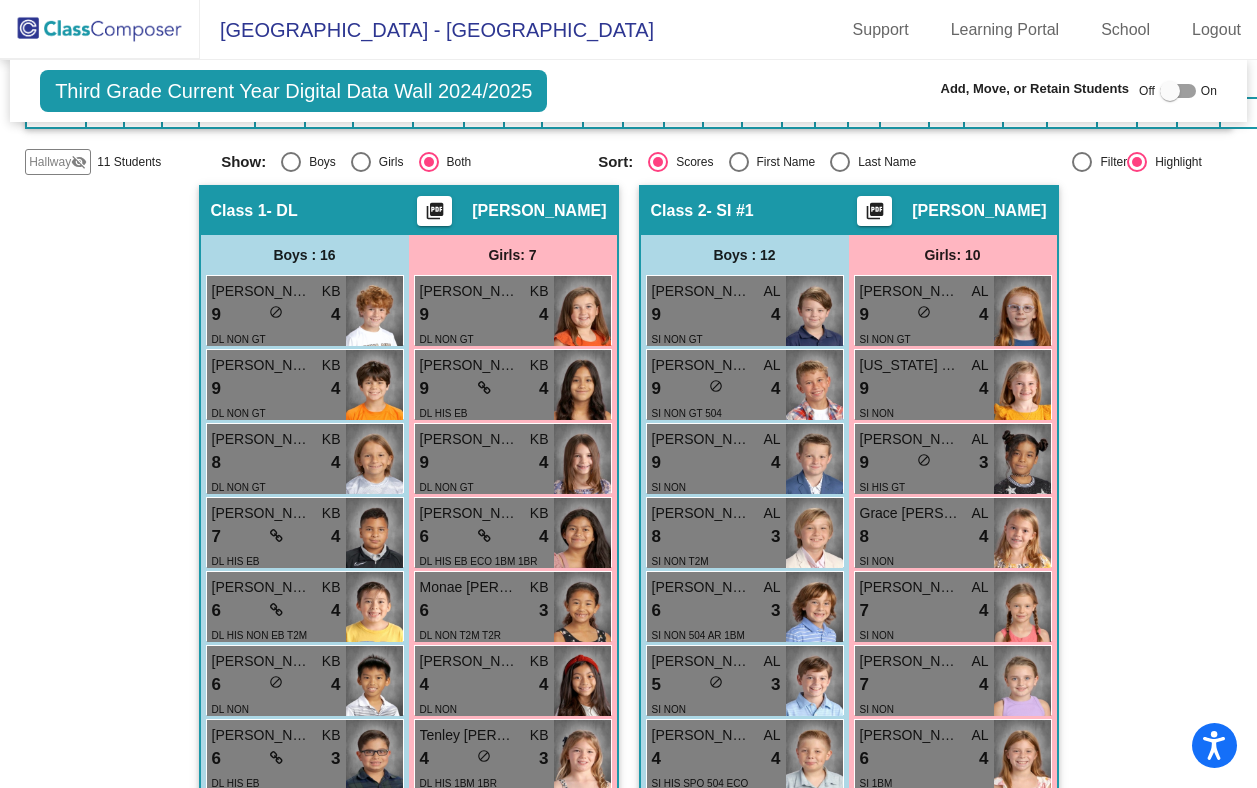scroll, scrollTop: 0, scrollLeft: 0, axis: both 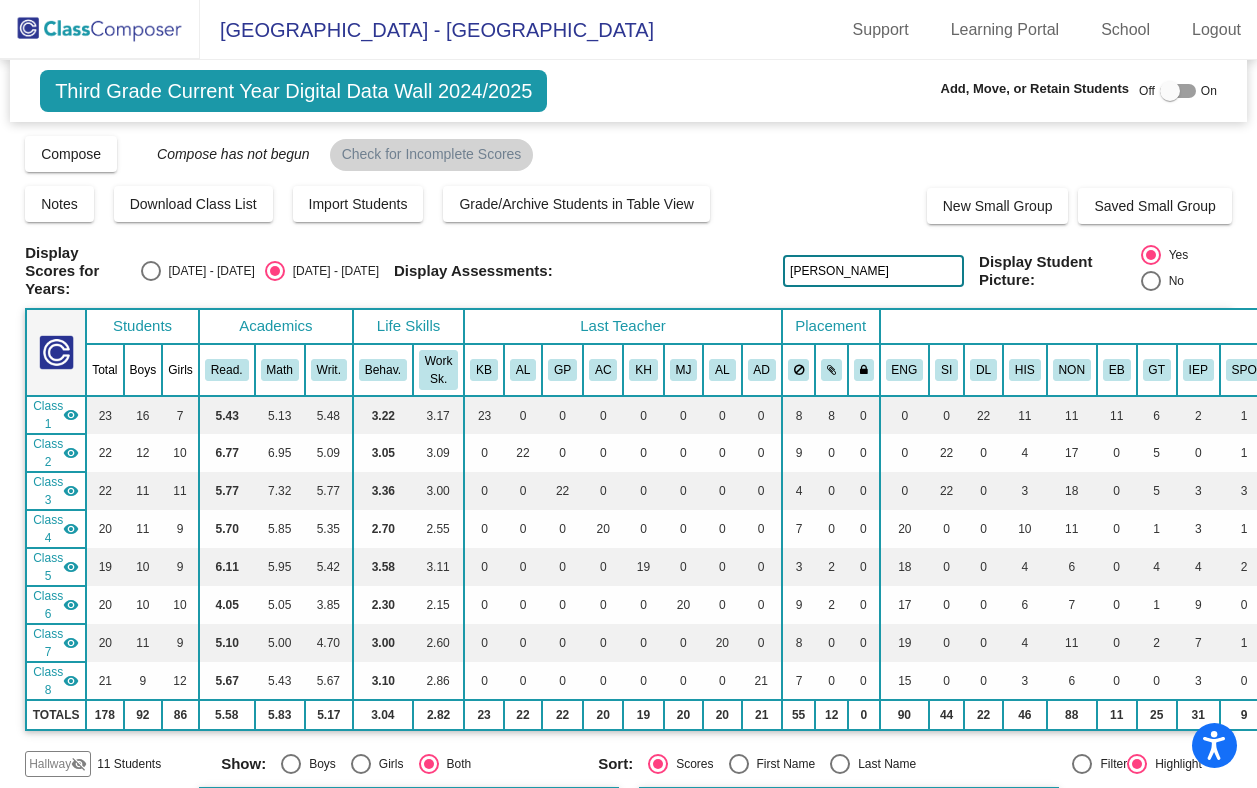 click on "Alvarez" 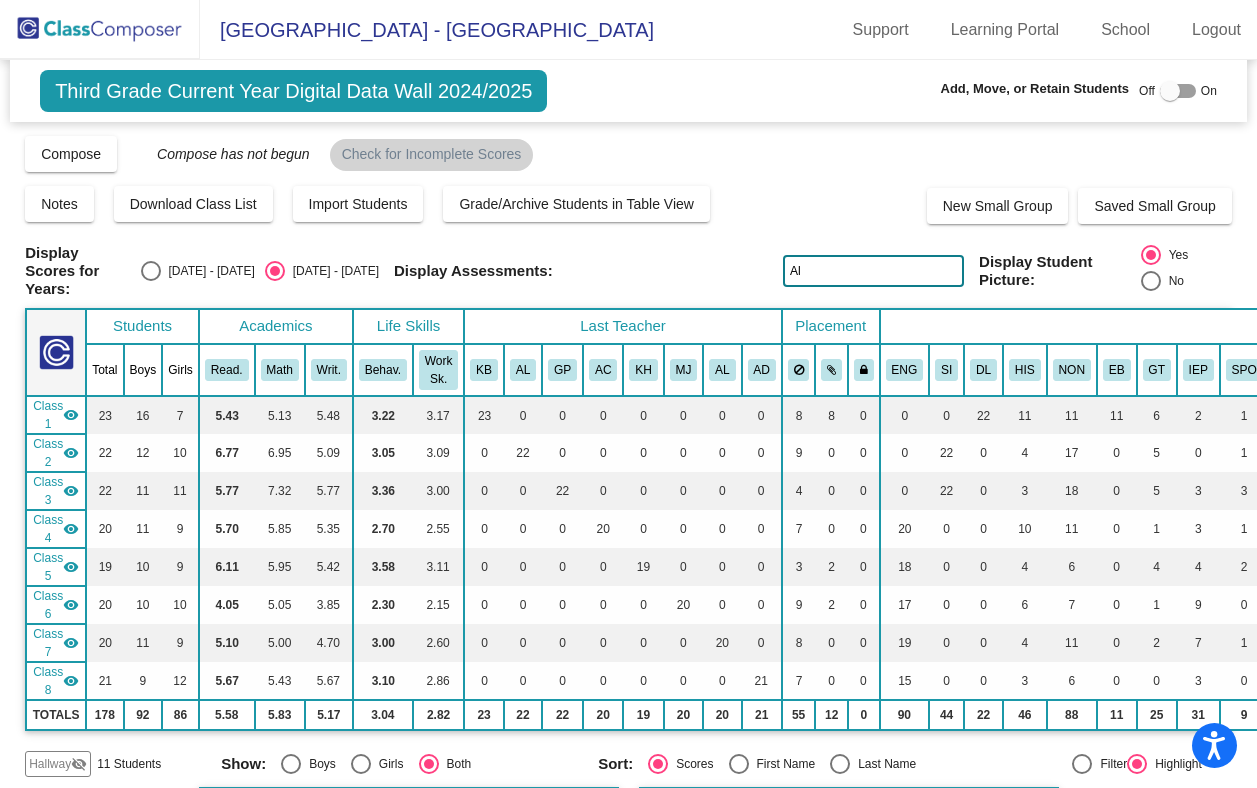 type on "A" 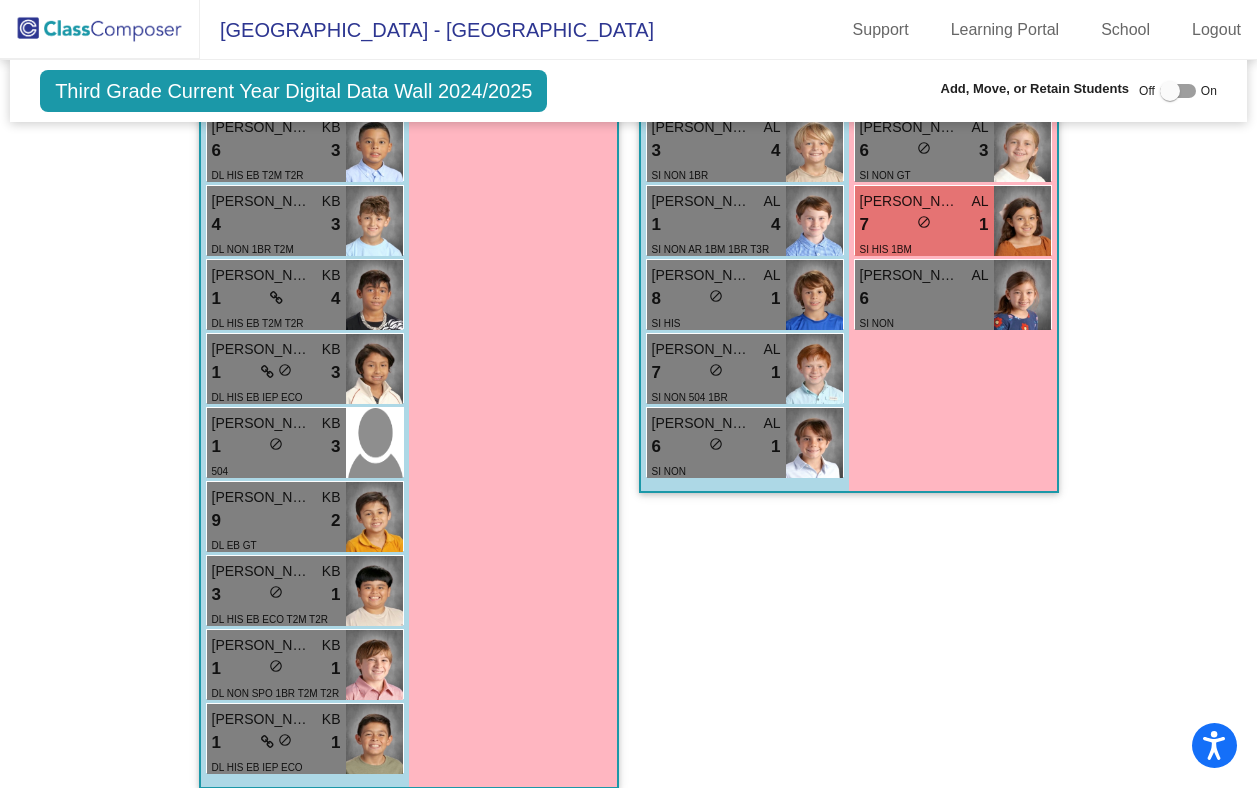 scroll, scrollTop: 1281, scrollLeft: 0, axis: vertical 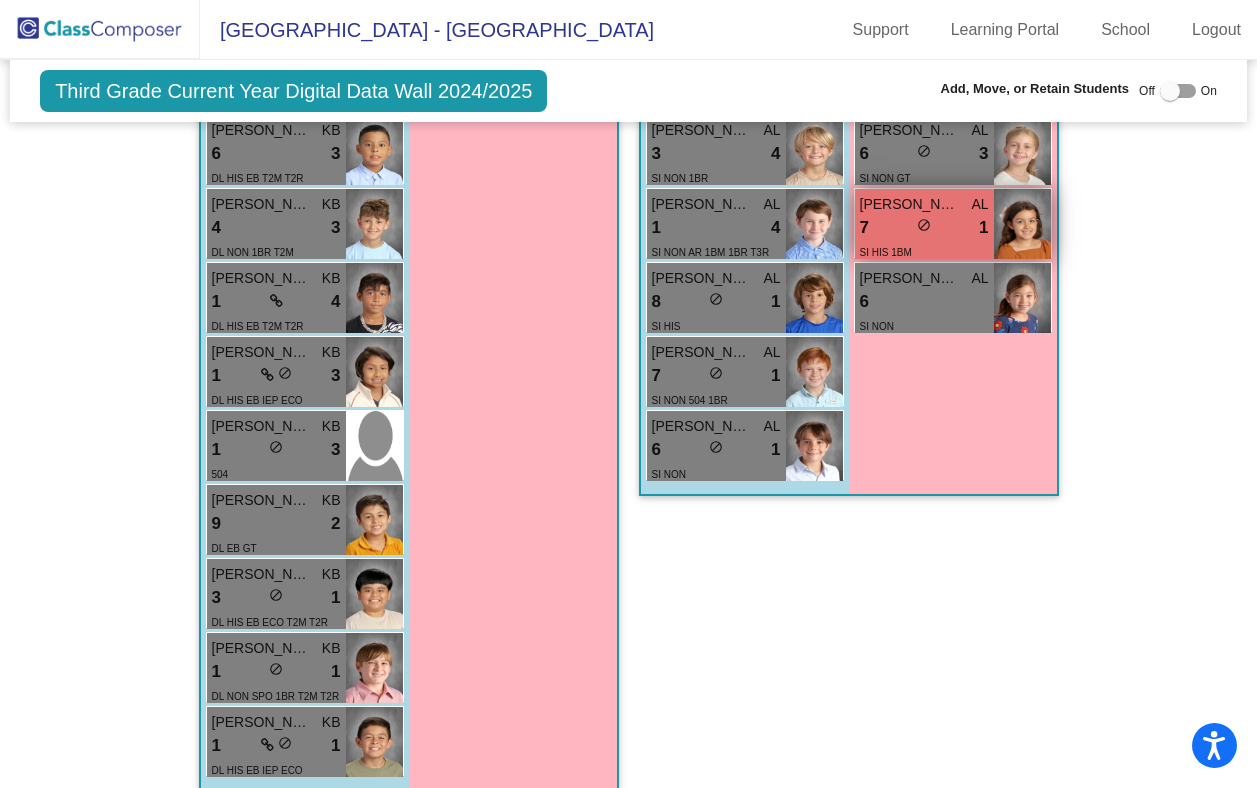 click on "7 lock do_not_disturb_alt 1" at bounding box center (924, 228) 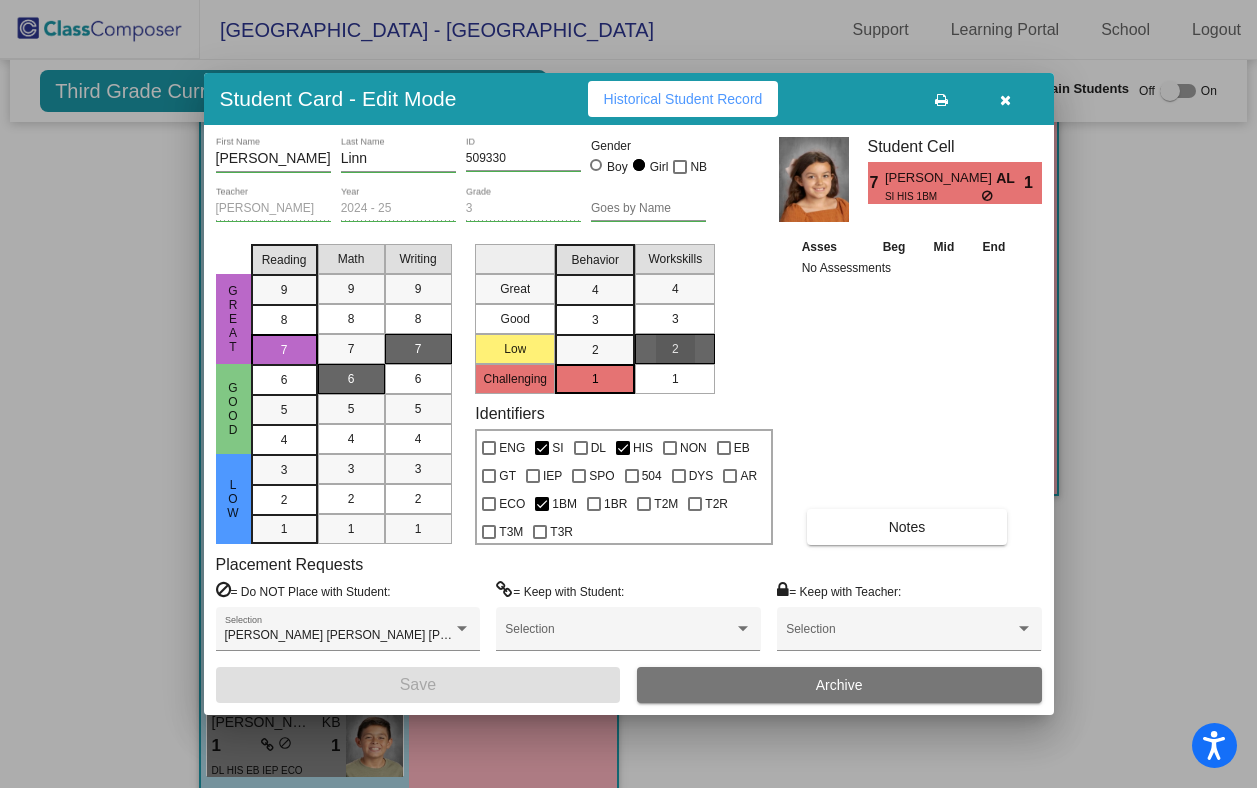 click on "2" at bounding box center [675, 349] 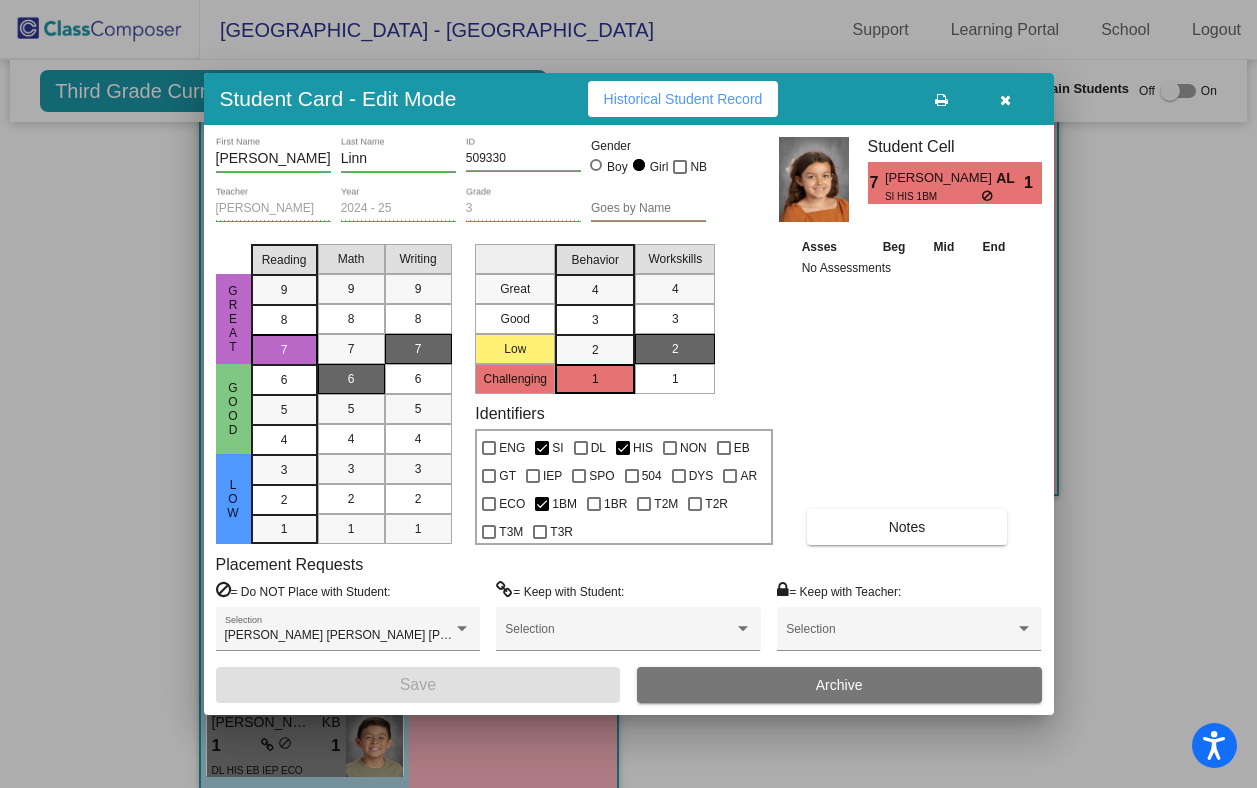 click at bounding box center [1005, 100] 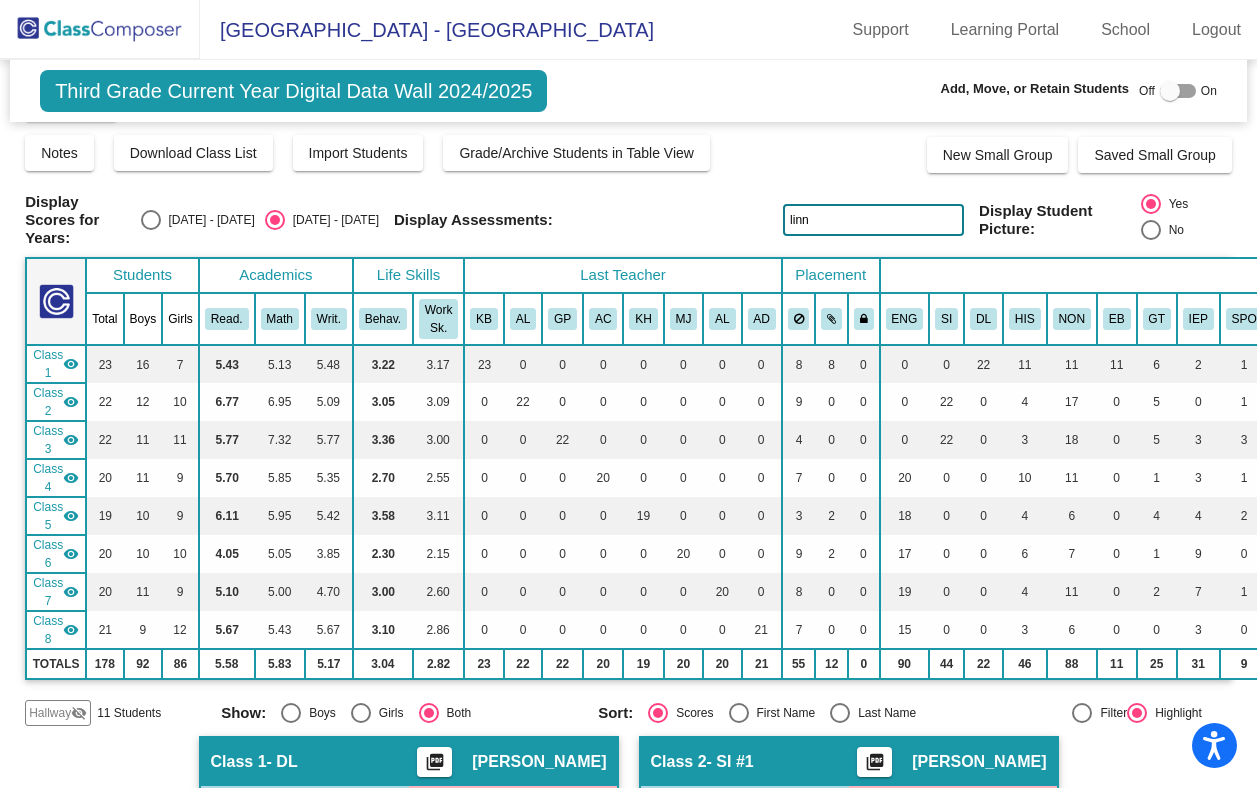 scroll, scrollTop: 0, scrollLeft: 0, axis: both 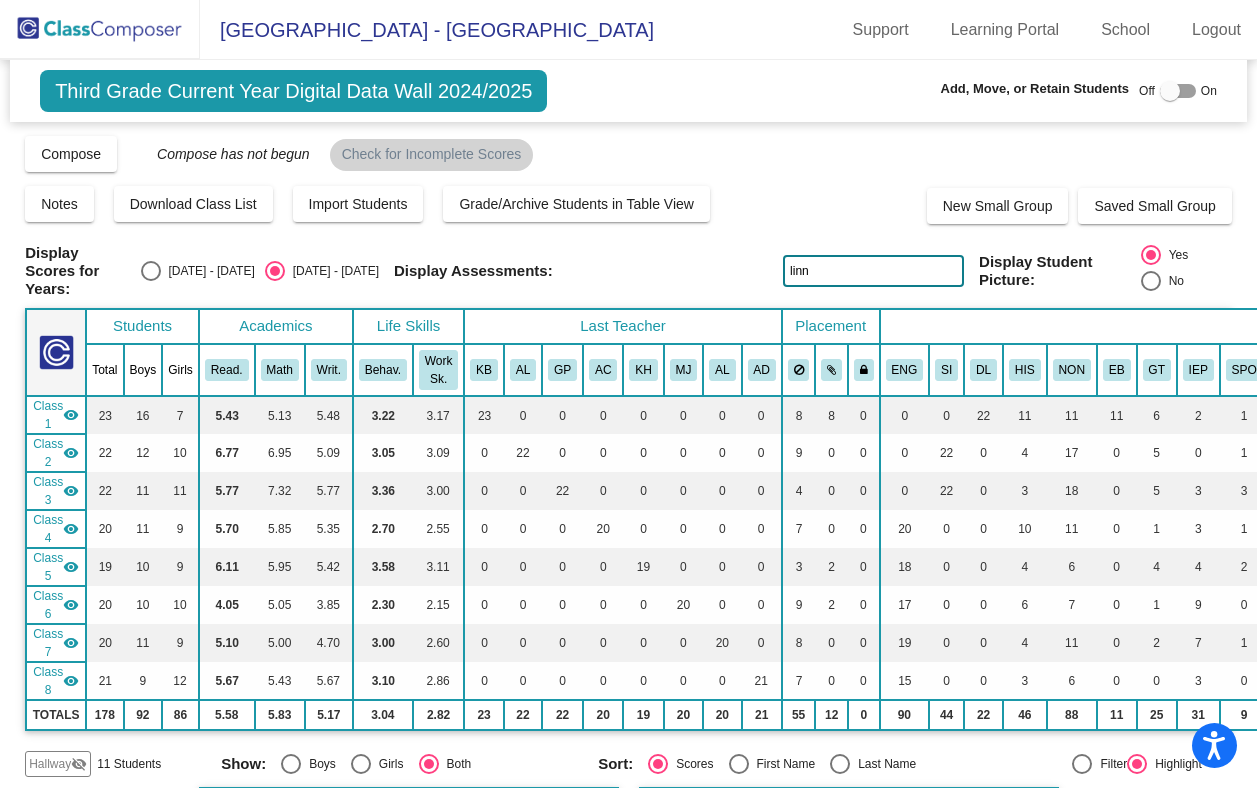 click on "linn" 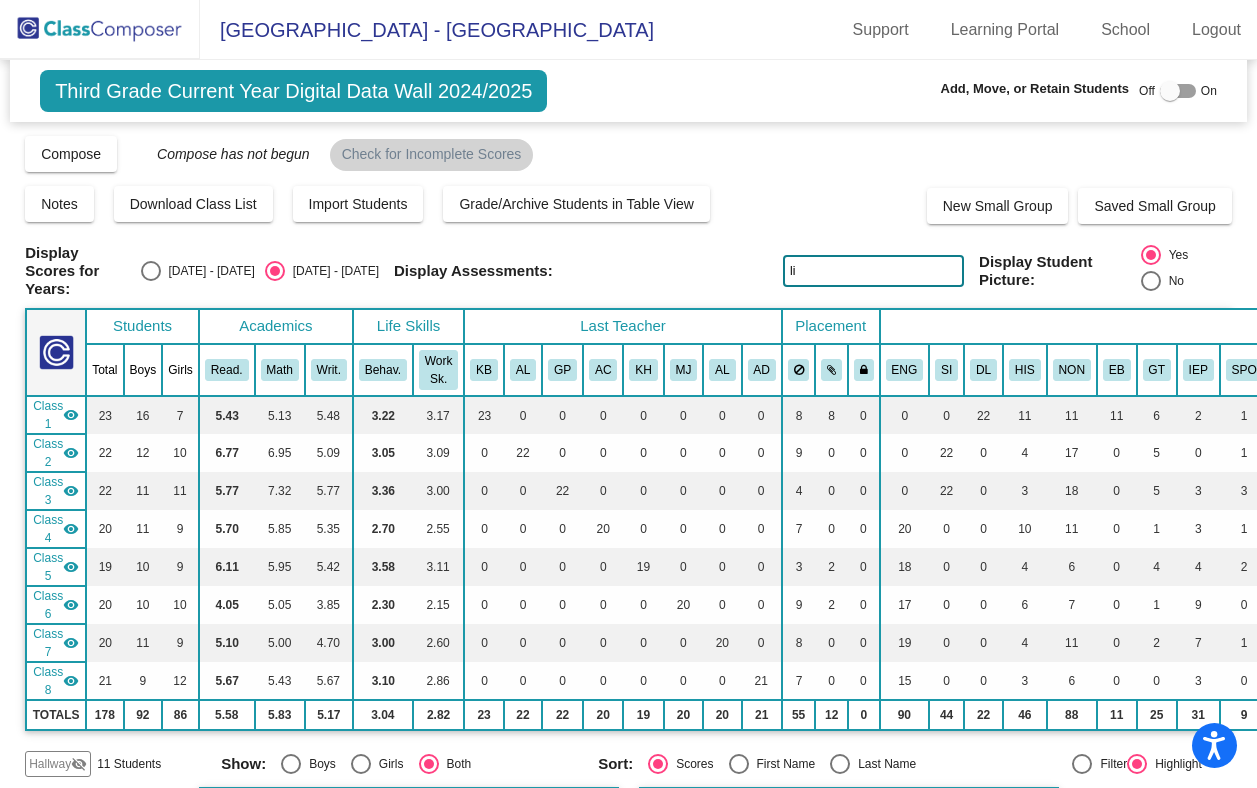 type on "l" 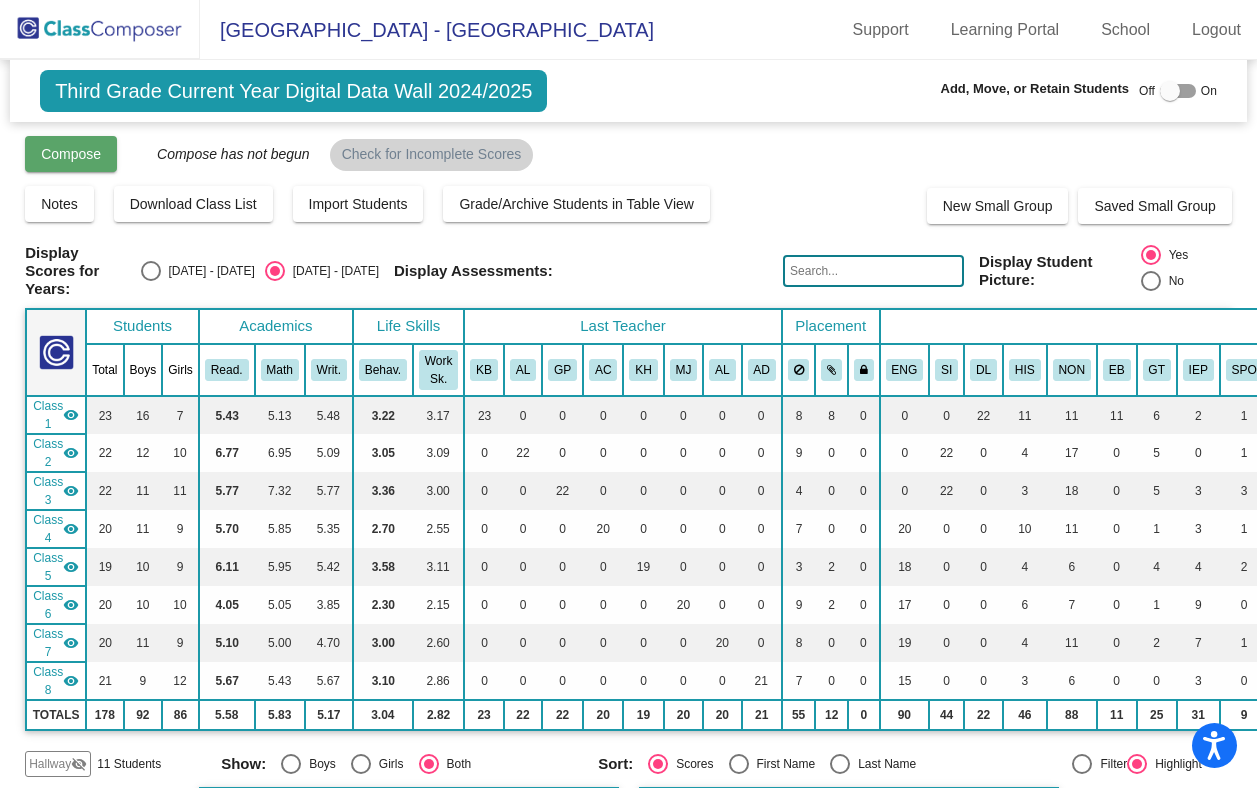 type 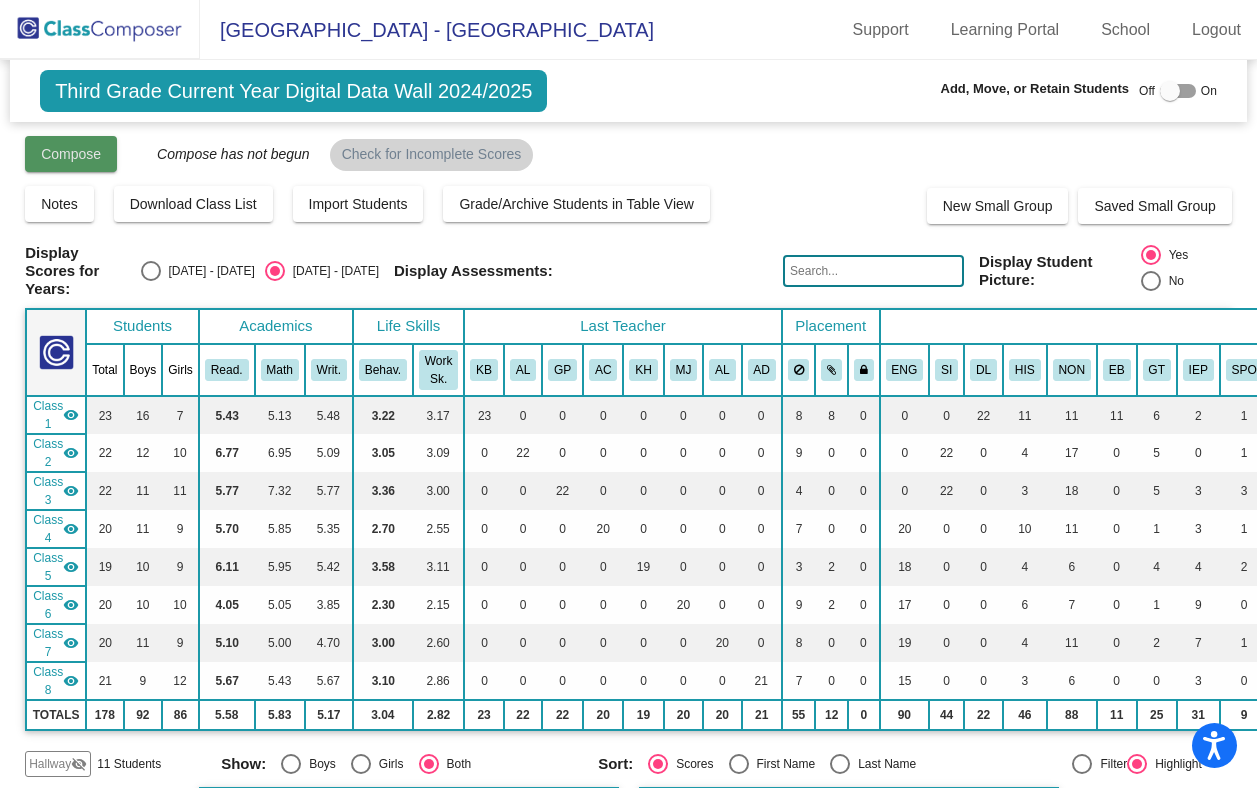 click on "Compose" 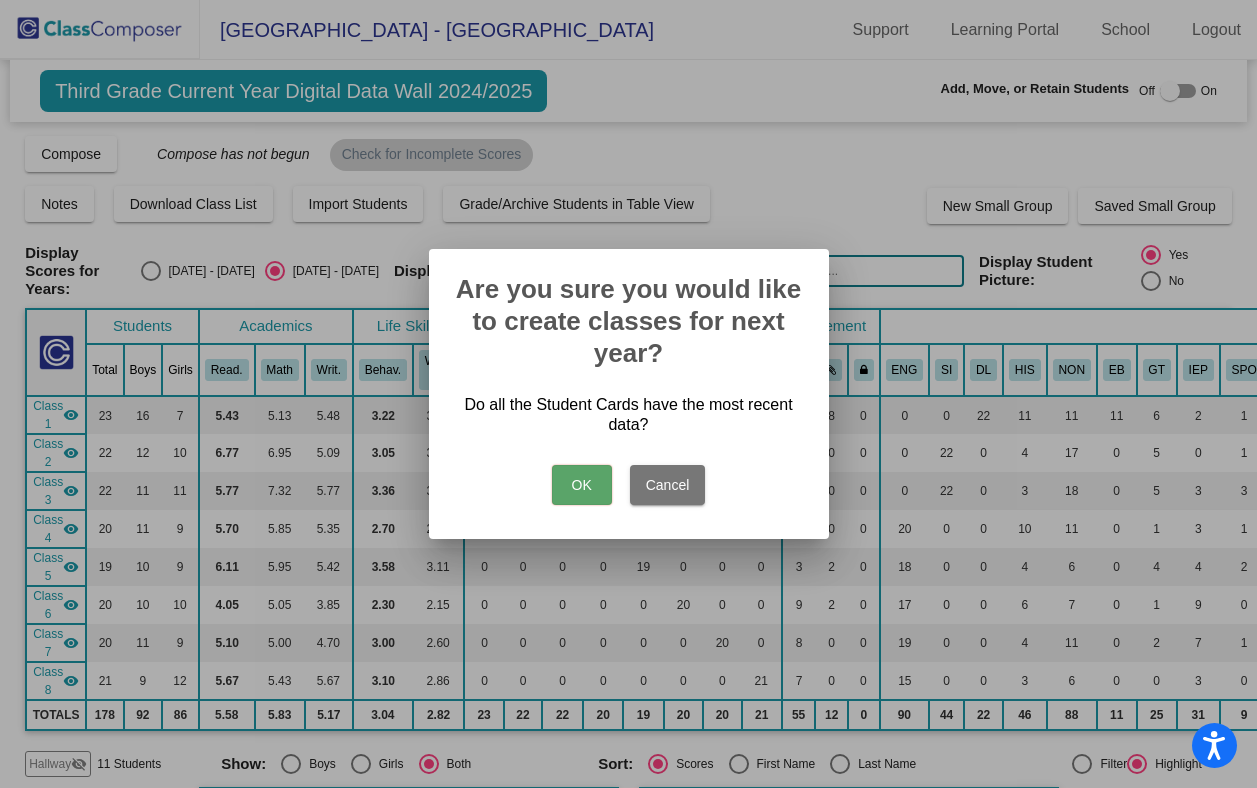 click on "OK" at bounding box center (582, 485) 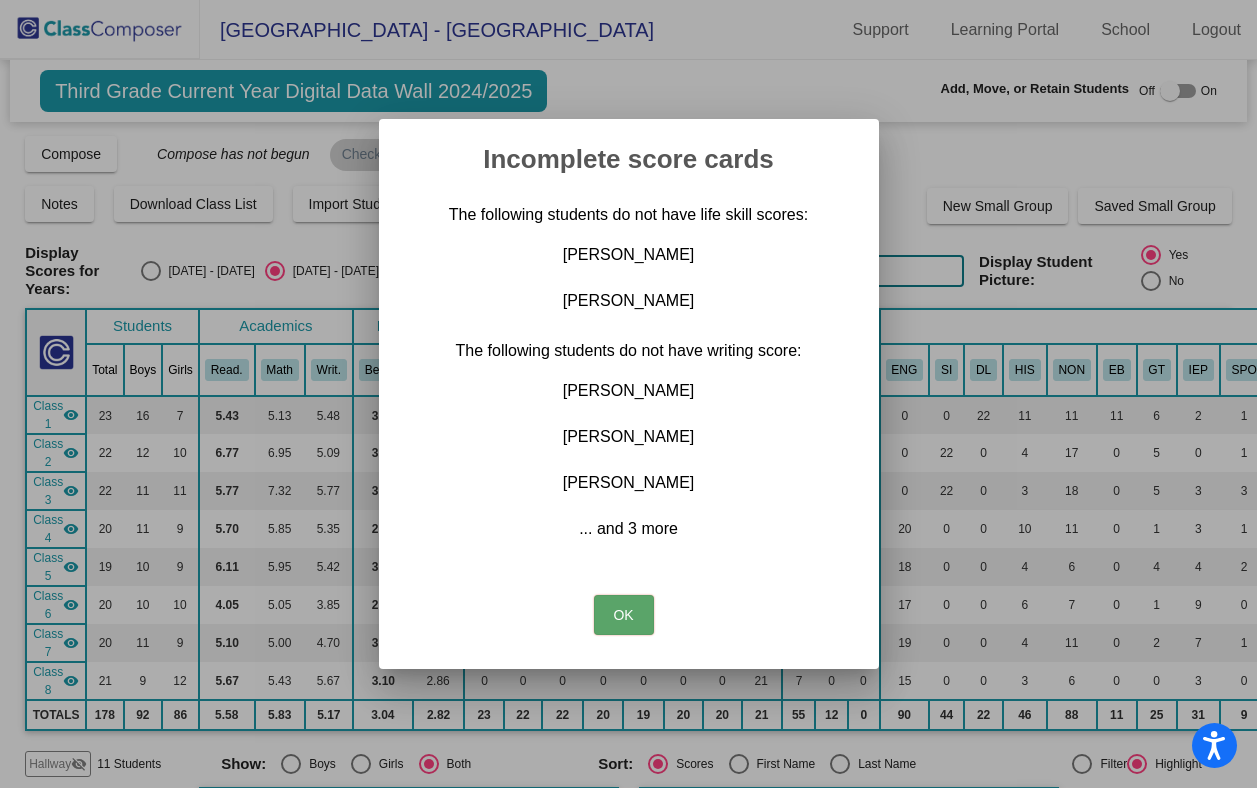 click on "OK" at bounding box center (624, 615) 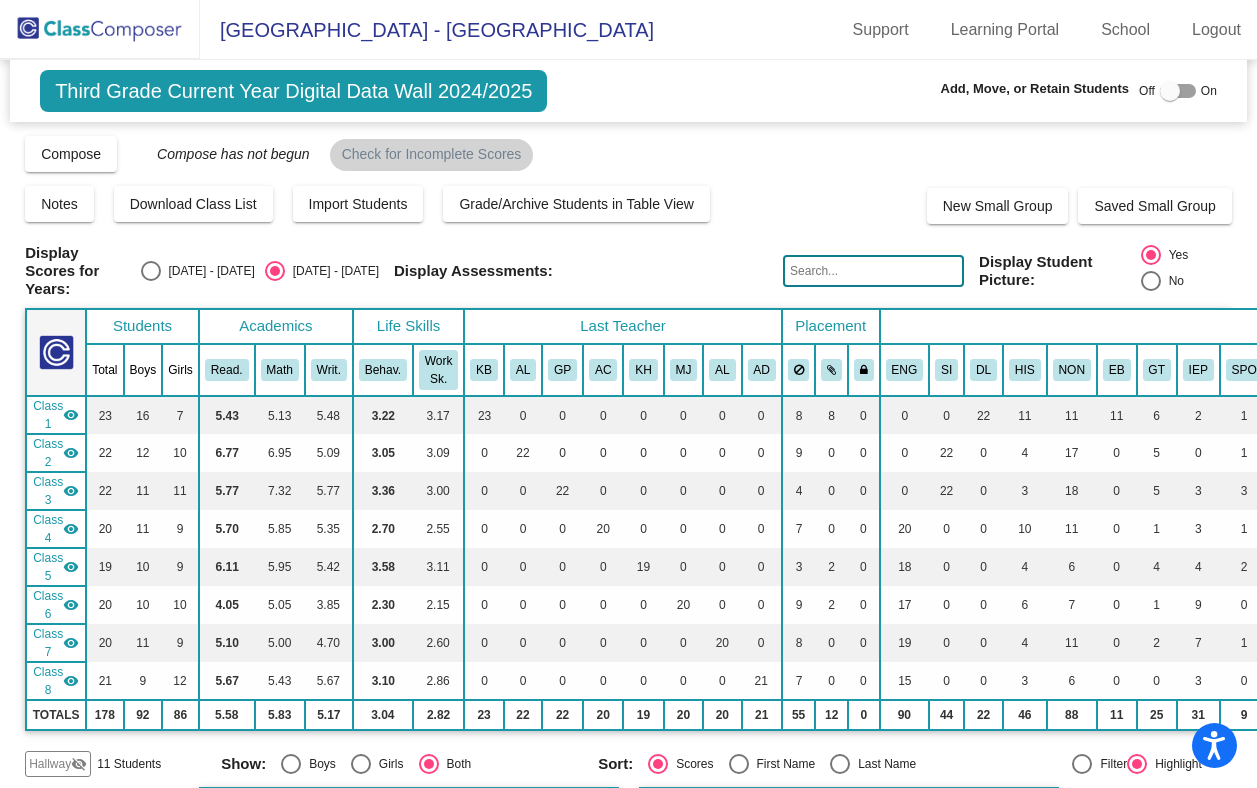 click 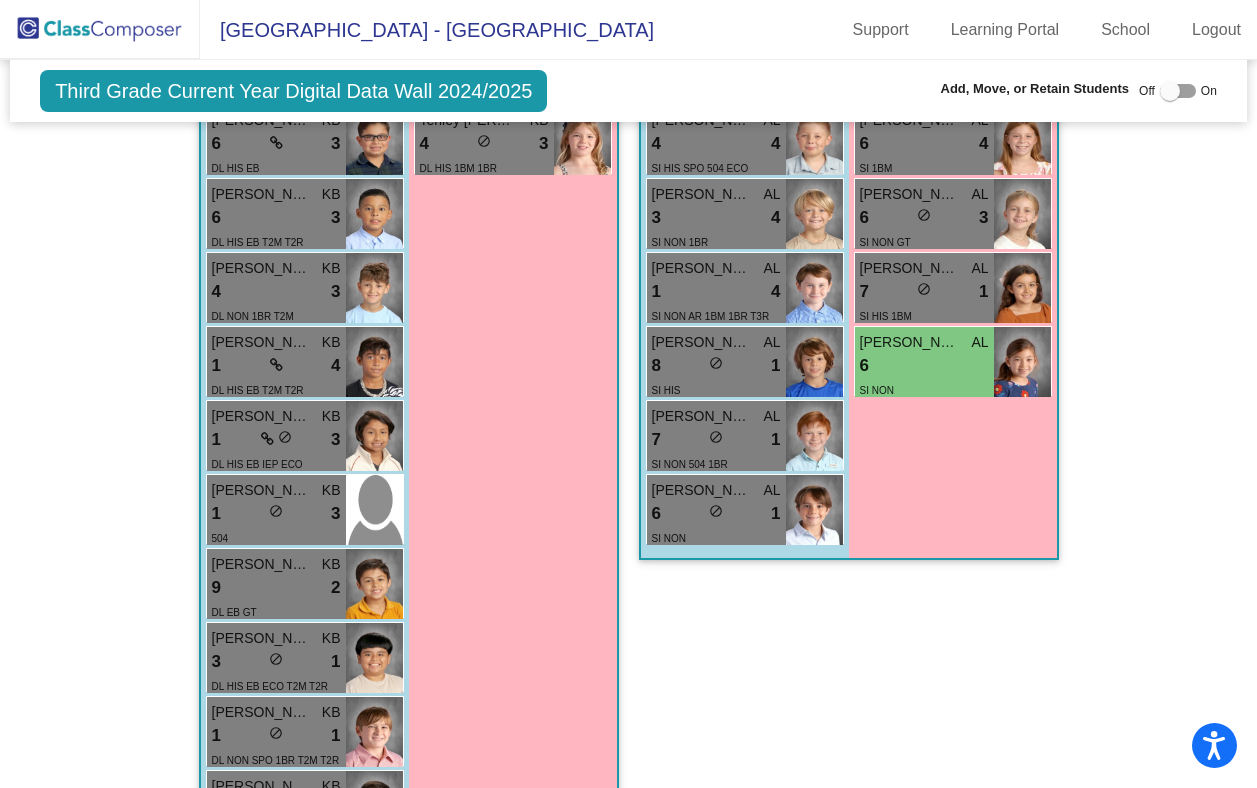 scroll, scrollTop: 1202, scrollLeft: 0, axis: vertical 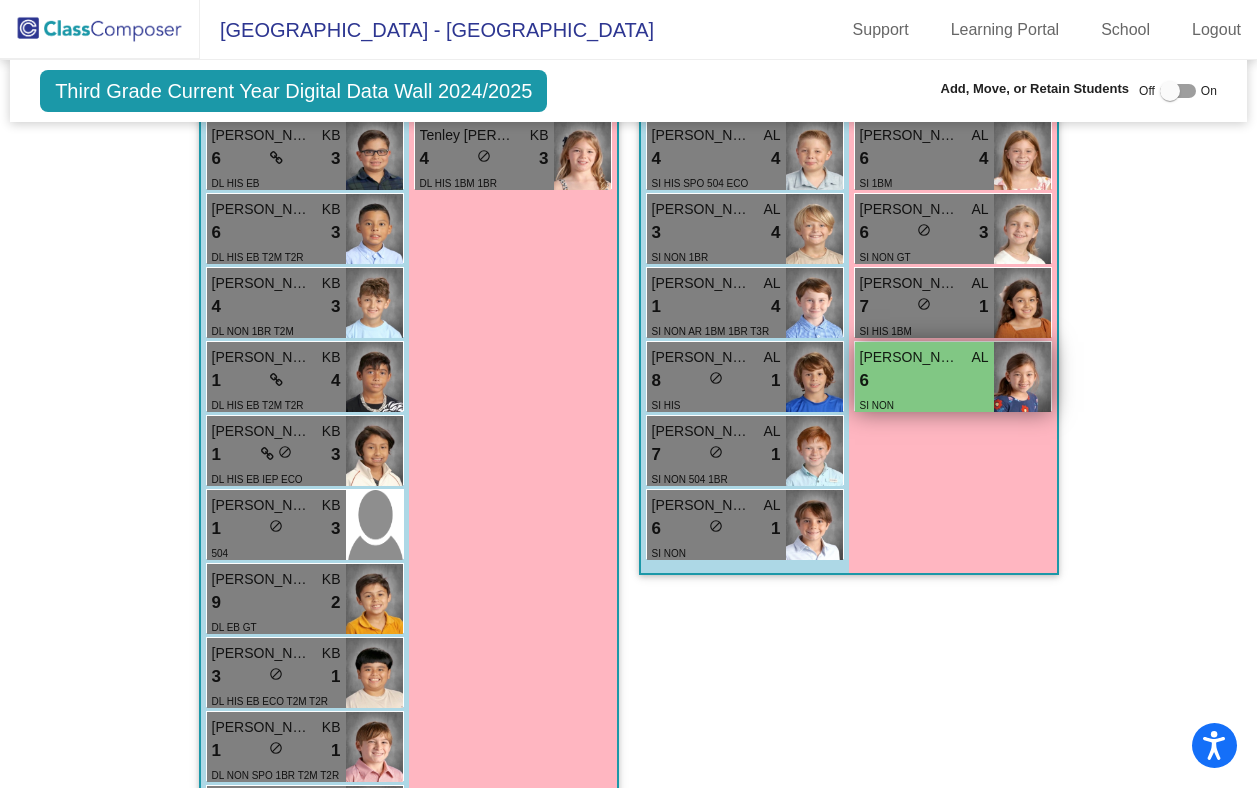 click on "SI NON" at bounding box center [924, 404] 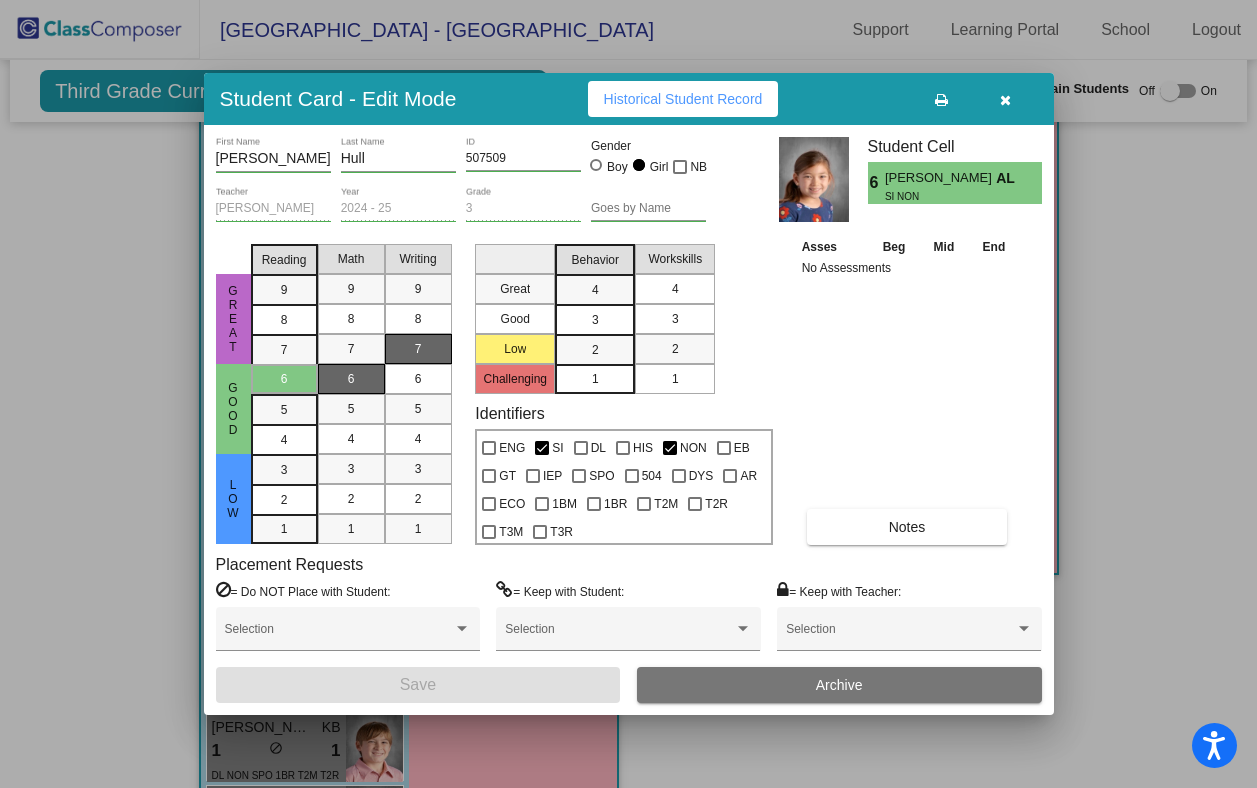 click on "4" at bounding box center (675, 289) 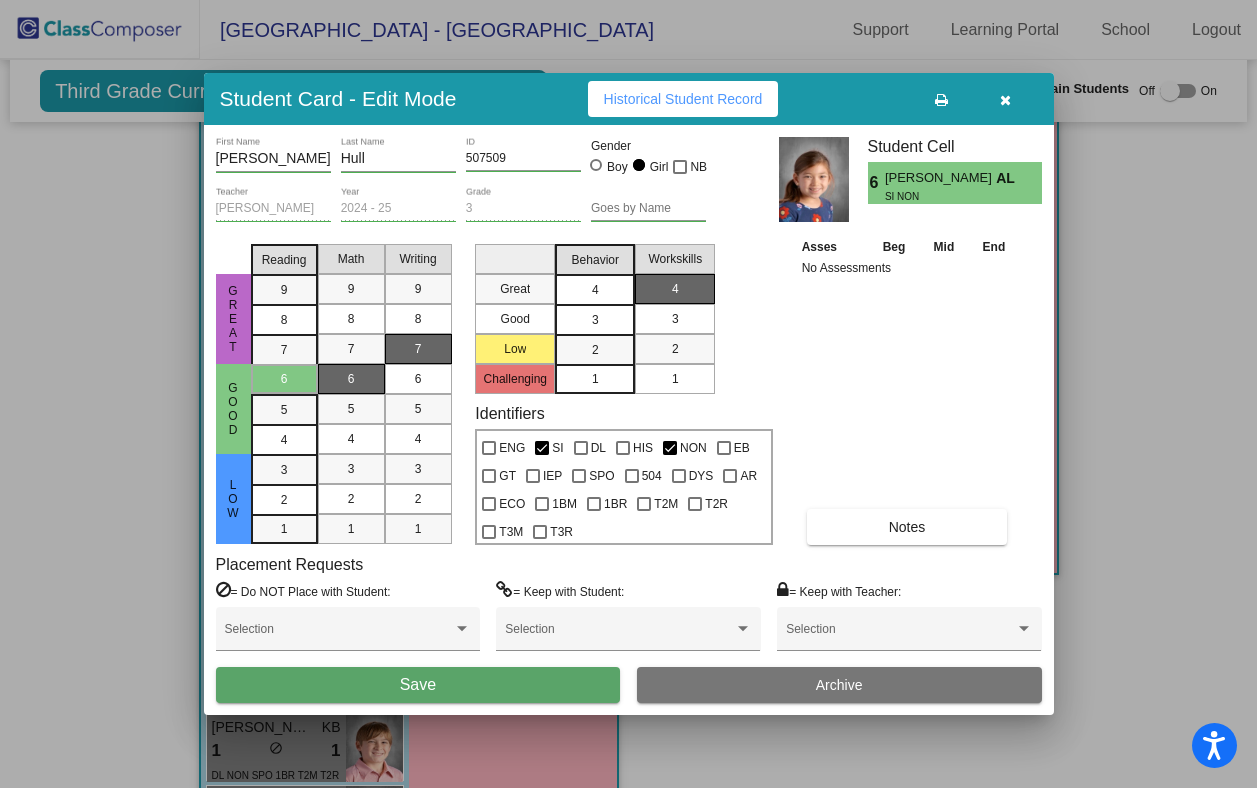 click on "4" at bounding box center (595, 290) 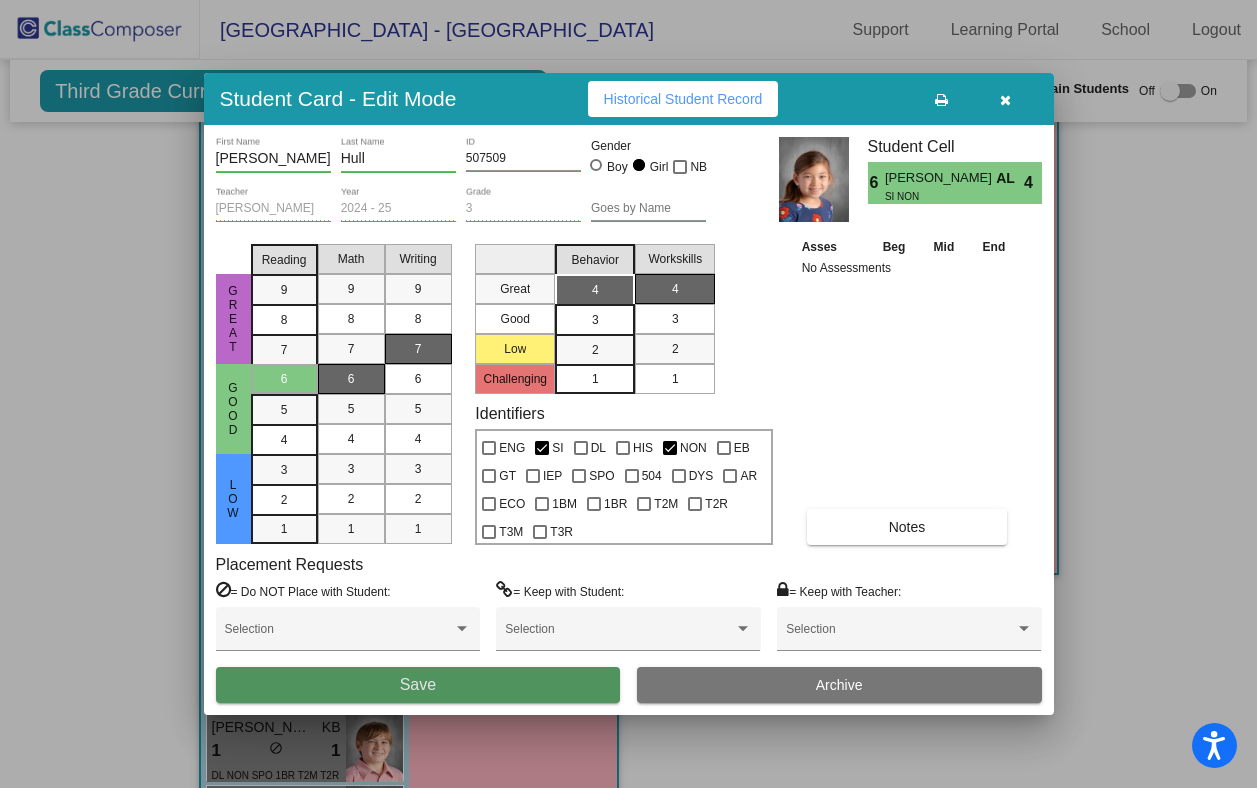 click on "Save" at bounding box center (418, 685) 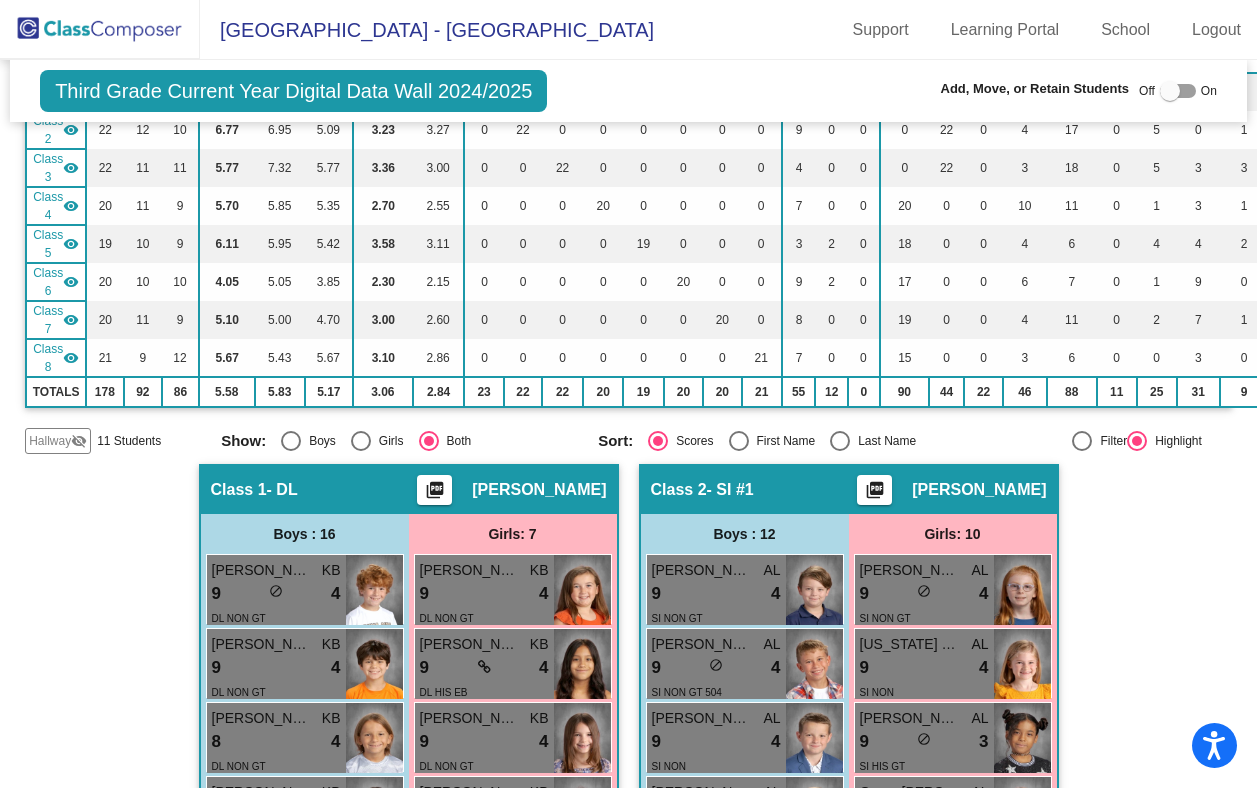 scroll, scrollTop: 0, scrollLeft: 0, axis: both 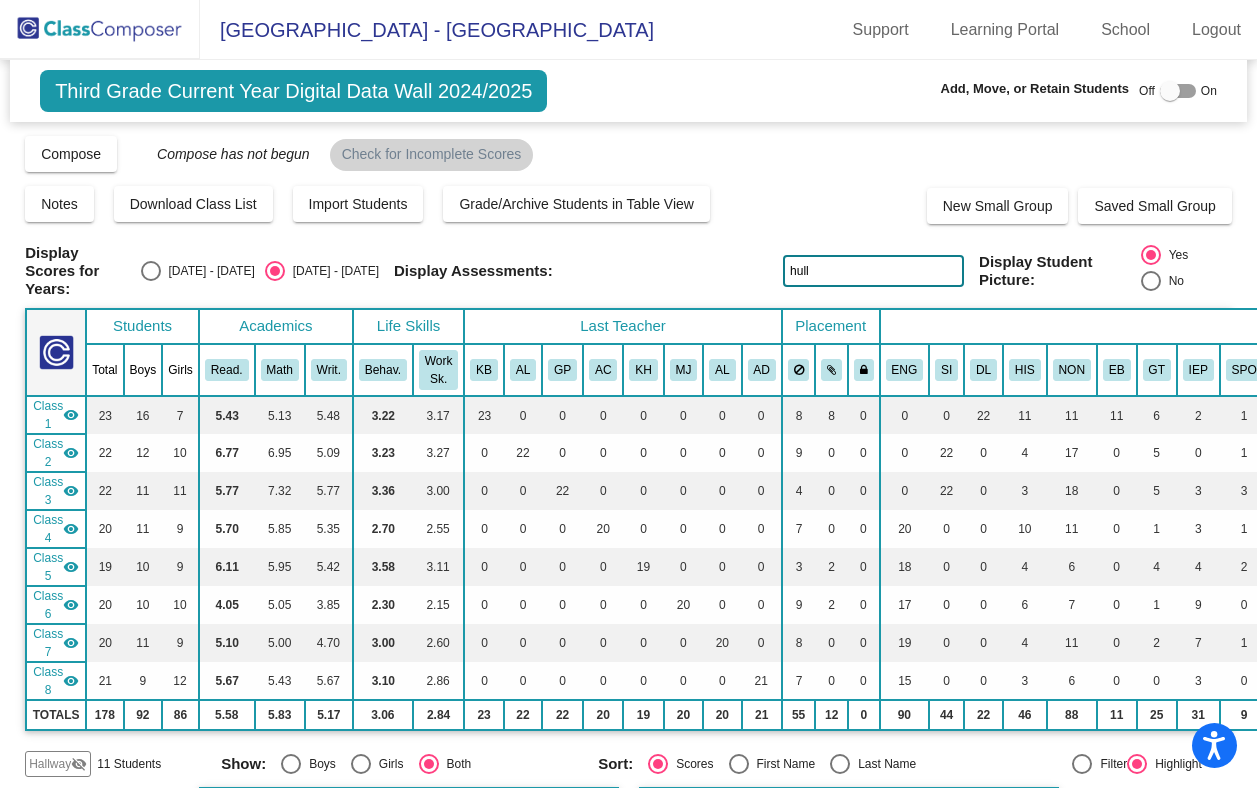 click on "hull" 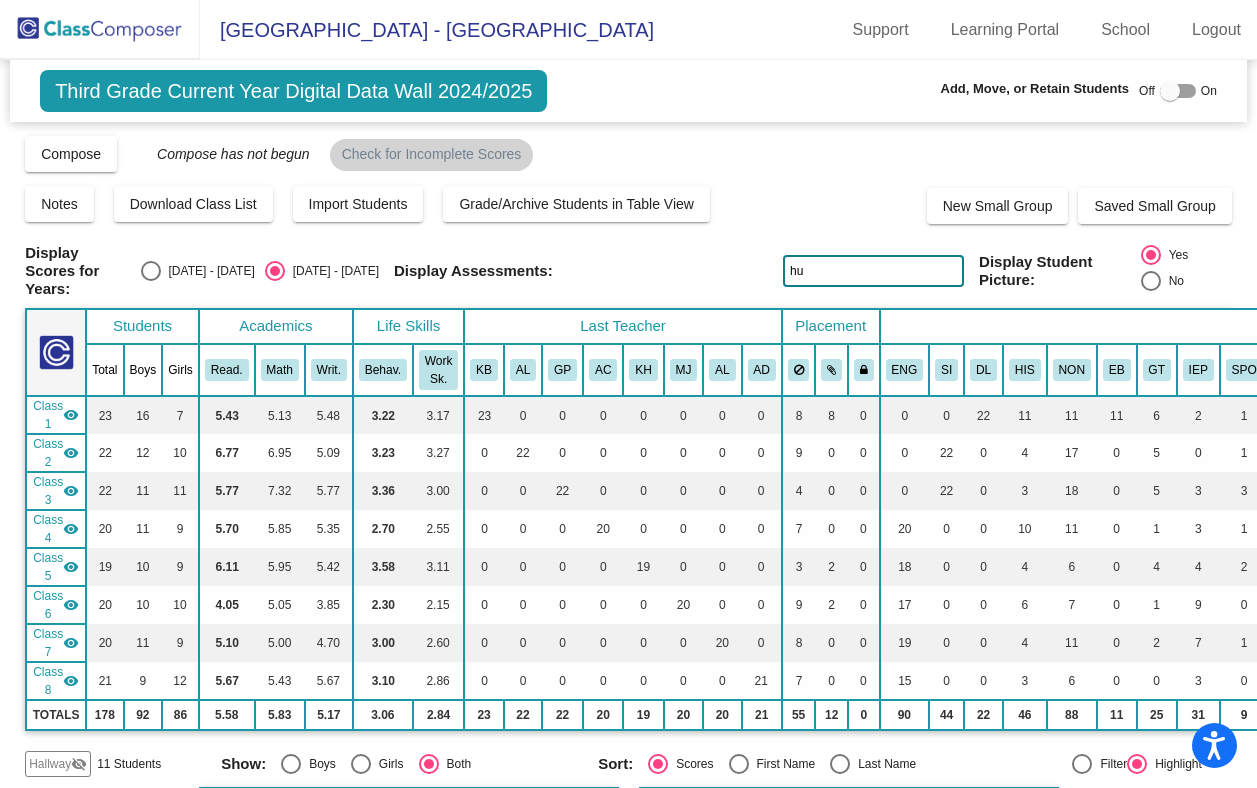 type on "h" 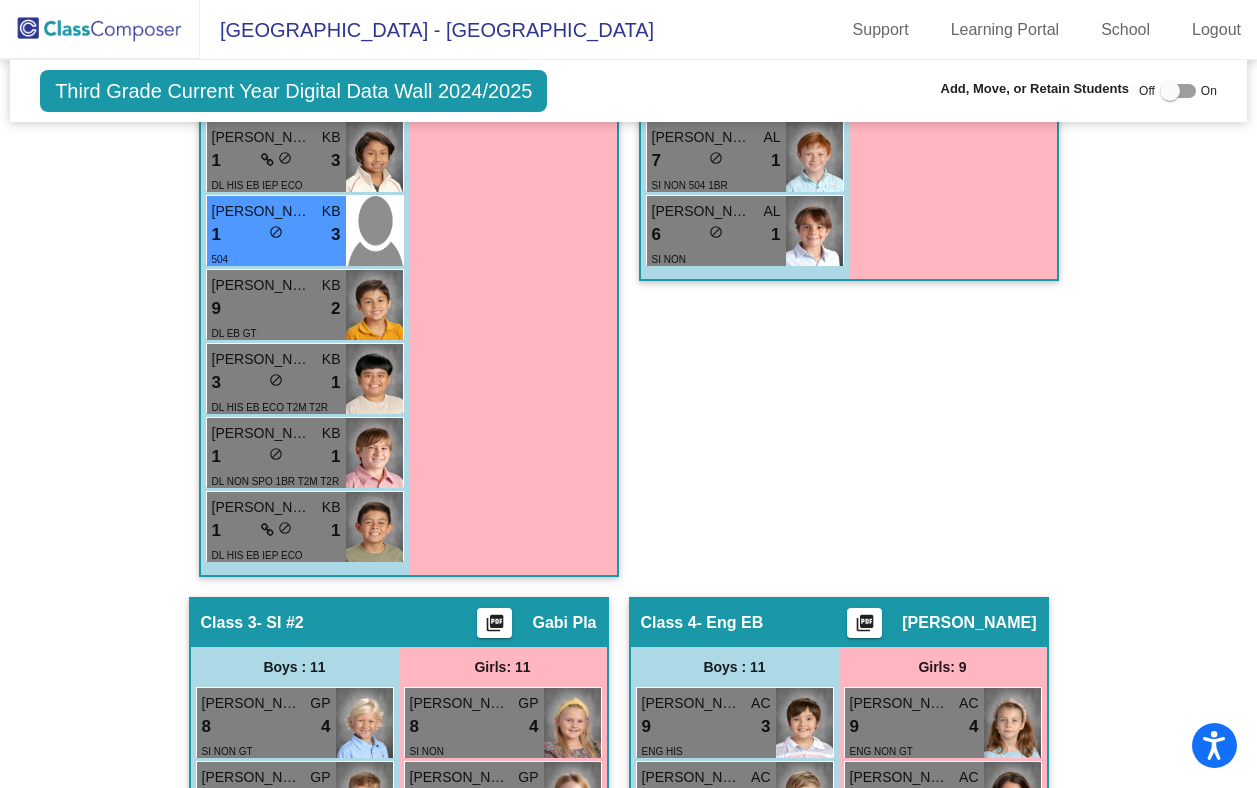 scroll, scrollTop: 1454, scrollLeft: 0, axis: vertical 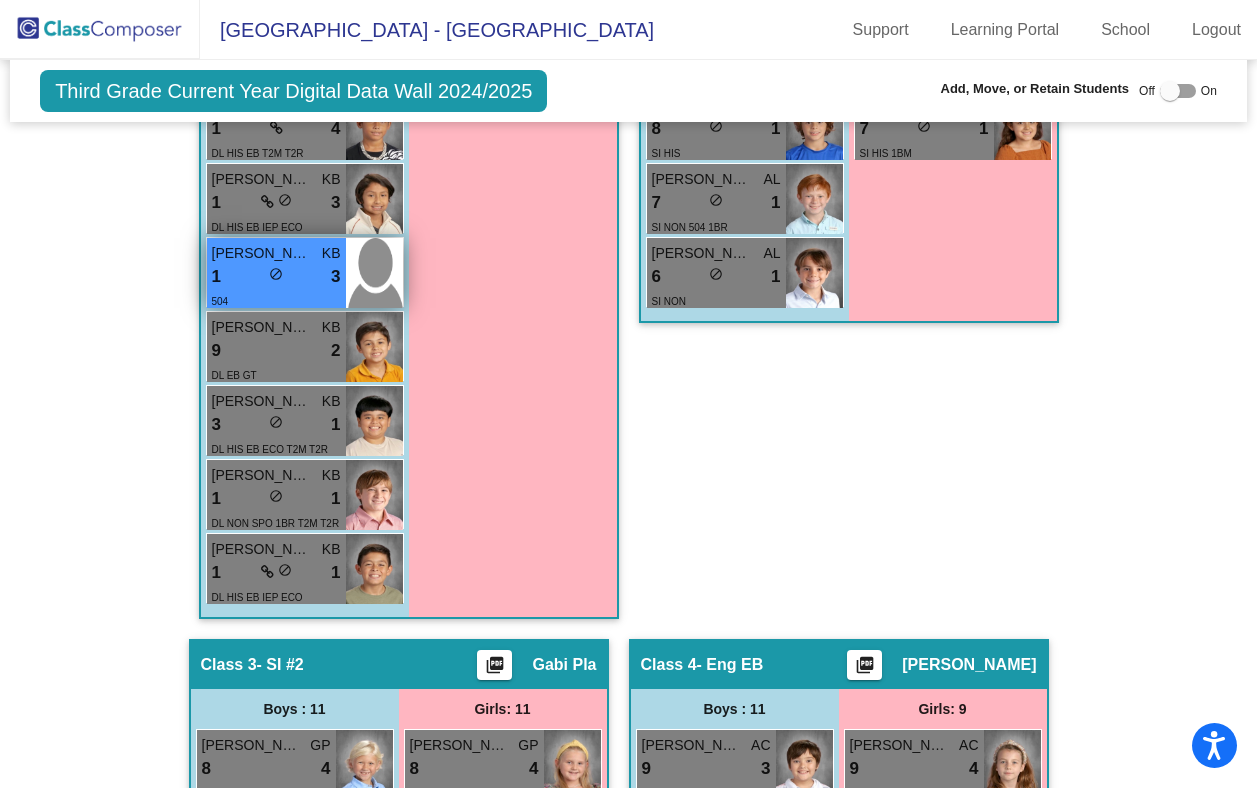 click on "1 lock do_not_disturb_alt 3" at bounding box center [276, 277] 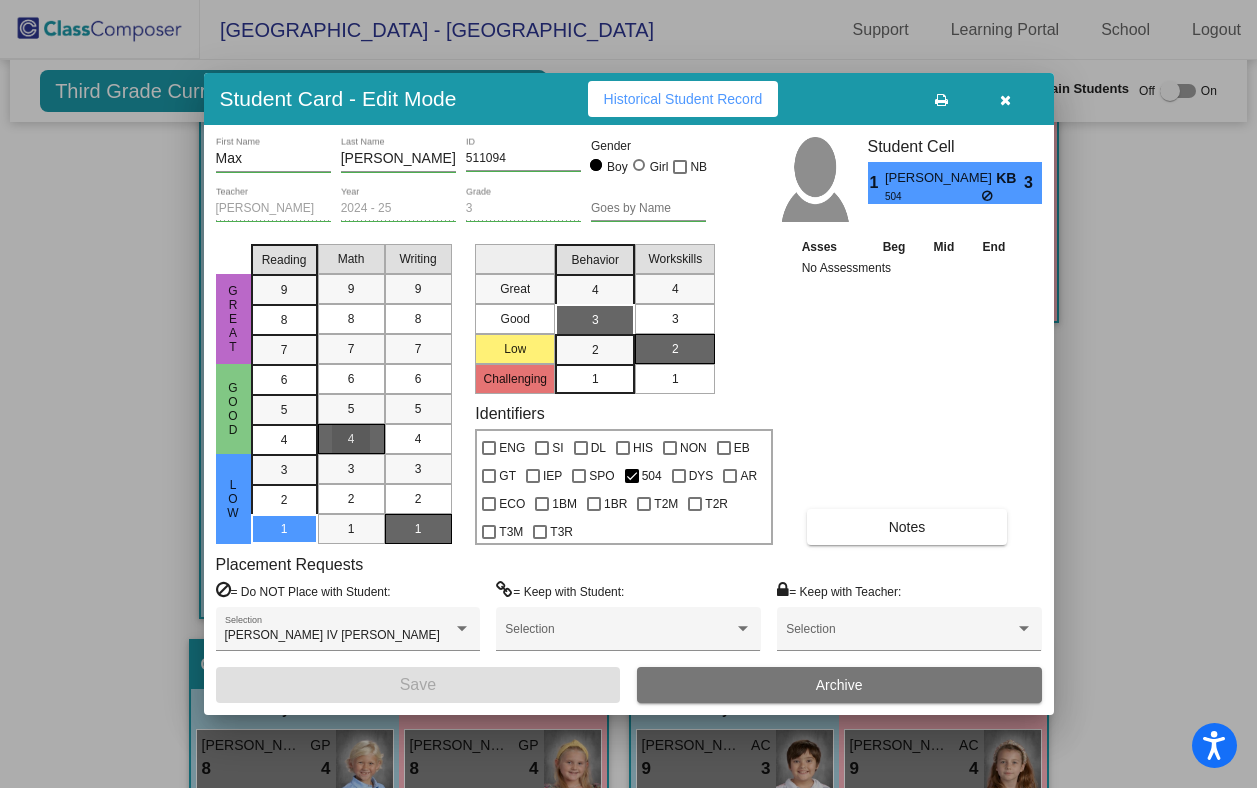 click on "4" at bounding box center [351, 439] 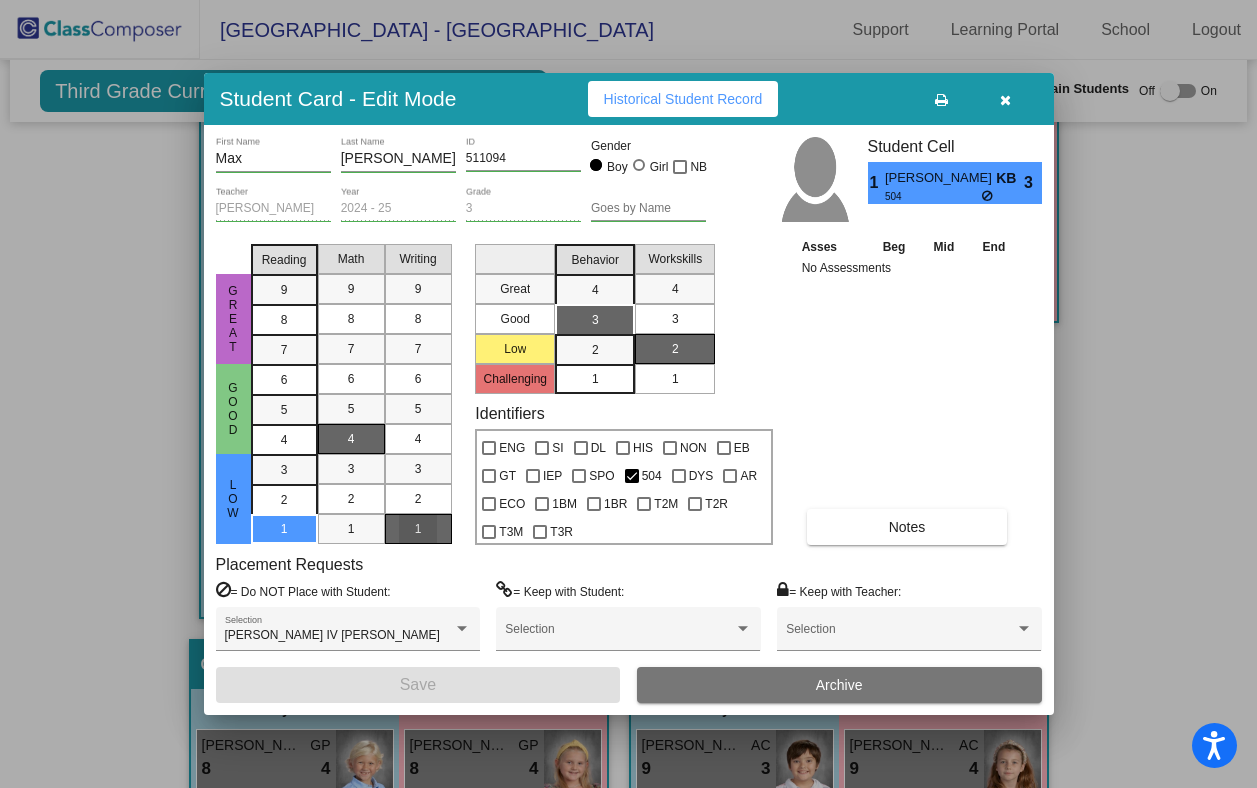 click on "1" at bounding box center (418, 529) 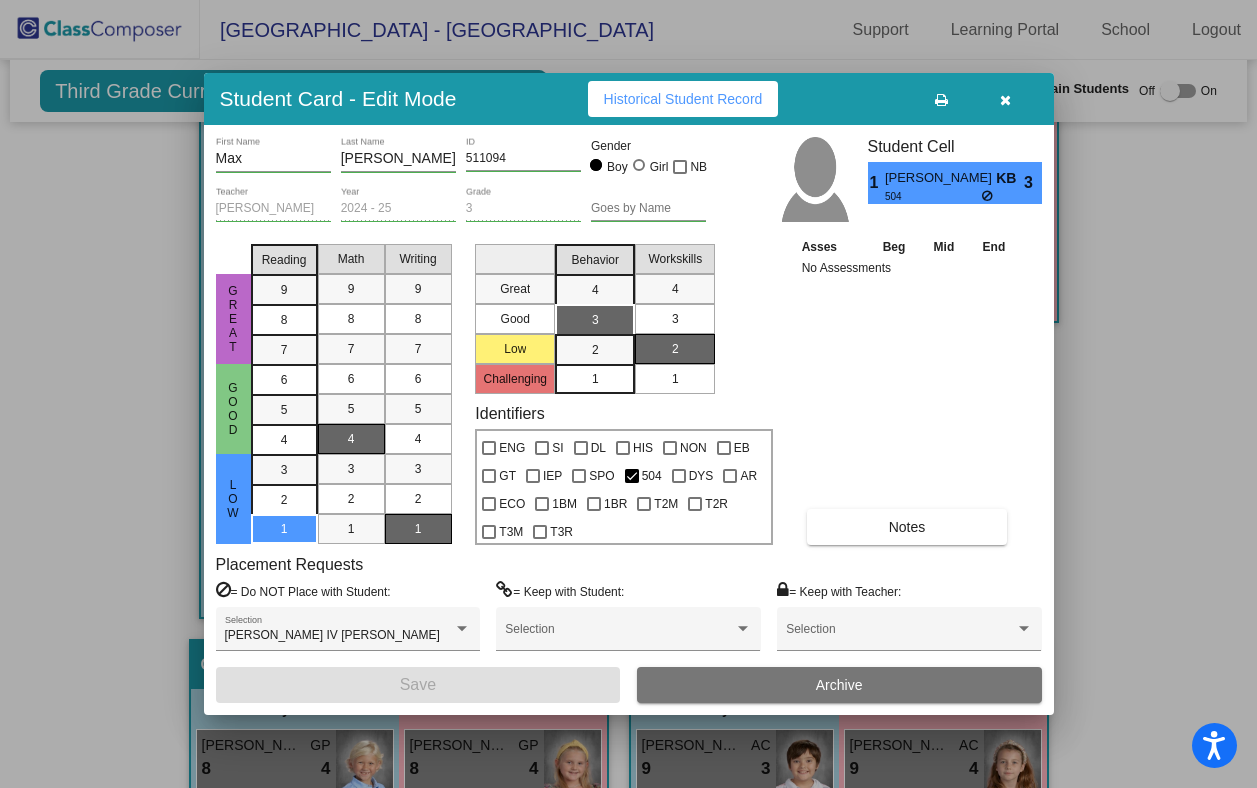 click on "3" at bounding box center (595, 319) 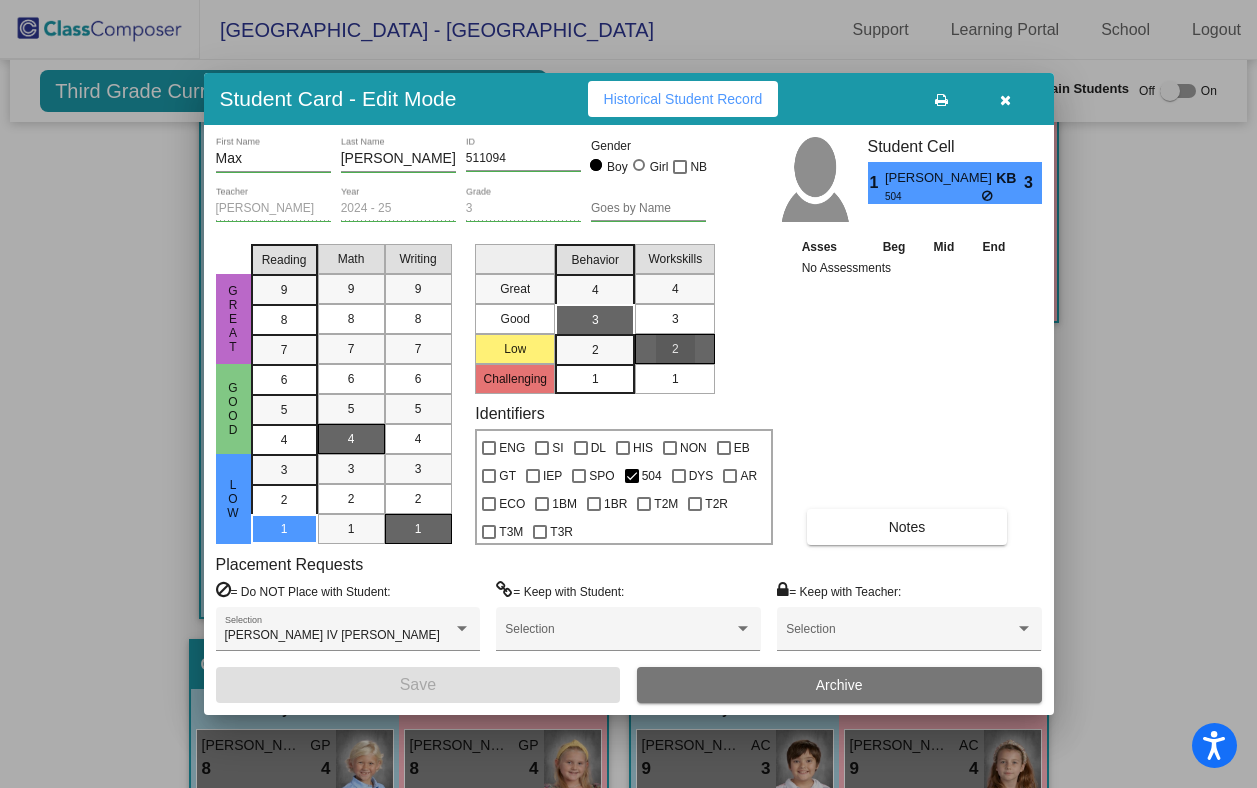 click on "2" at bounding box center [675, 349] 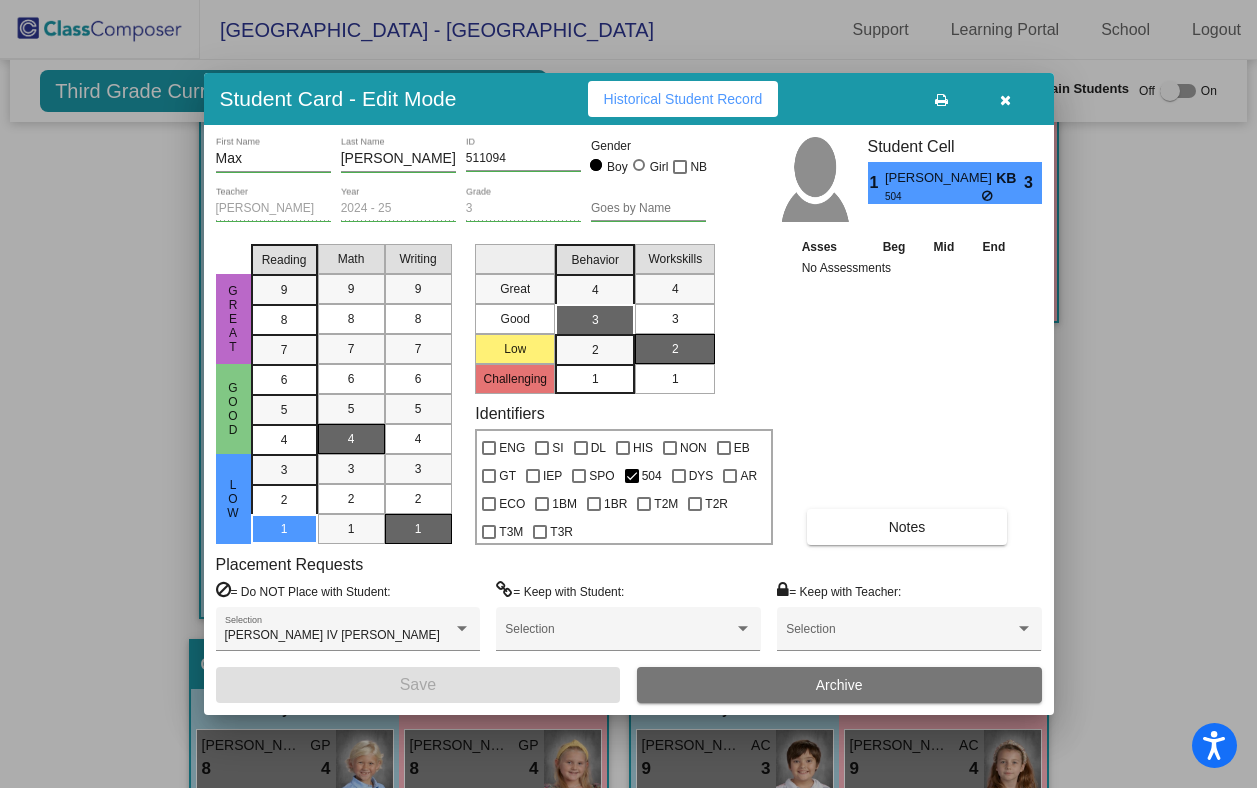 click at bounding box center [1006, 99] 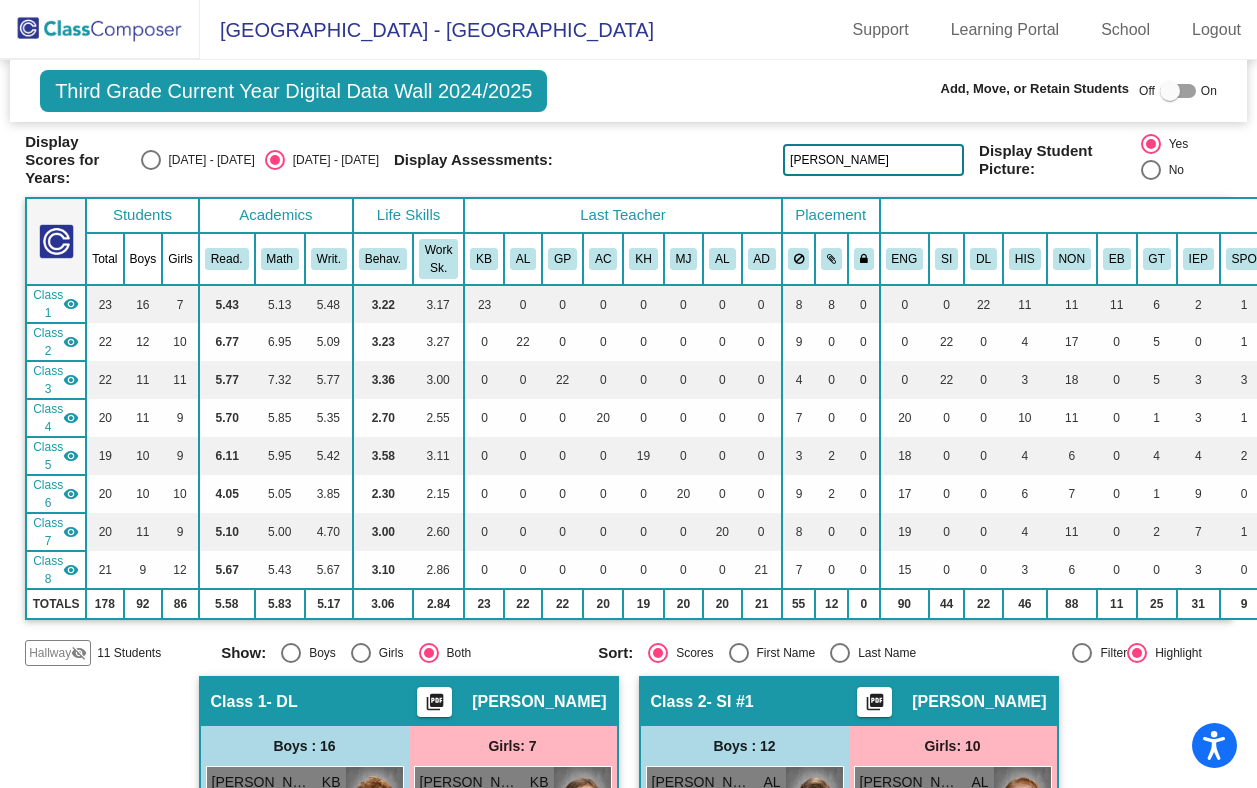 scroll, scrollTop: 0, scrollLeft: 0, axis: both 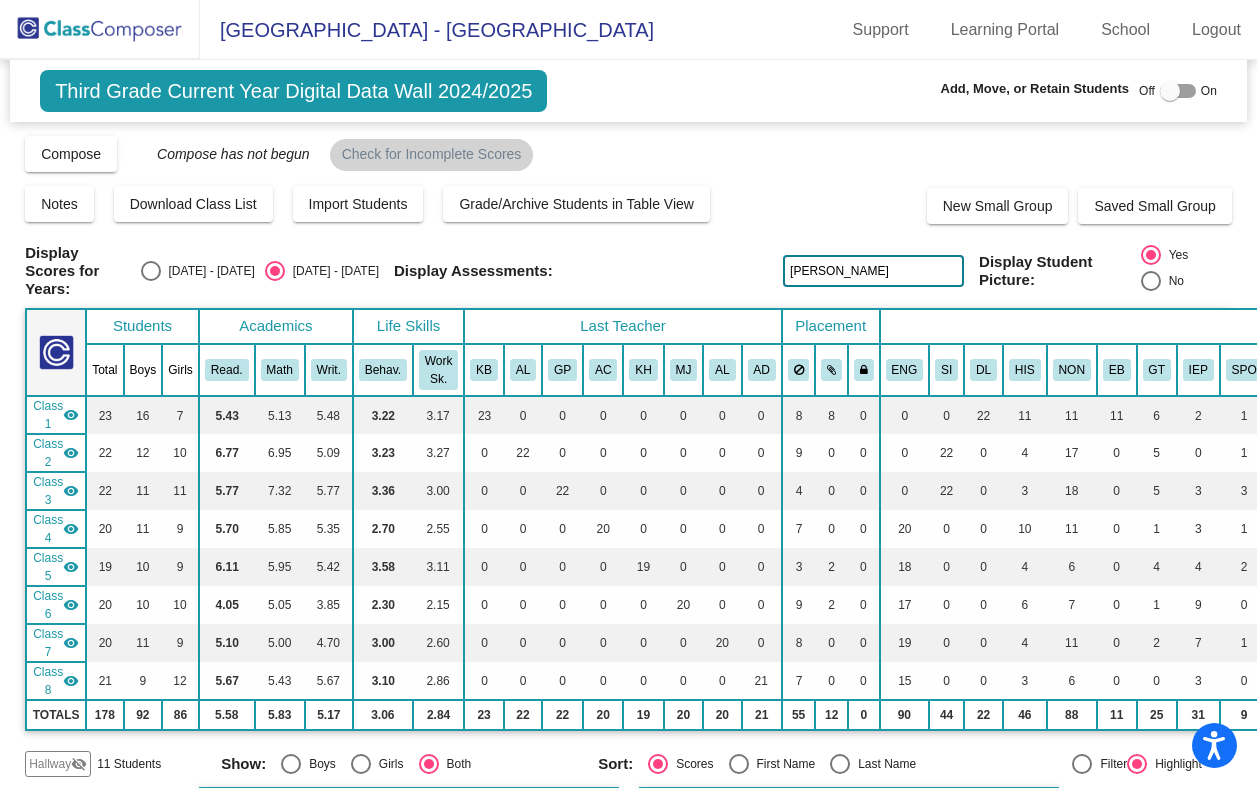 click on "Alvarez" 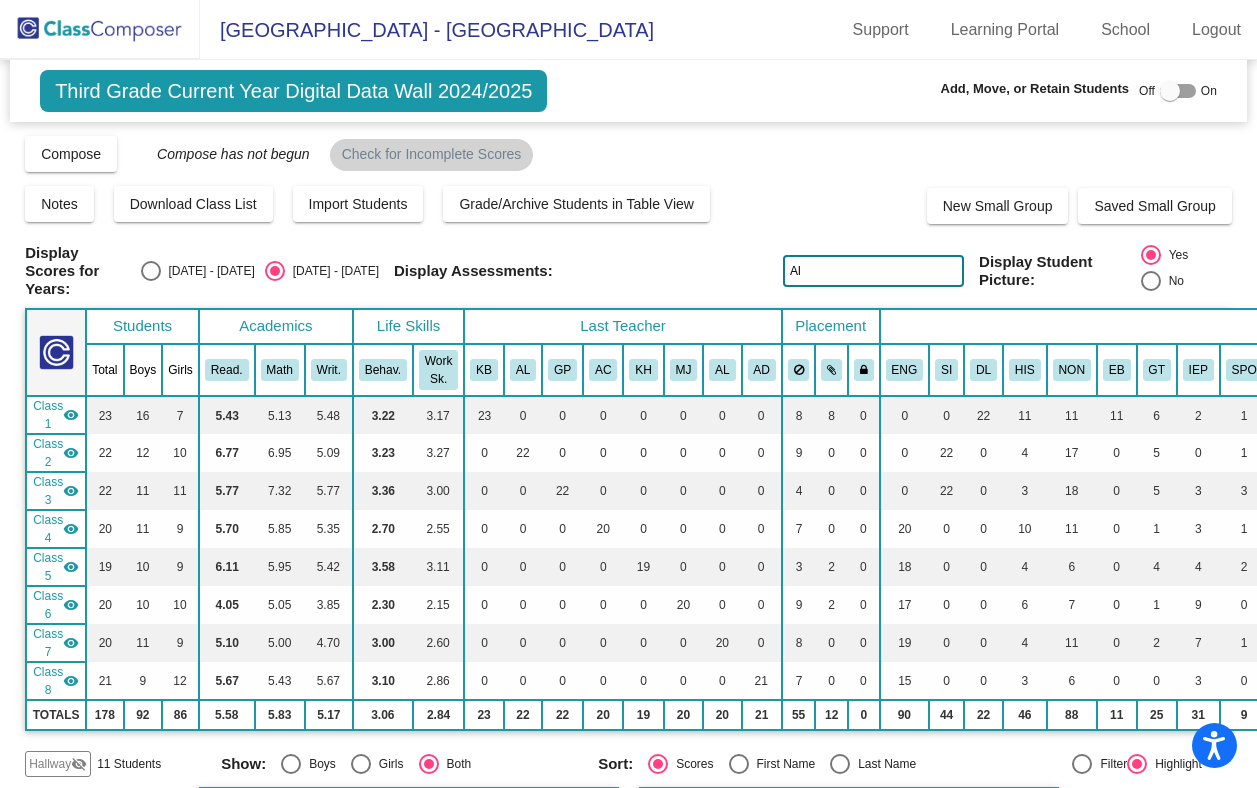 type on "A" 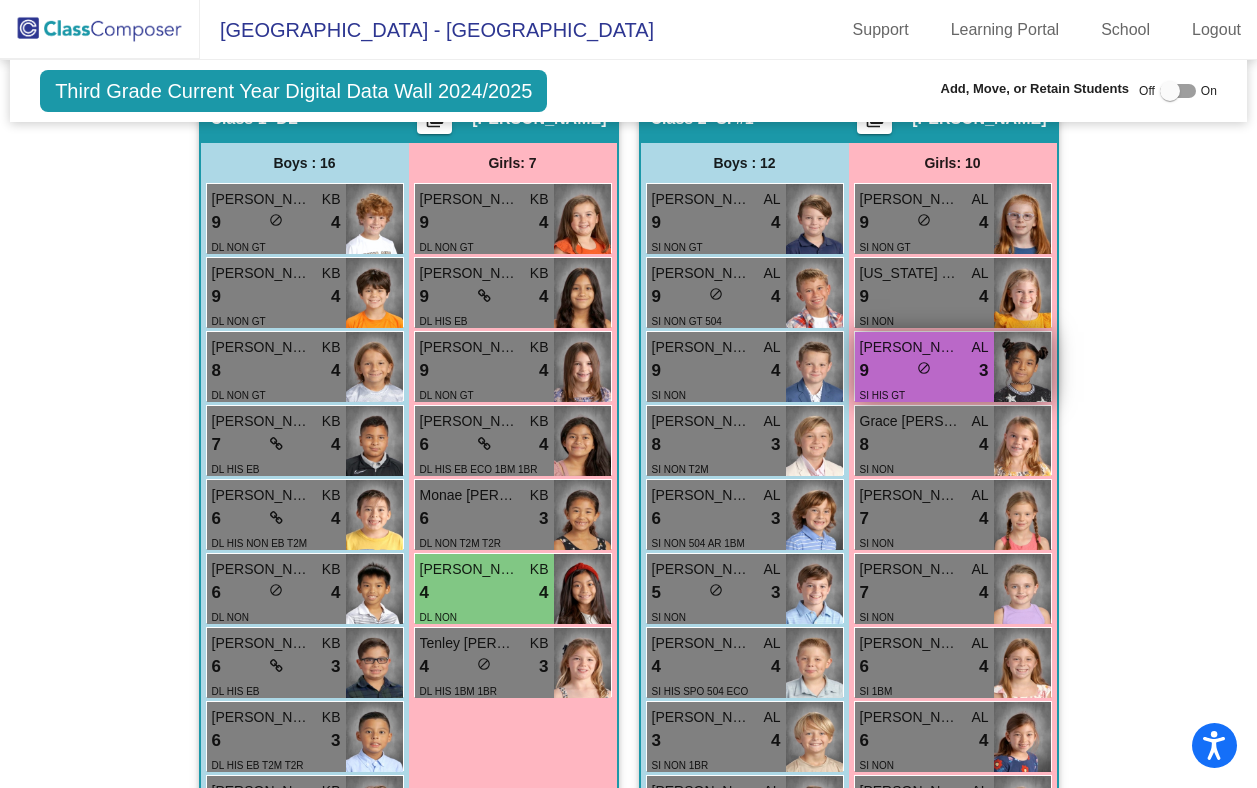 scroll, scrollTop: 698, scrollLeft: 0, axis: vertical 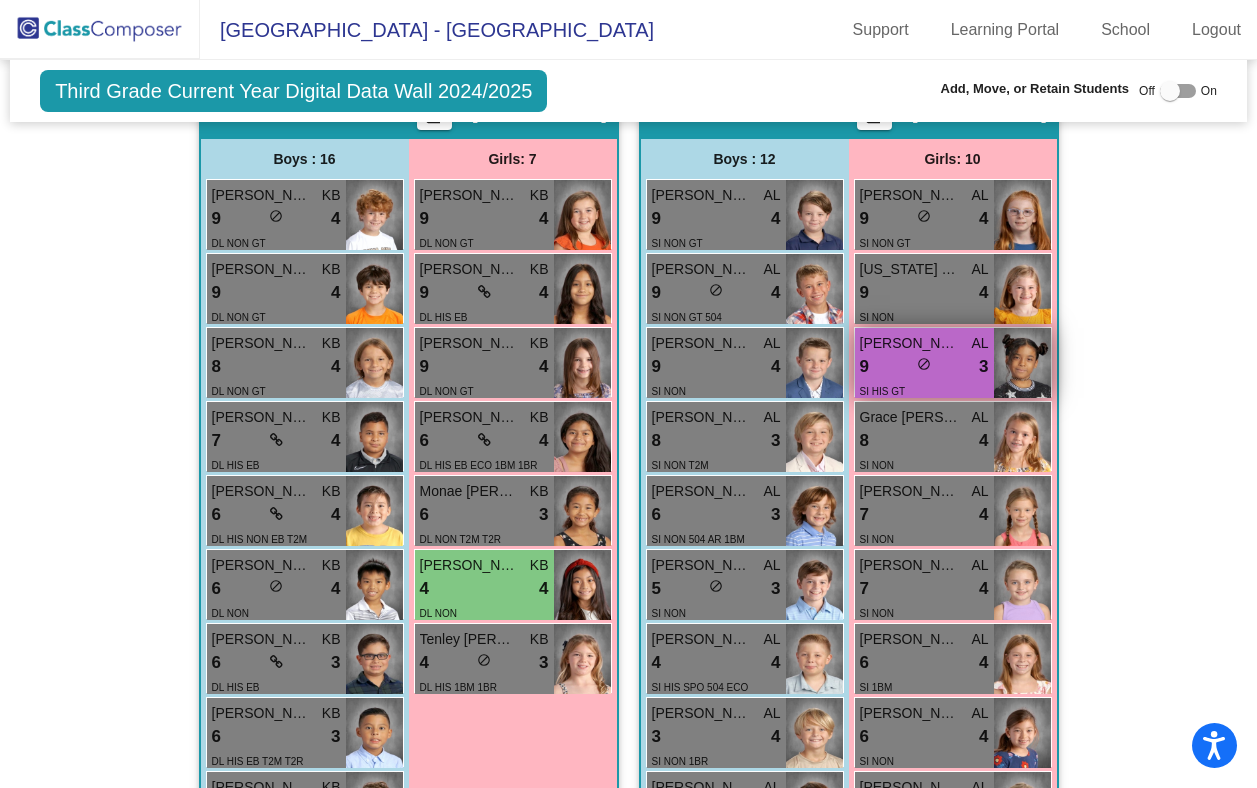 click on "SI HIS GT" at bounding box center [924, 390] 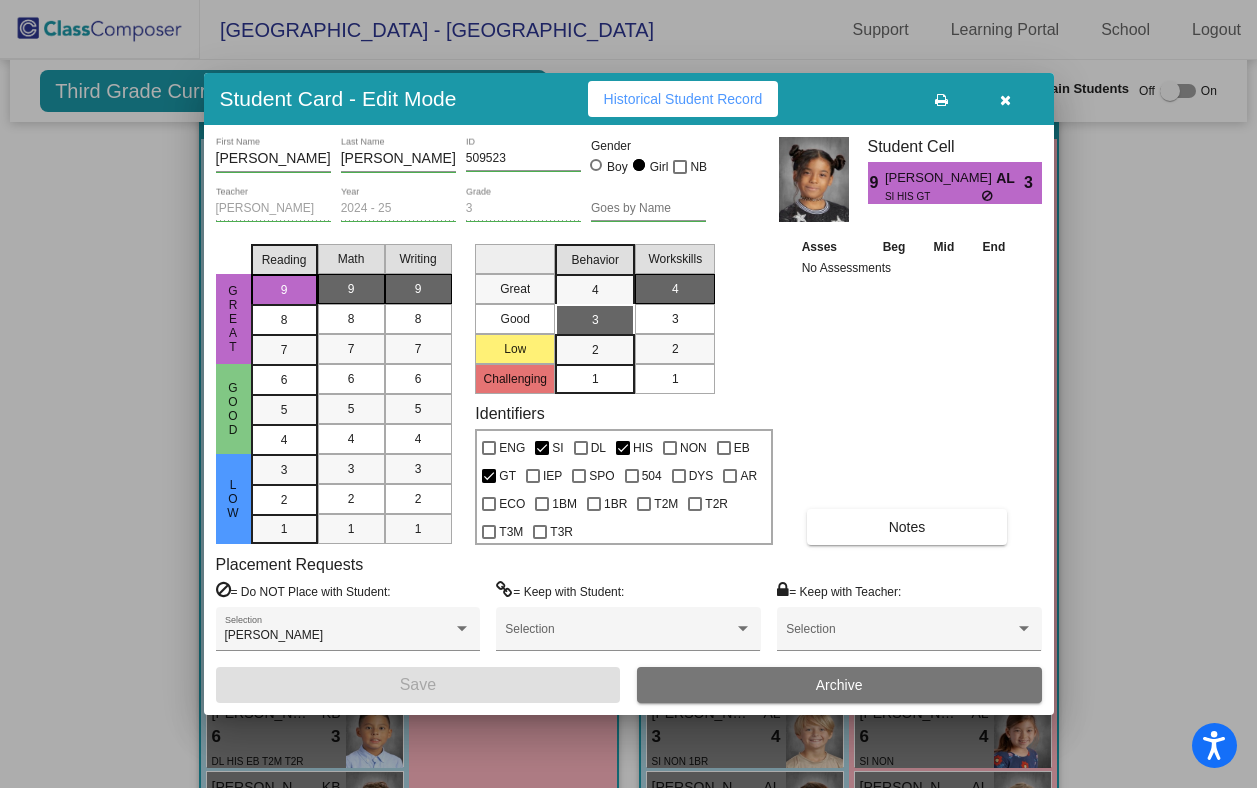 click on "9" at bounding box center [418, 289] 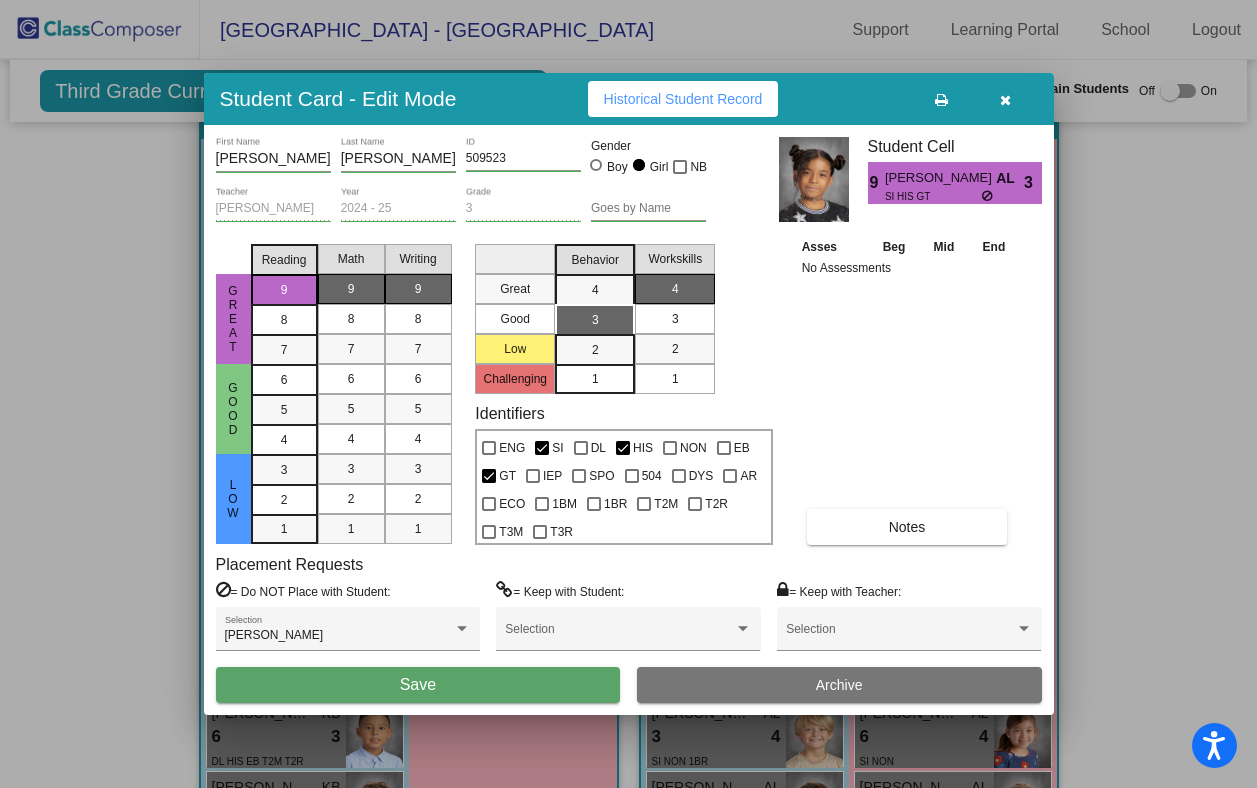 click on "Save" at bounding box center [418, 685] 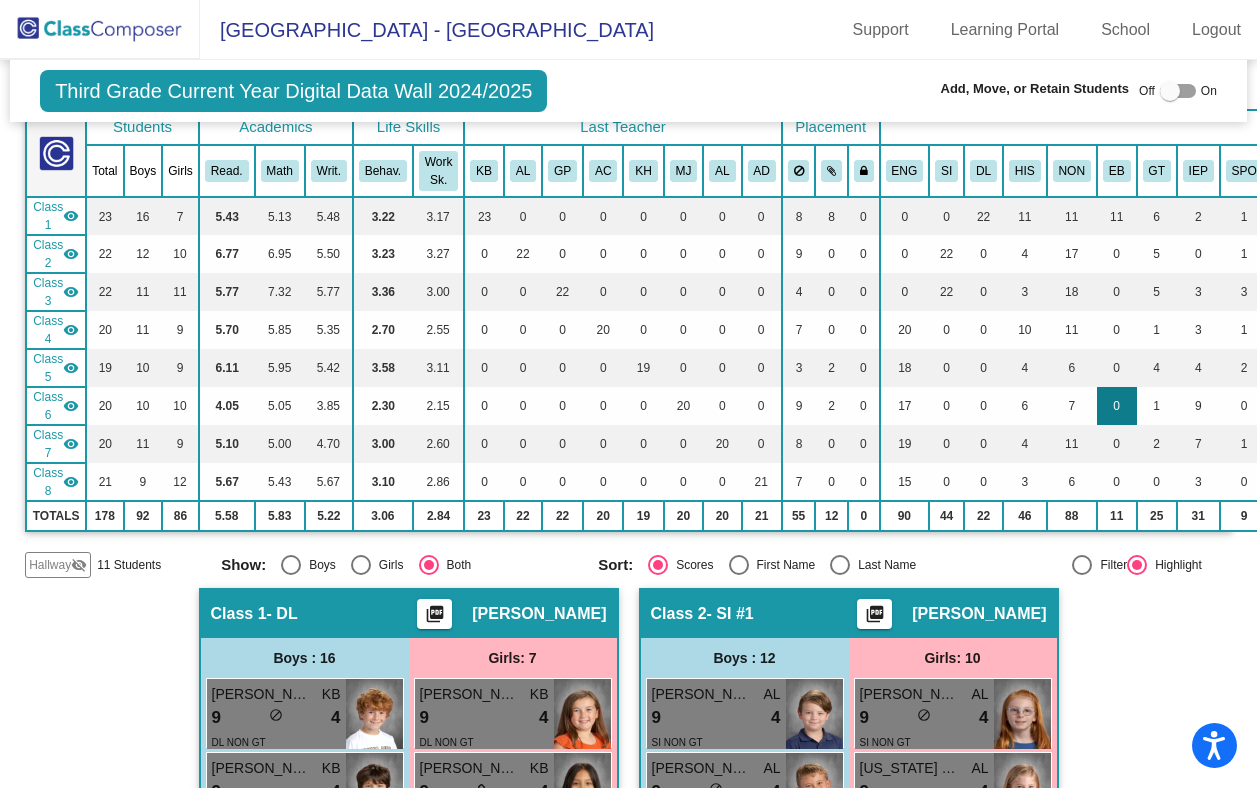 scroll, scrollTop: 0, scrollLeft: 0, axis: both 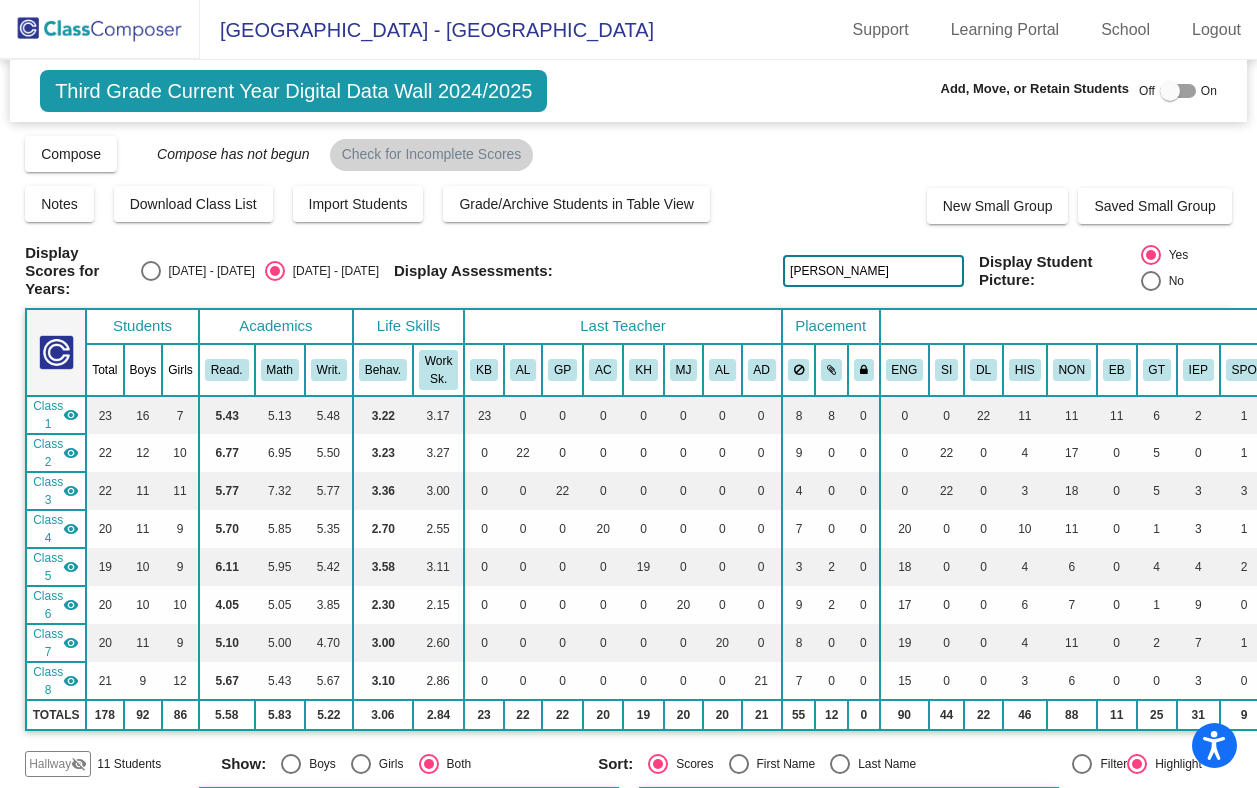 click on "Julia" 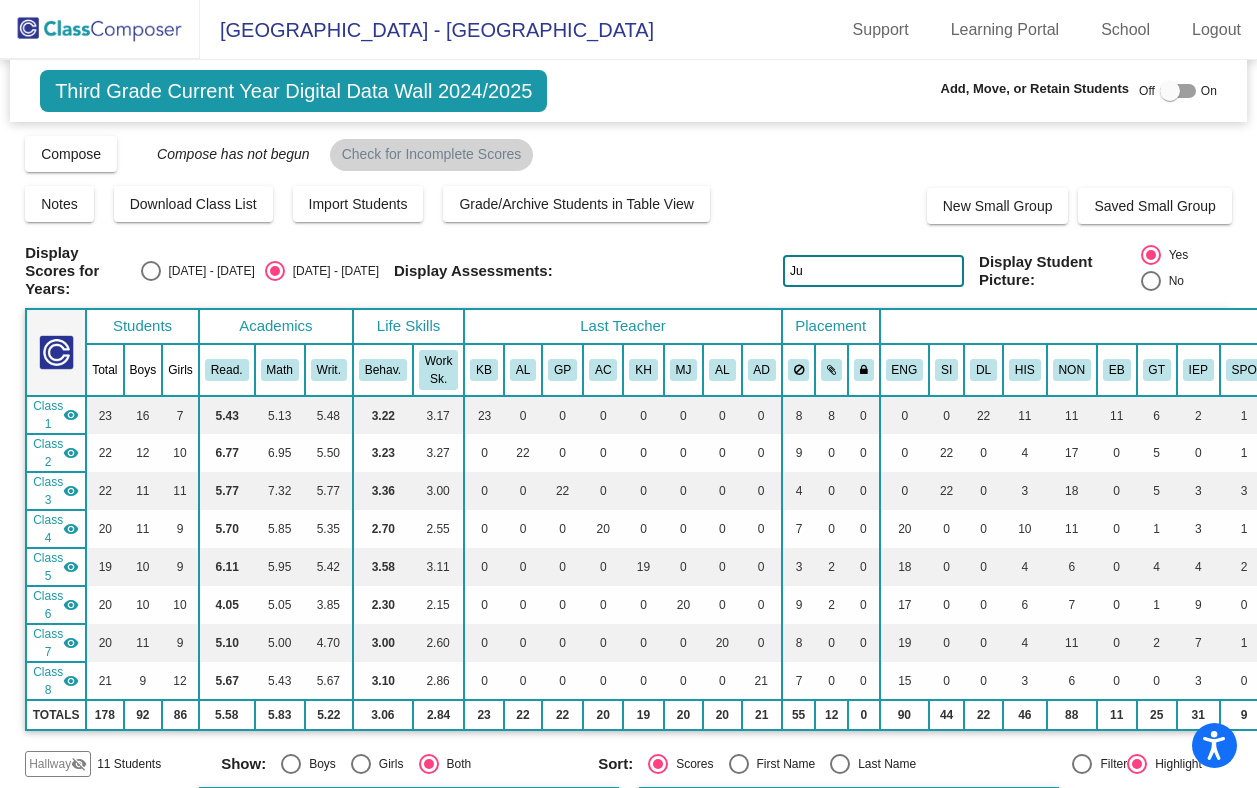 type on "J" 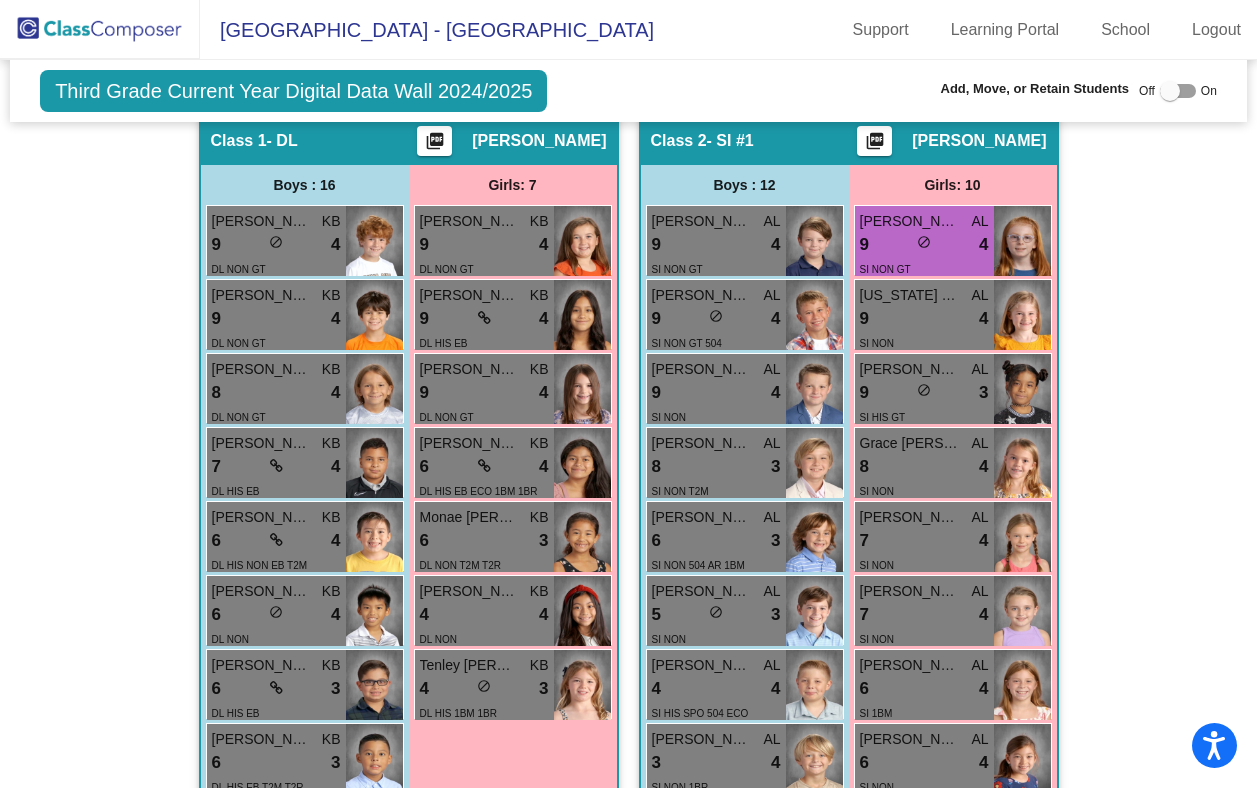 scroll, scrollTop: 684, scrollLeft: 0, axis: vertical 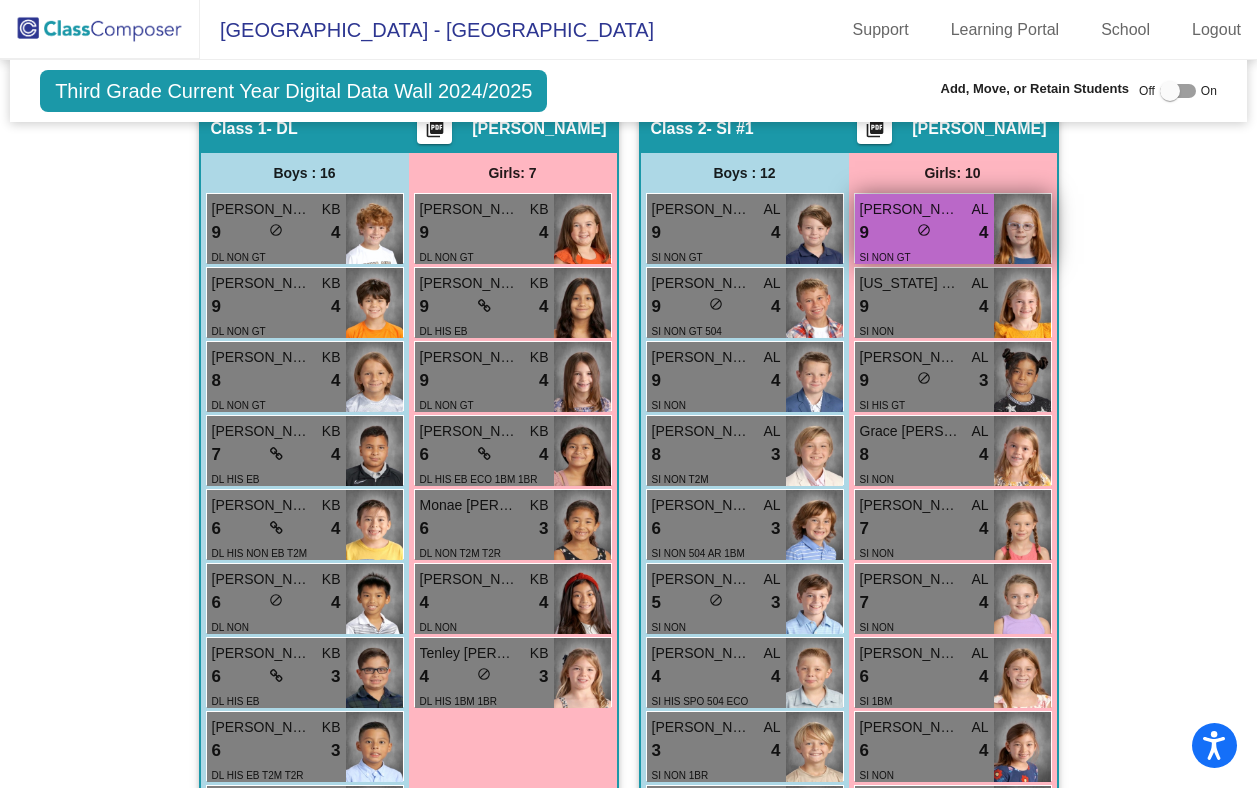 click on "9 lock do_not_disturb_alt 4" at bounding box center (924, 233) 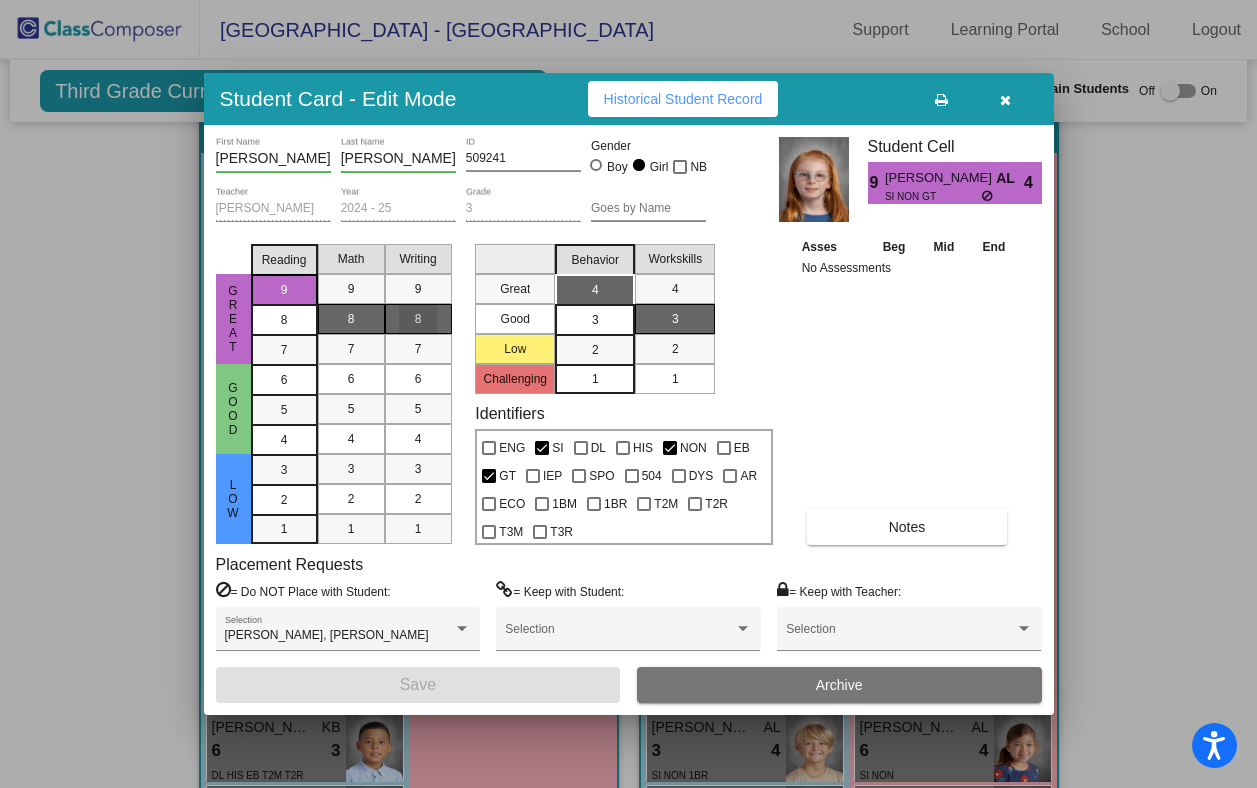 click on "8" at bounding box center (418, 319) 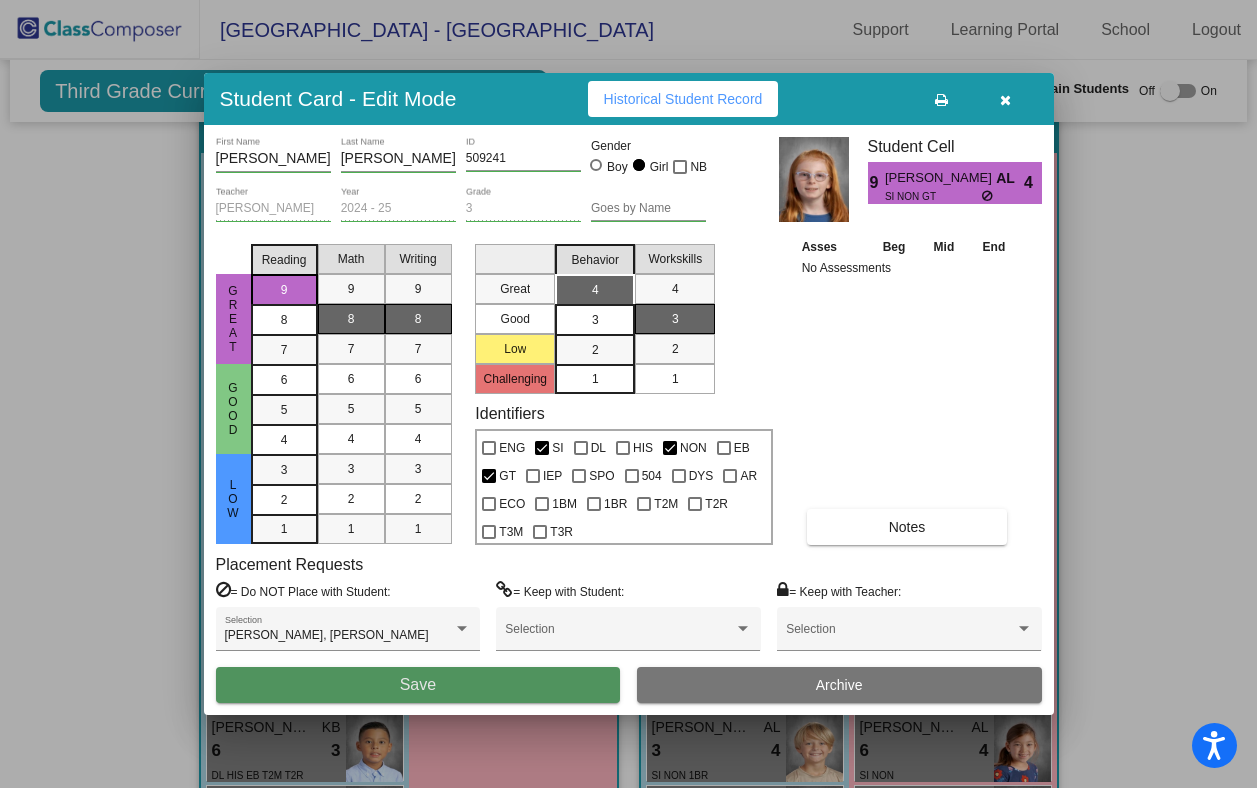 click on "Save" at bounding box center (418, 685) 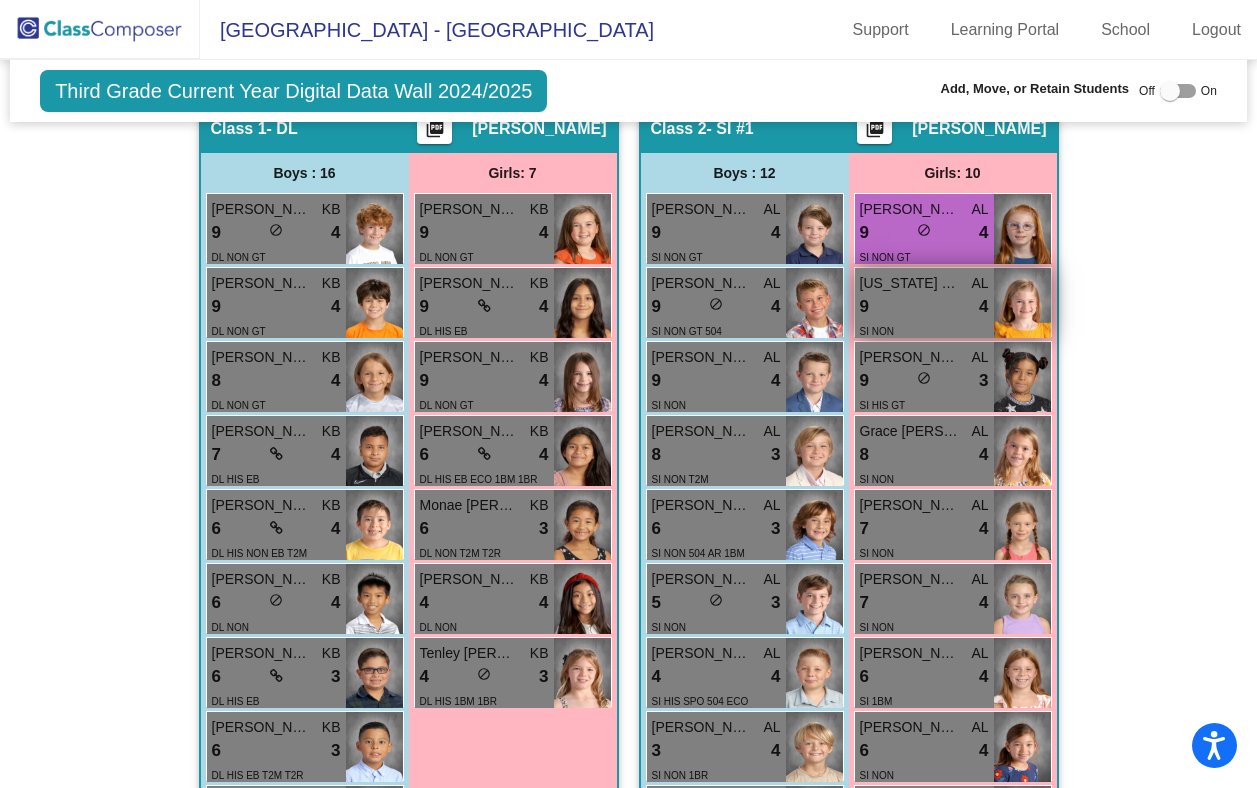 scroll, scrollTop: 0, scrollLeft: 0, axis: both 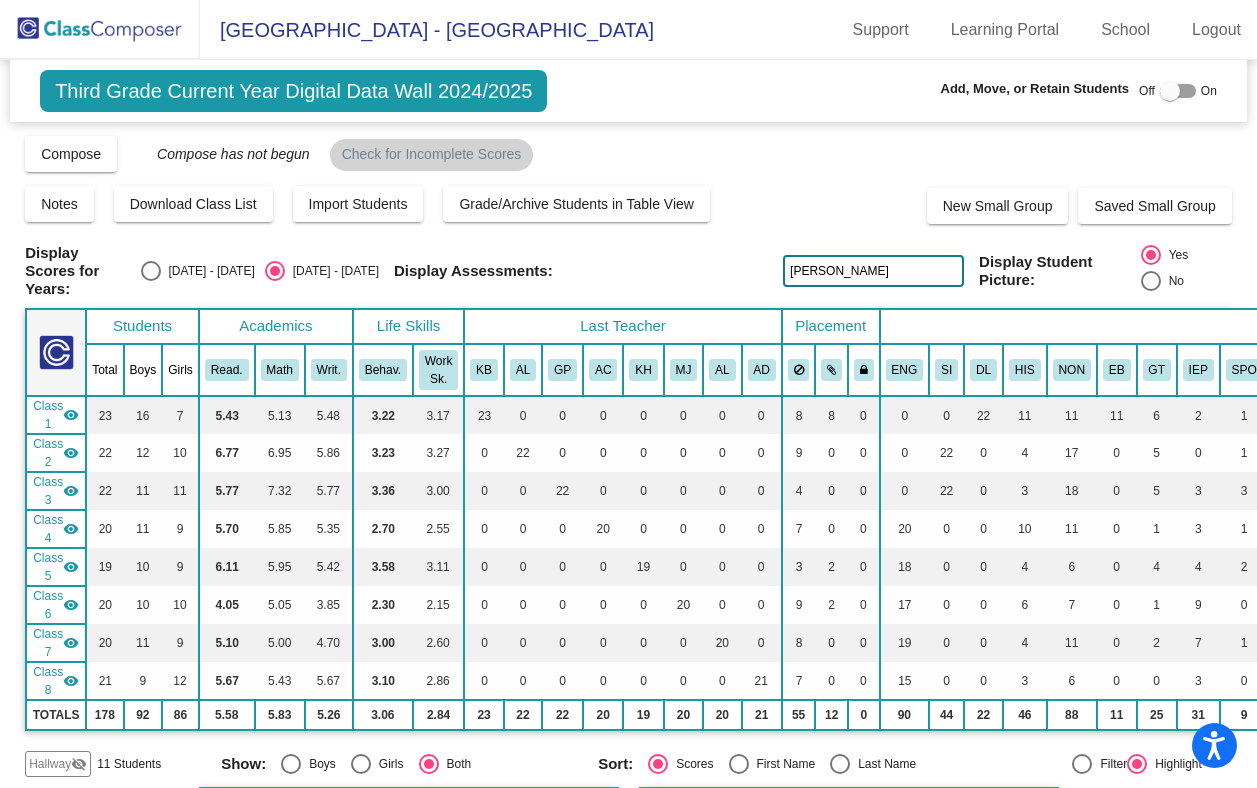 click on "onstott" 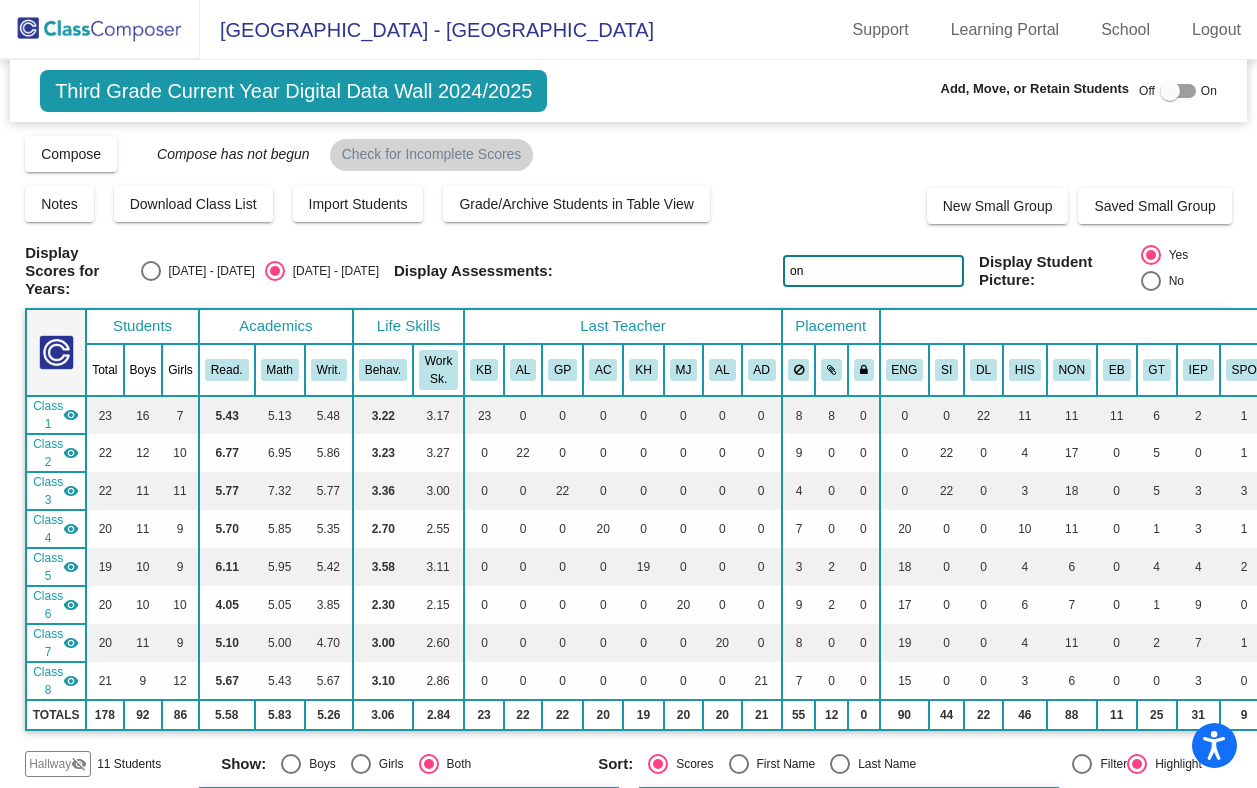 type on "o" 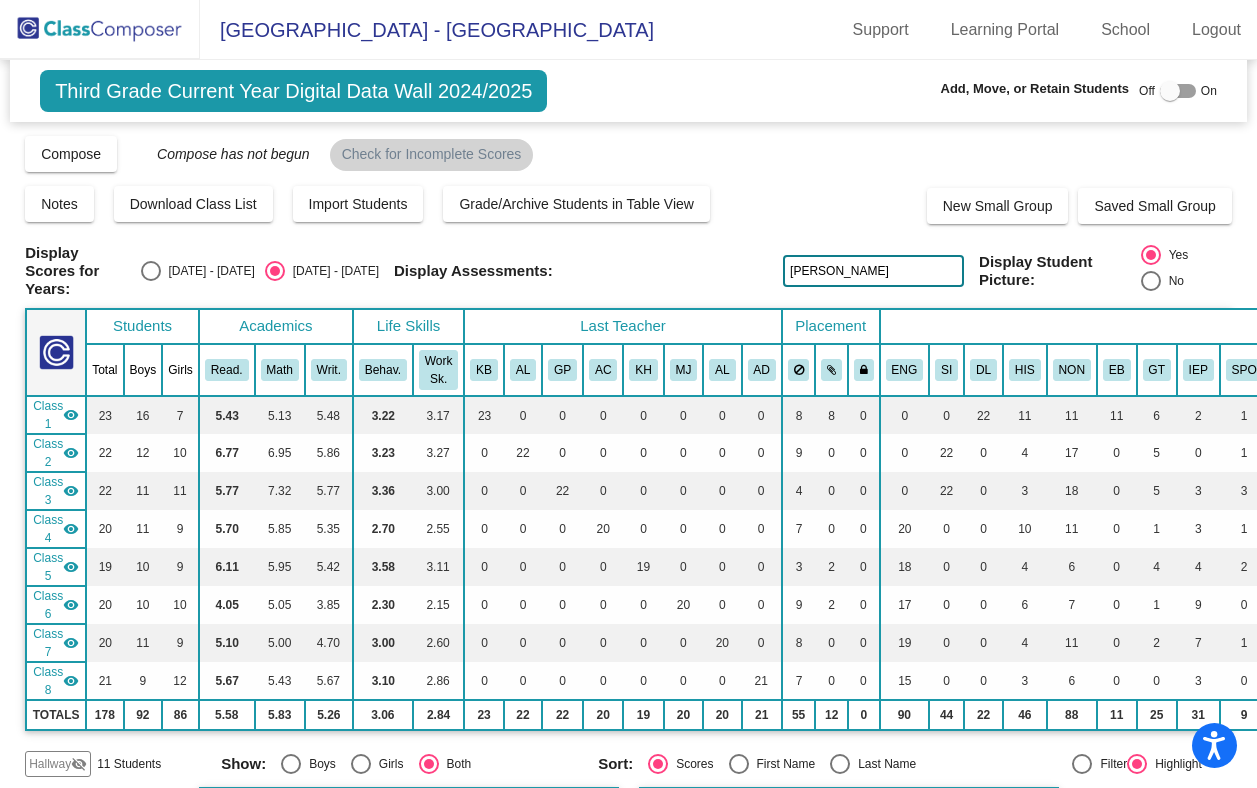 type on "rogers" 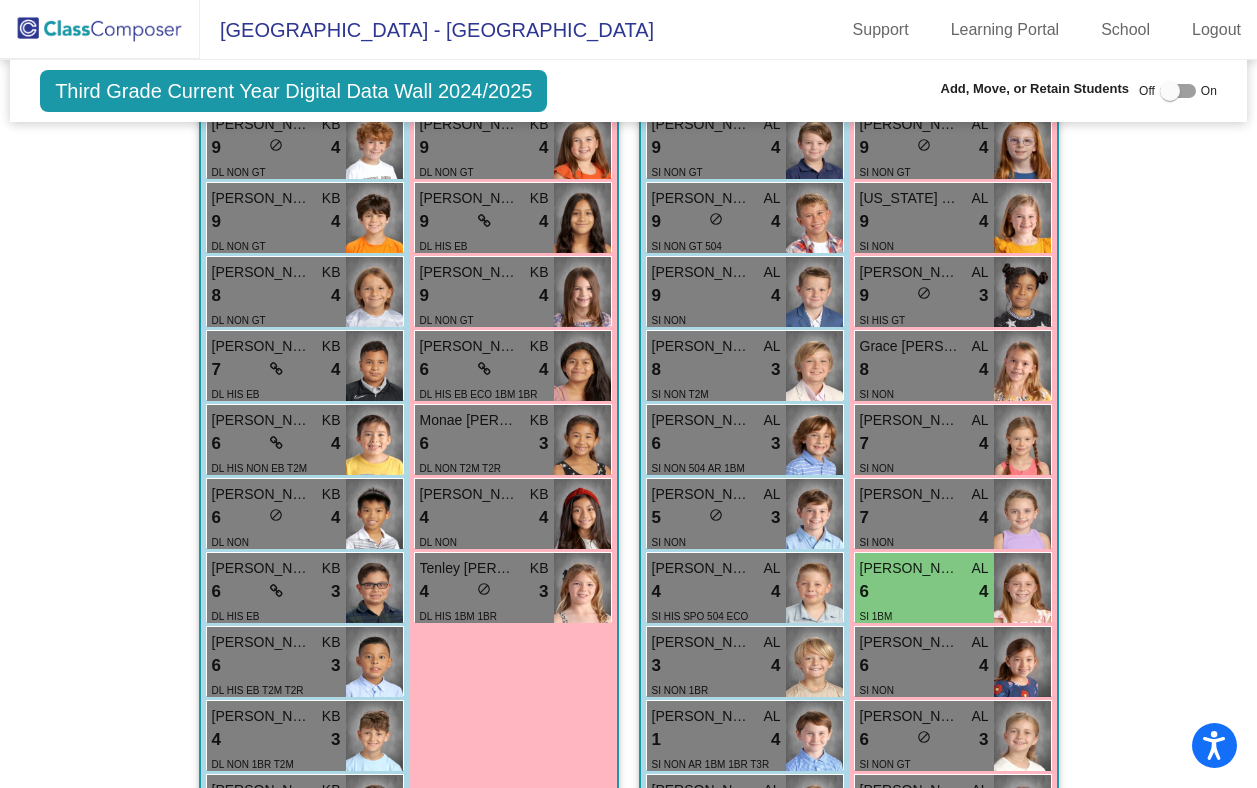 scroll, scrollTop: 771, scrollLeft: 0, axis: vertical 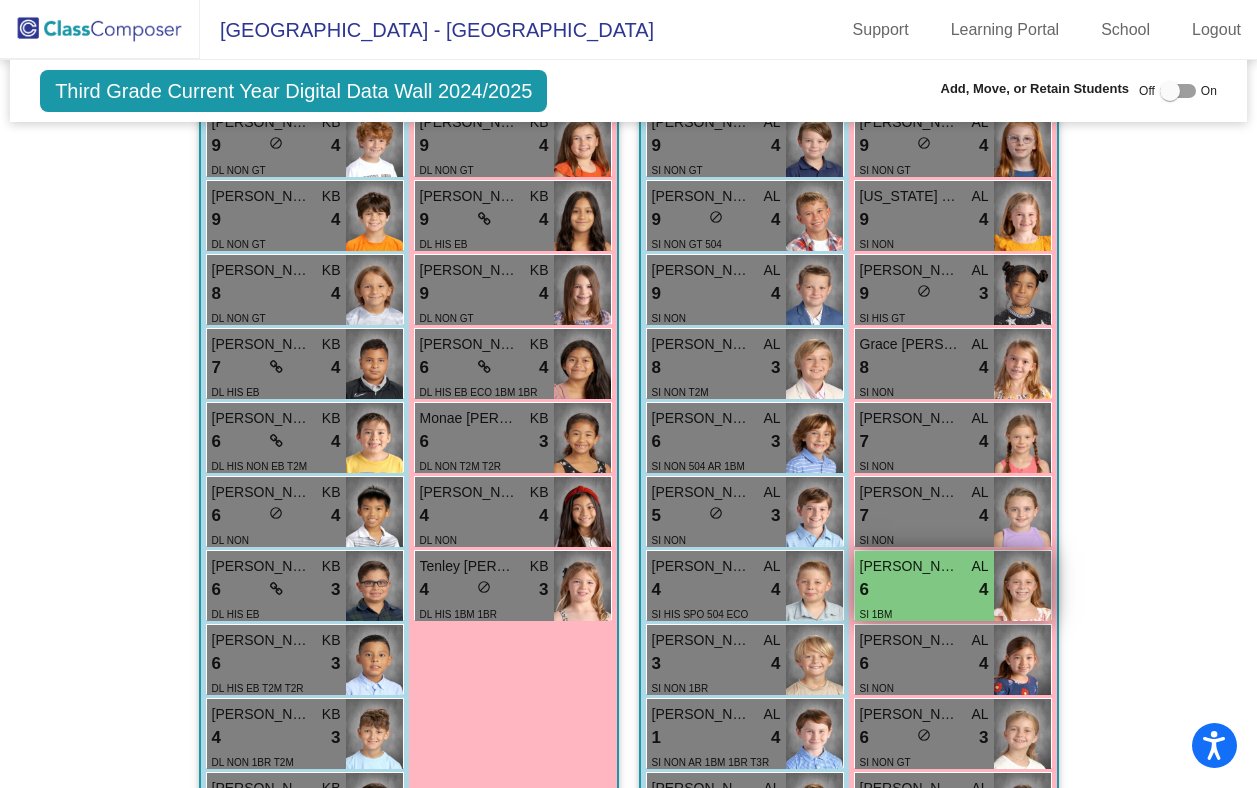 click on "6 lock do_not_disturb_alt 4" at bounding box center [924, 590] 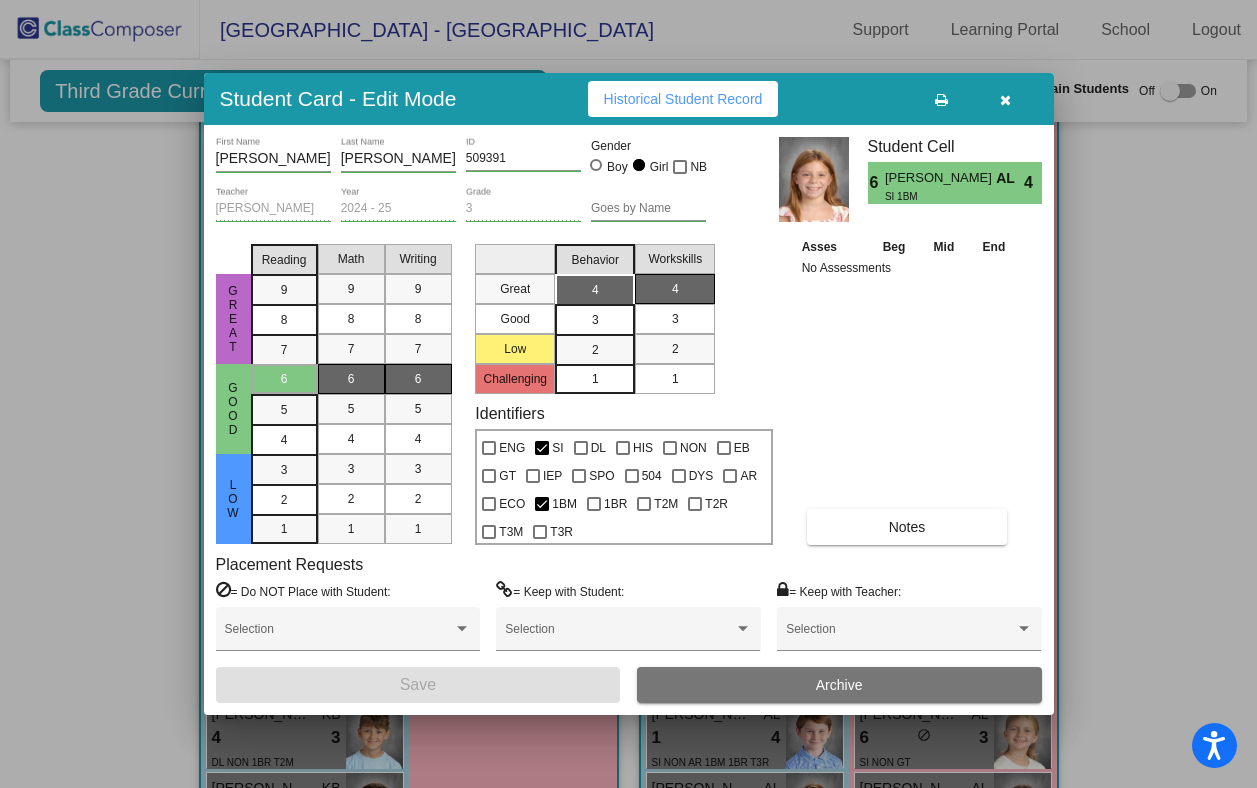 click on "6" at bounding box center (418, 379) 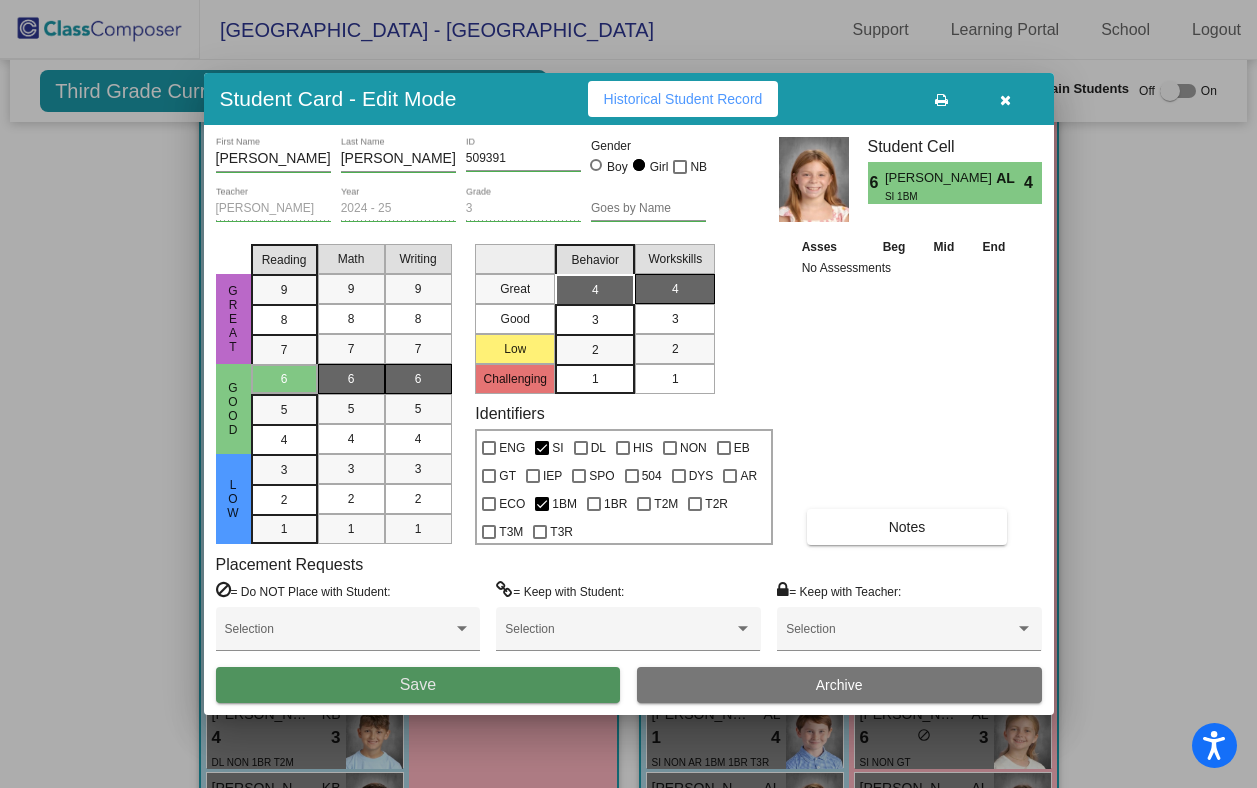 click on "Save" at bounding box center (418, 685) 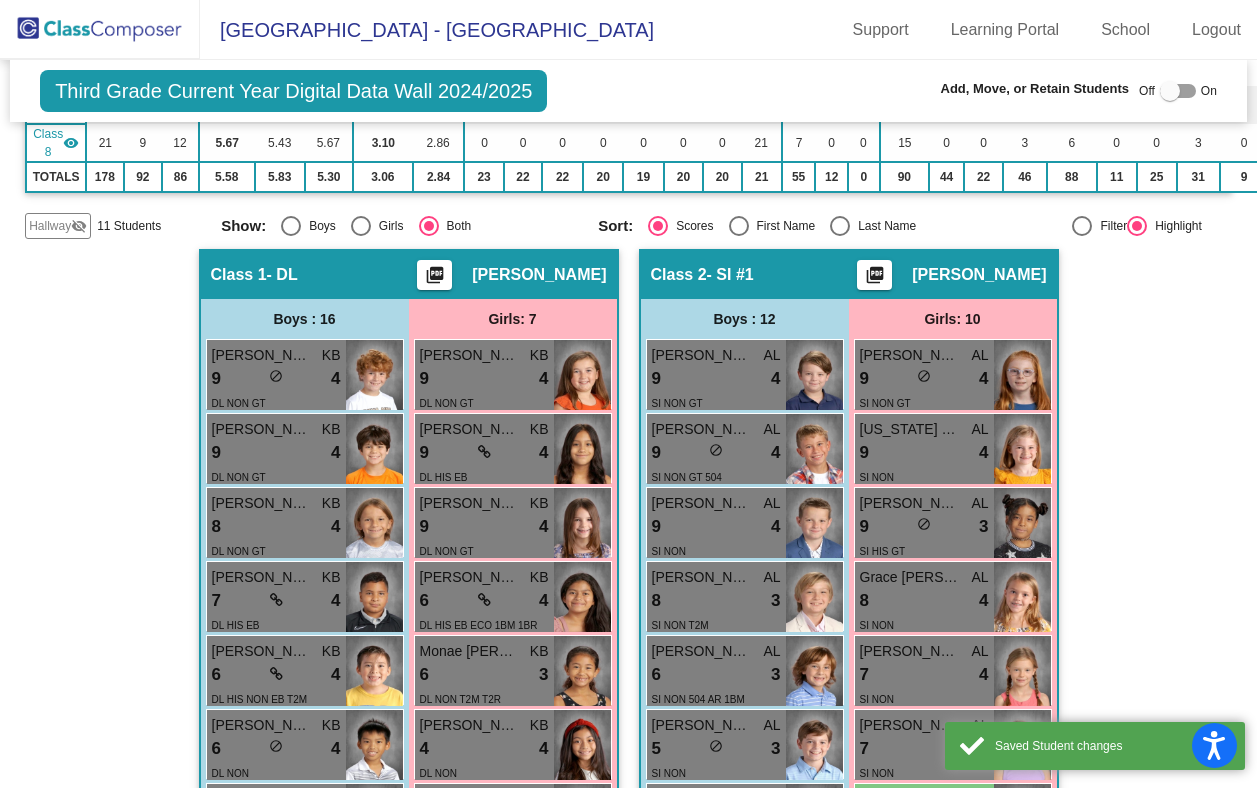 scroll, scrollTop: 0, scrollLeft: 0, axis: both 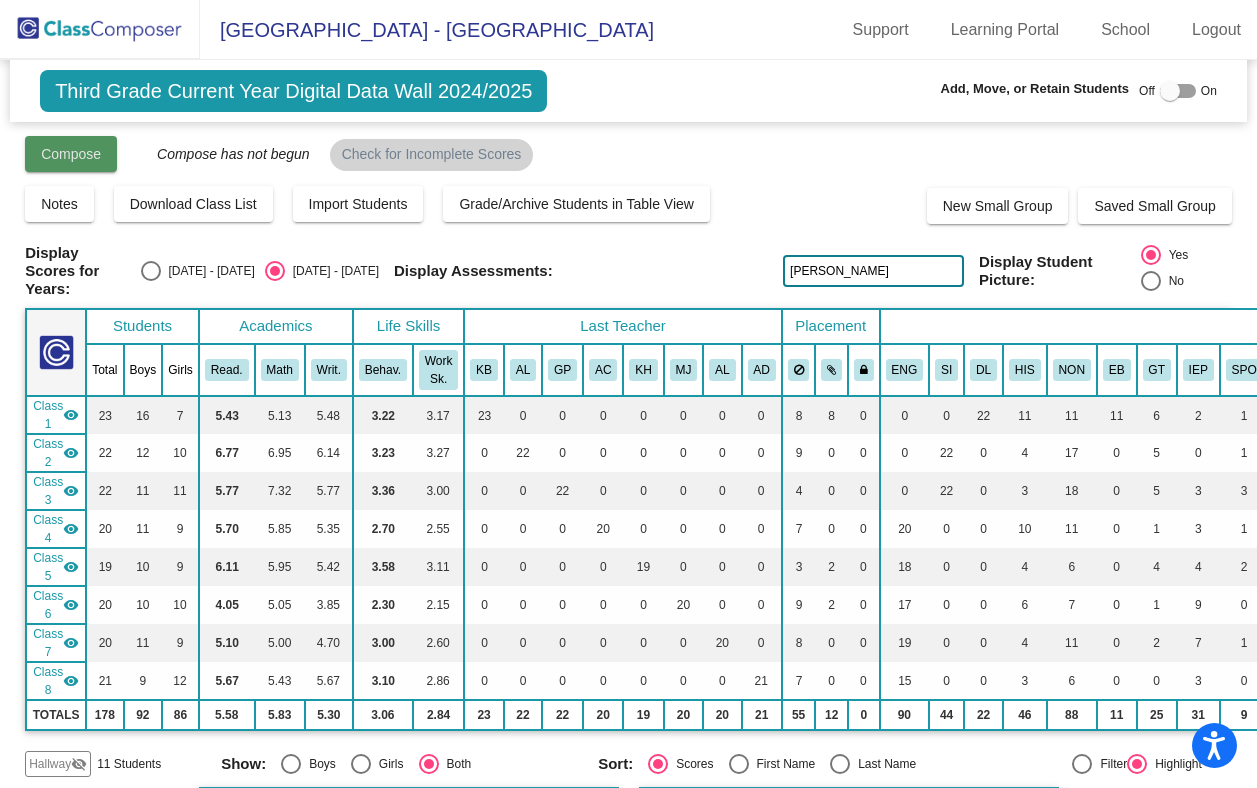 click on "Compose" 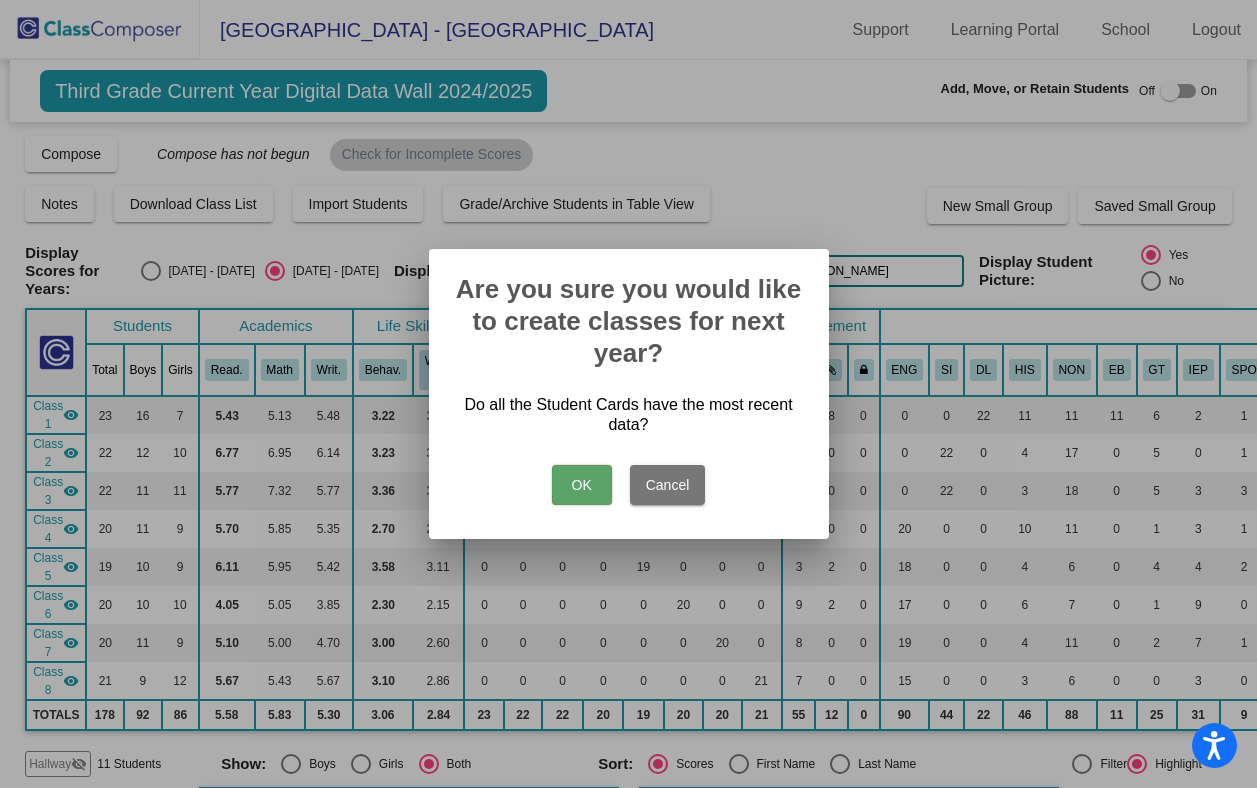 click on "OK" at bounding box center (582, 485) 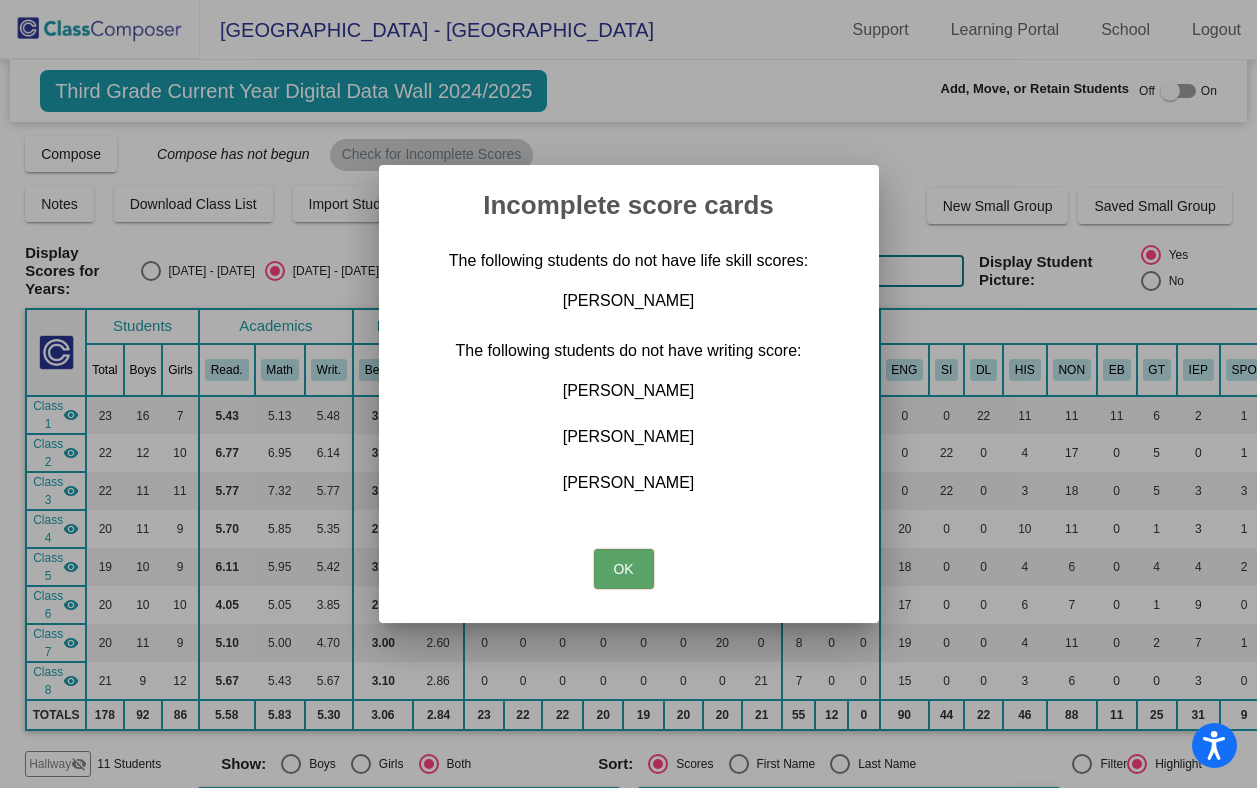 click on "OK" at bounding box center (624, 569) 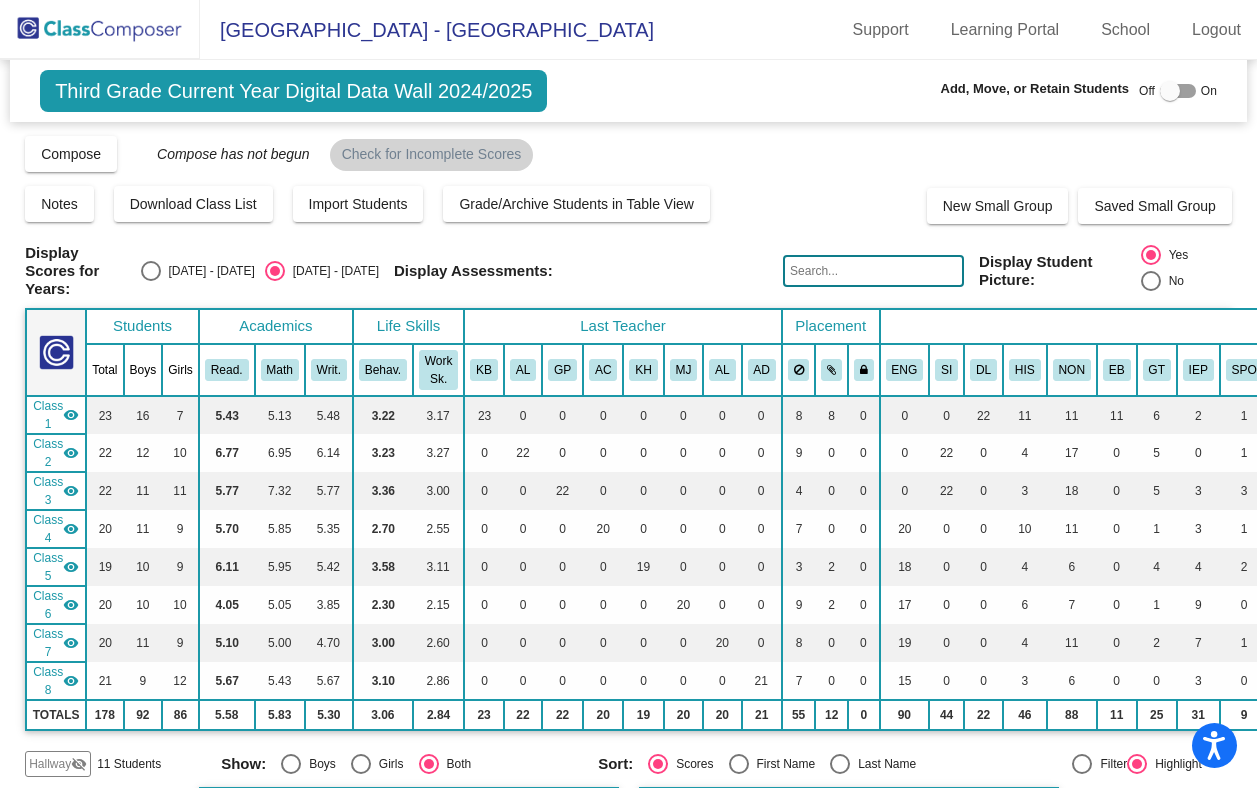 click 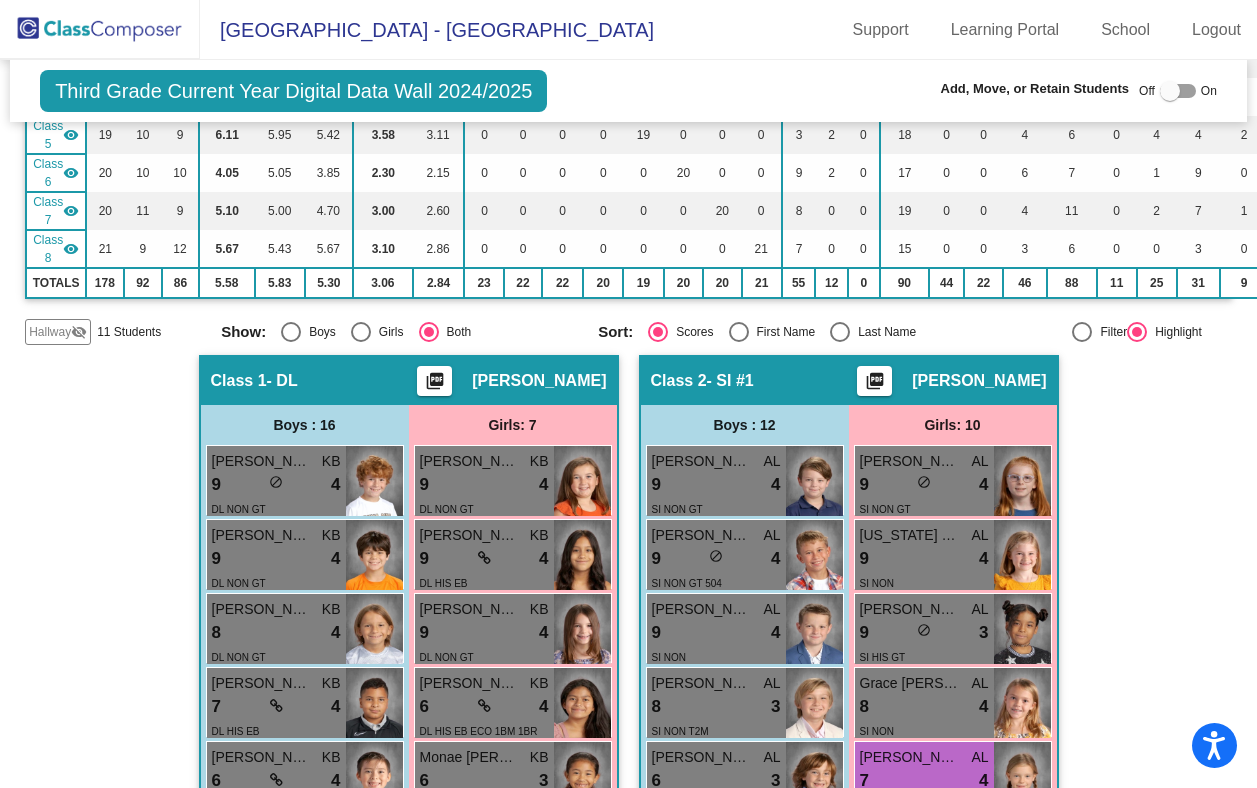 scroll, scrollTop: 739, scrollLeft: 0, axis: vertical 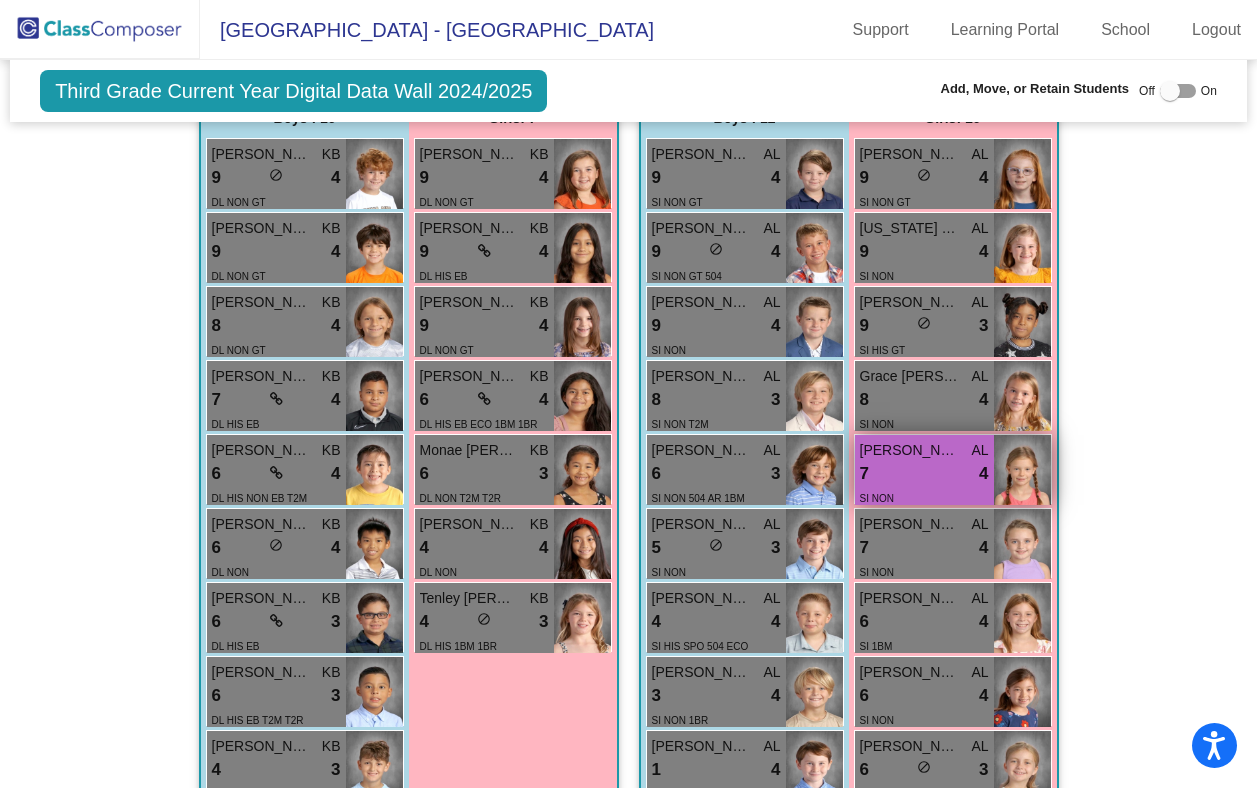 click on "7 lock do_not_disturb_alt 4" at bounding box center [924, 474] 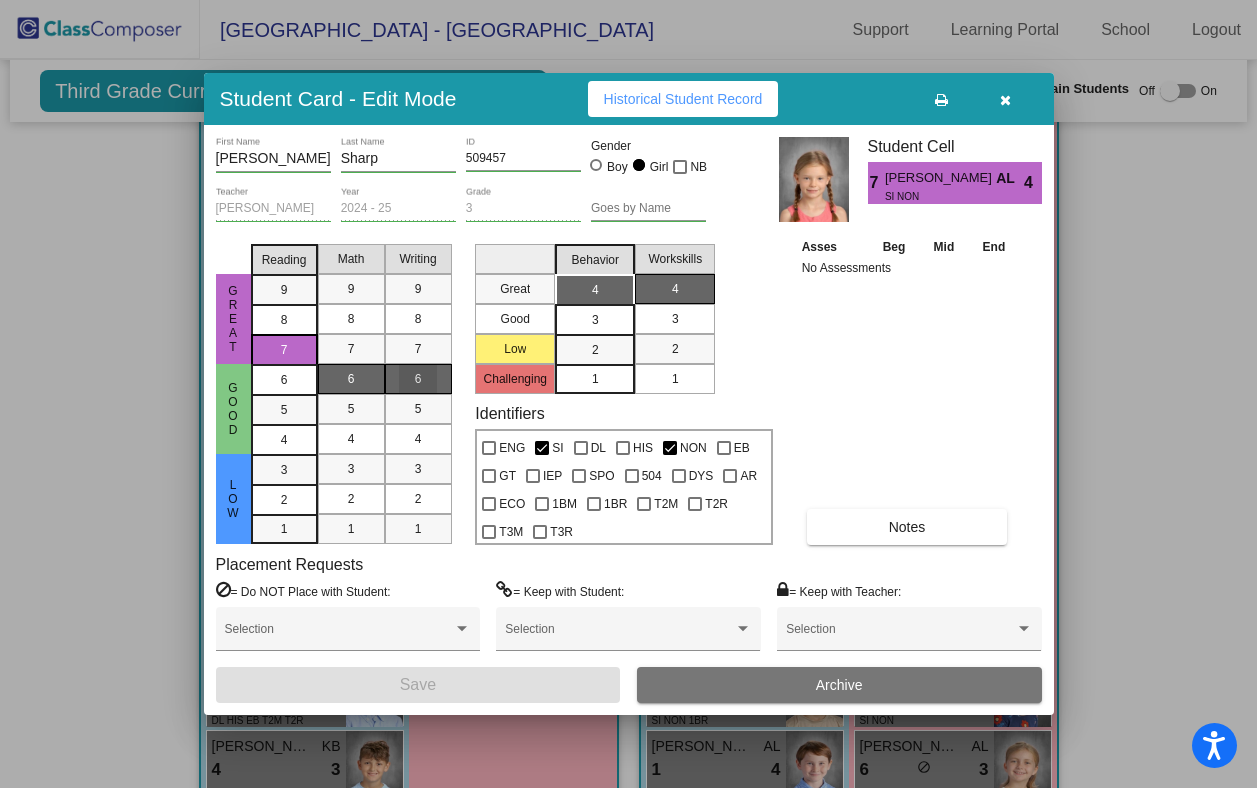 click on "6" at bounding box center [418, 379] 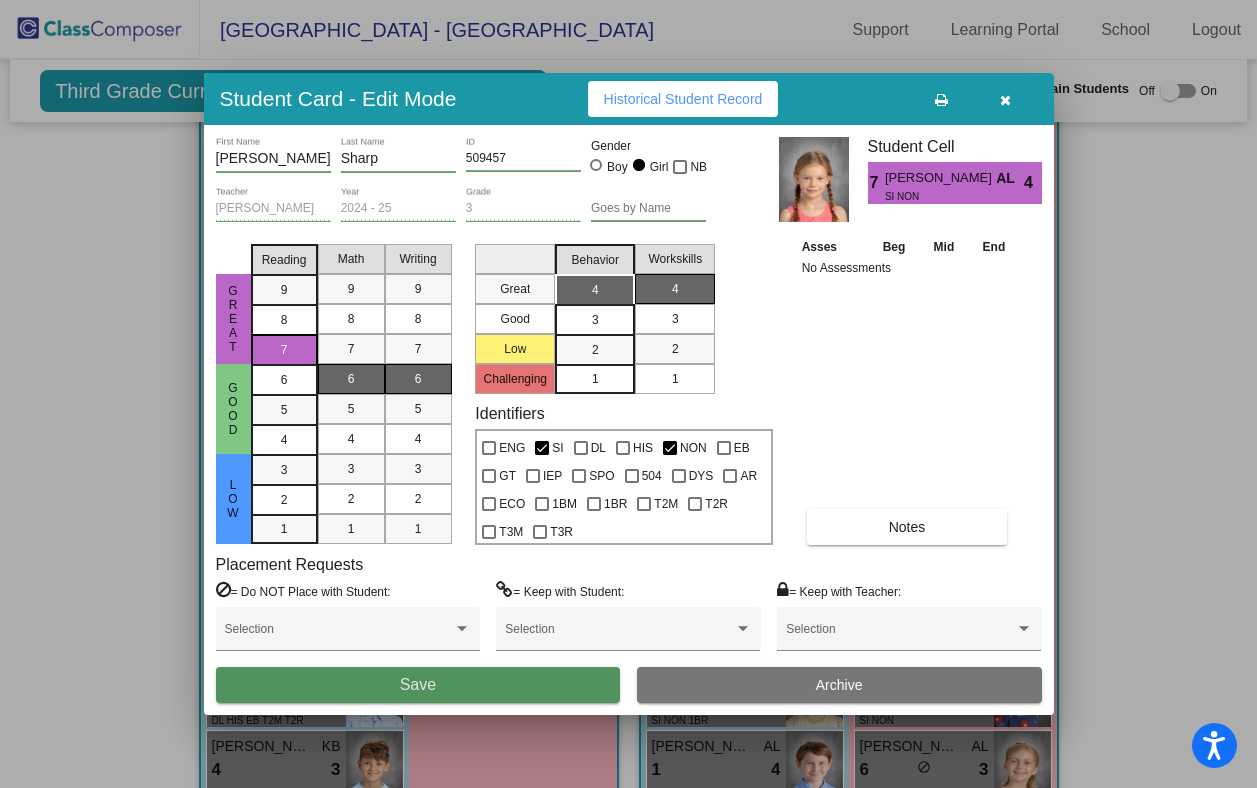 click on "Save" at bounding box center [418, 685] 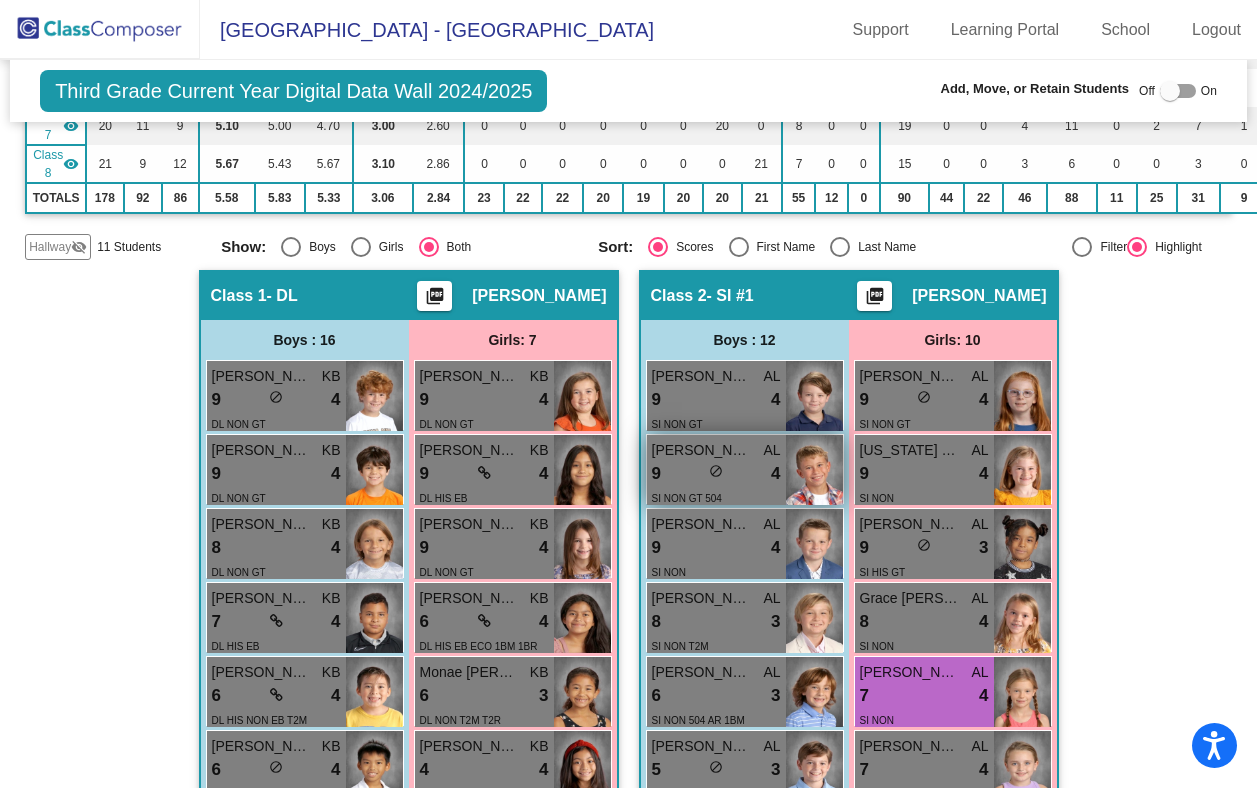 scroll, scrollTop: 0, scrollLeft: 0, axis: both 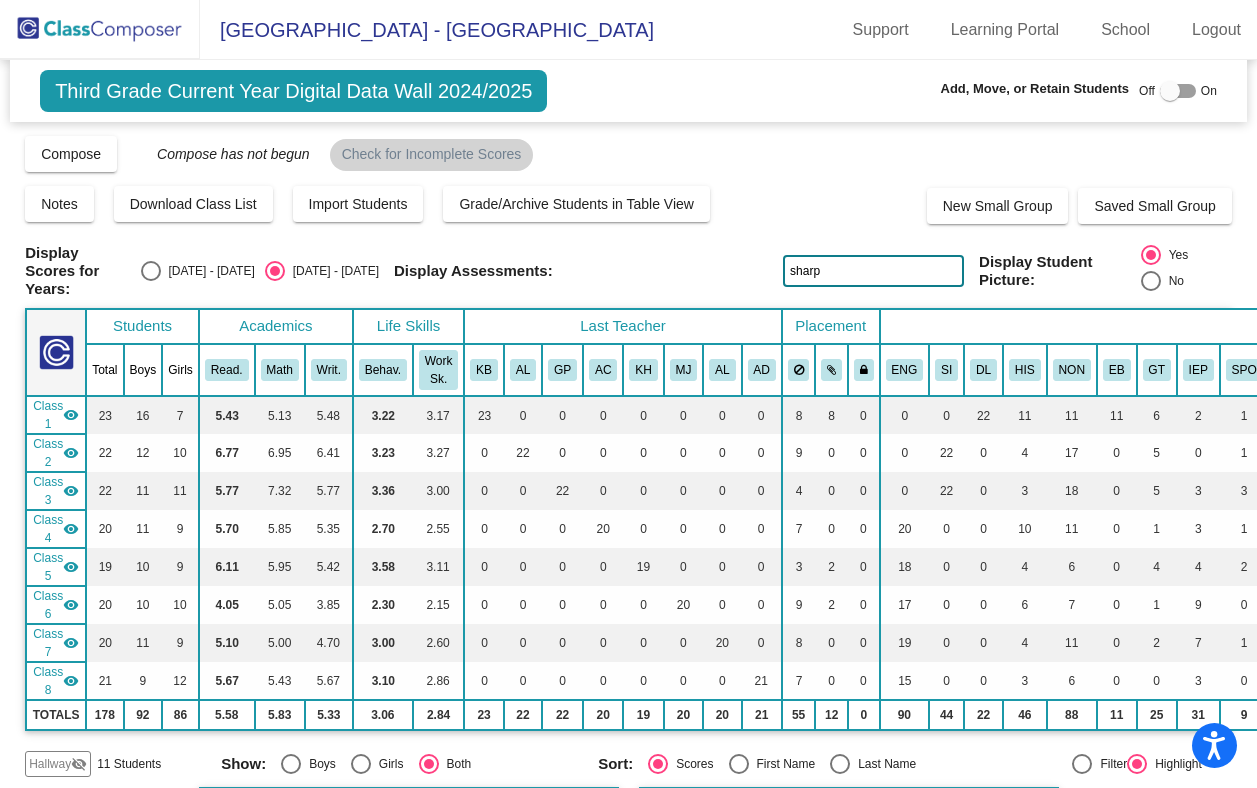 click on "sharp" 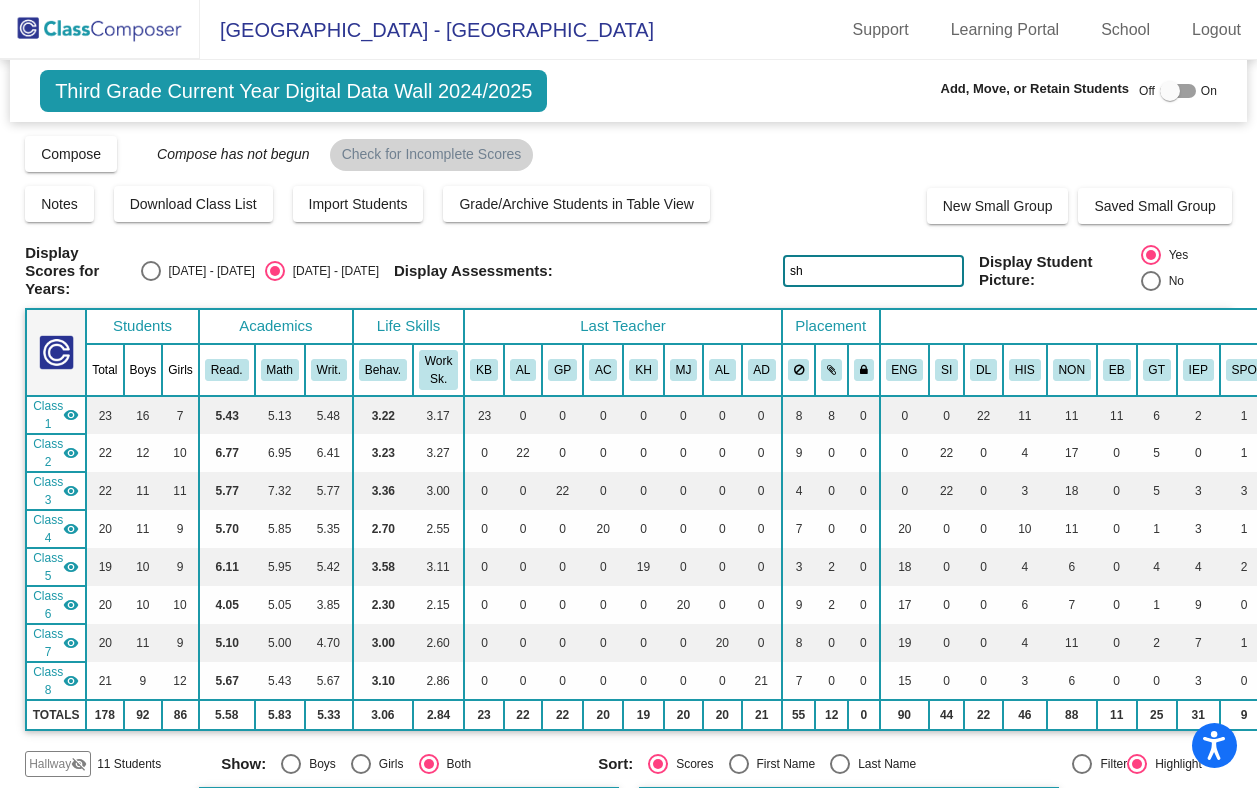 type on "s" 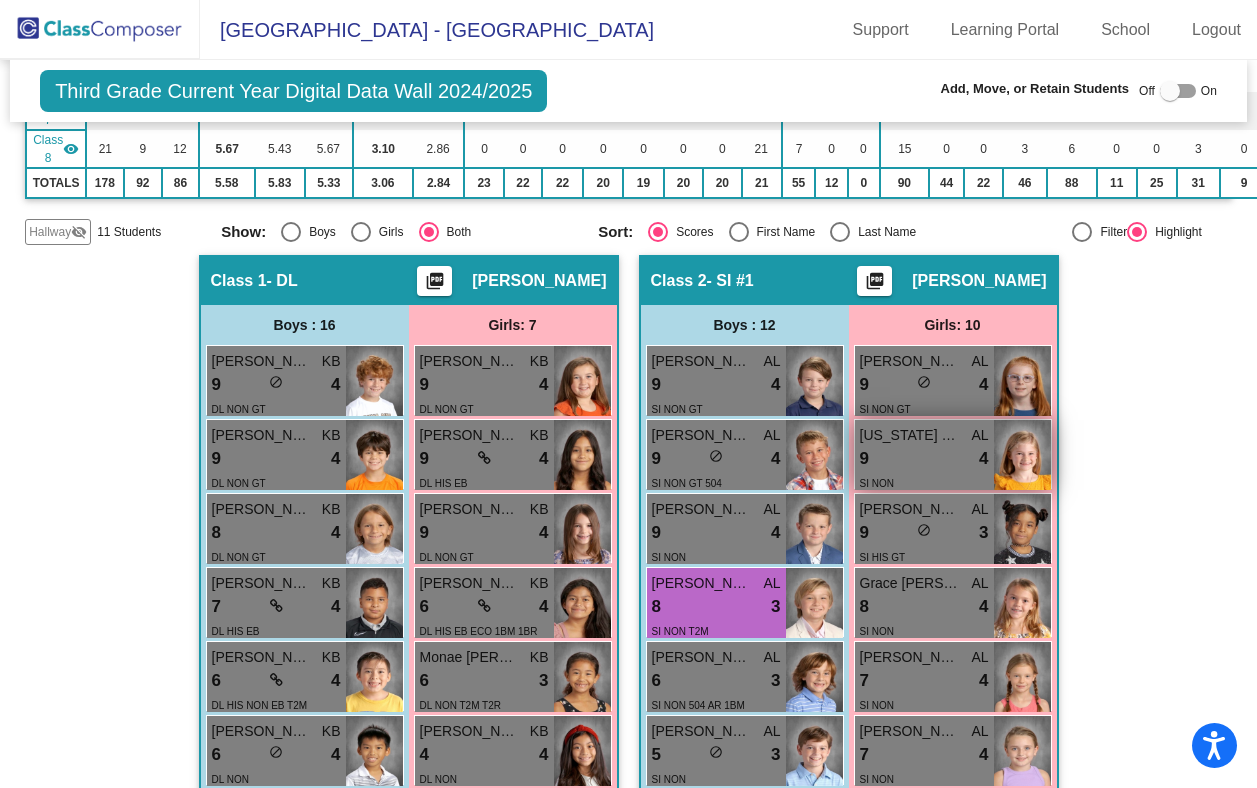scroll, scrollTop: 537, scrollLeft: 0, axis: vertical 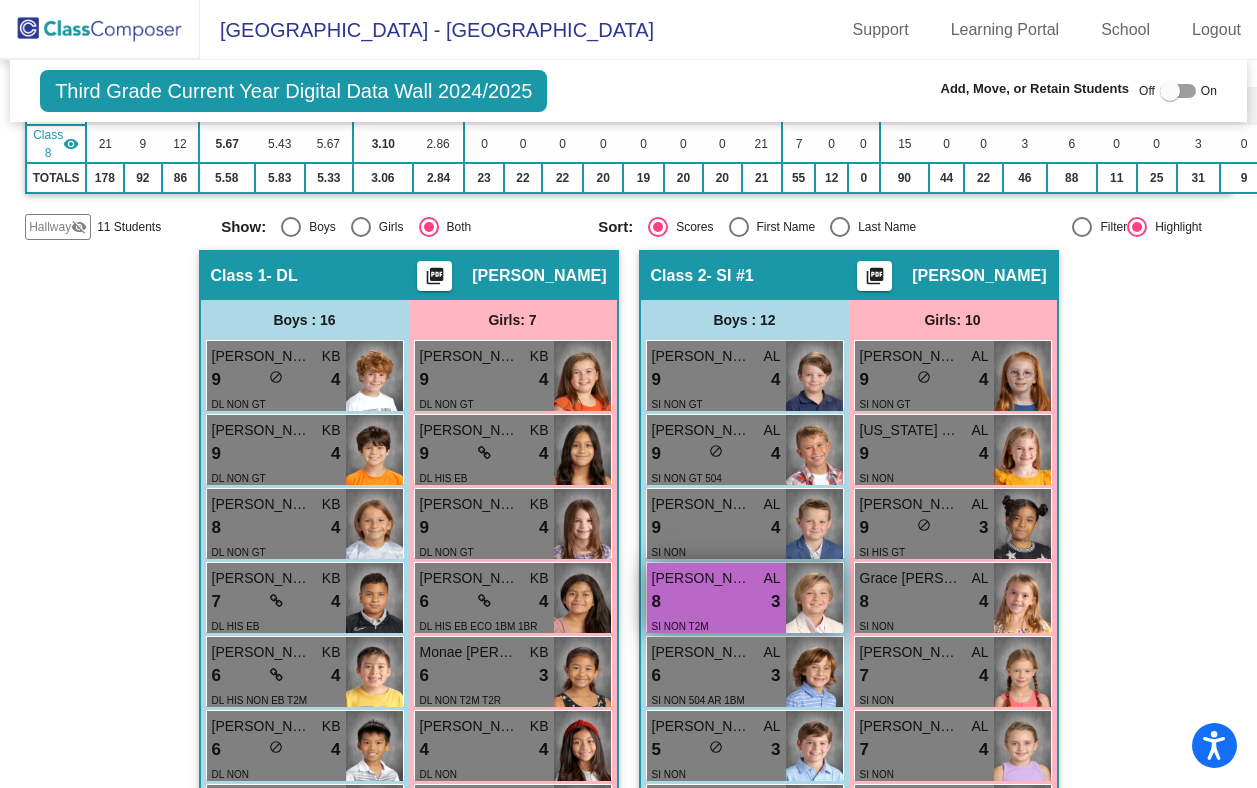 click on "8 lock do_not_disturb_alt 3" at bounding box center [716, 602] 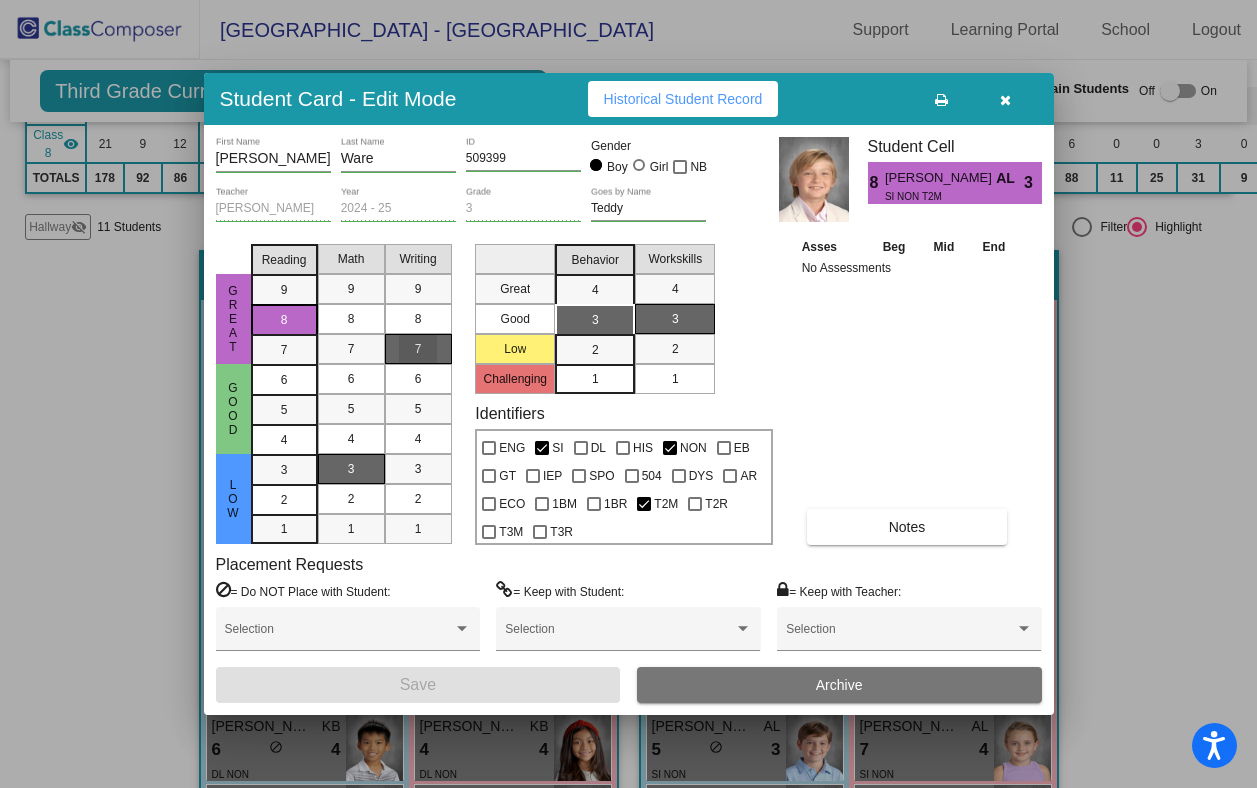 click on "7" at bounding box center (418, 349) 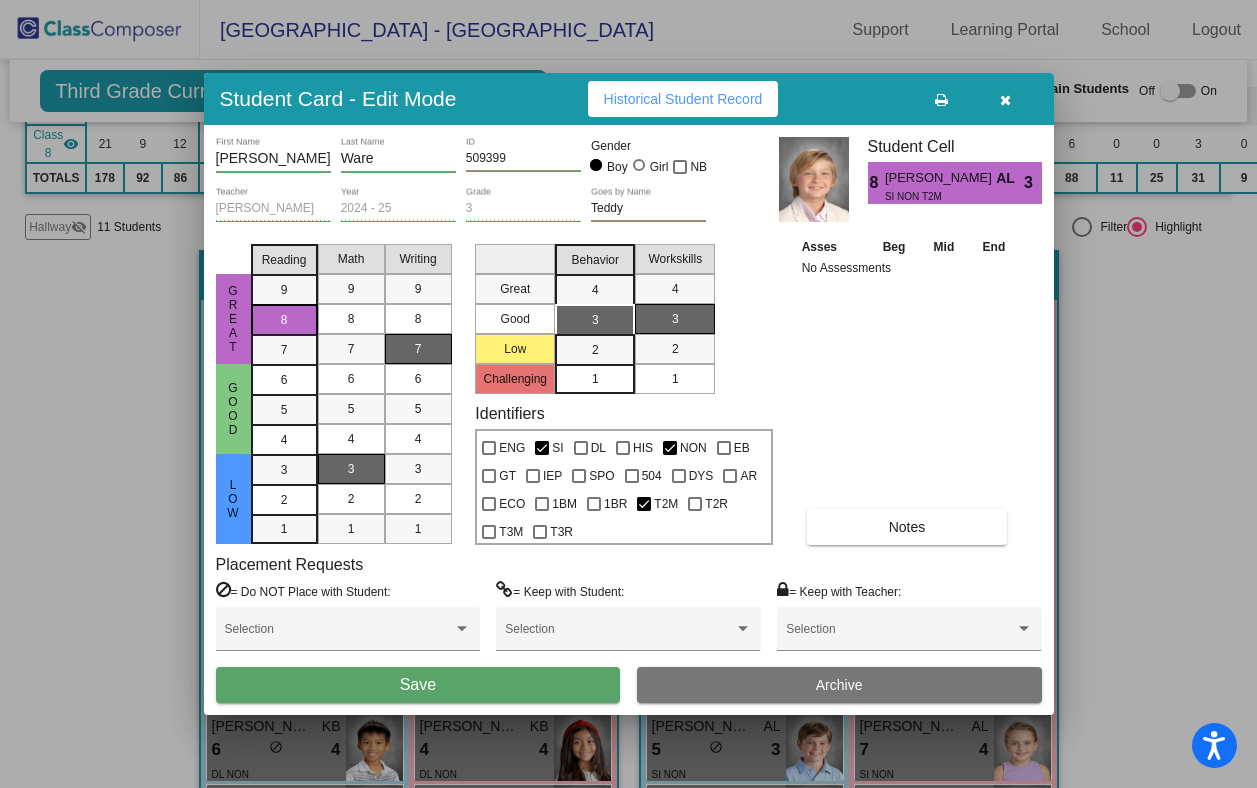 click on "Save" at bounding box center [418, 685] 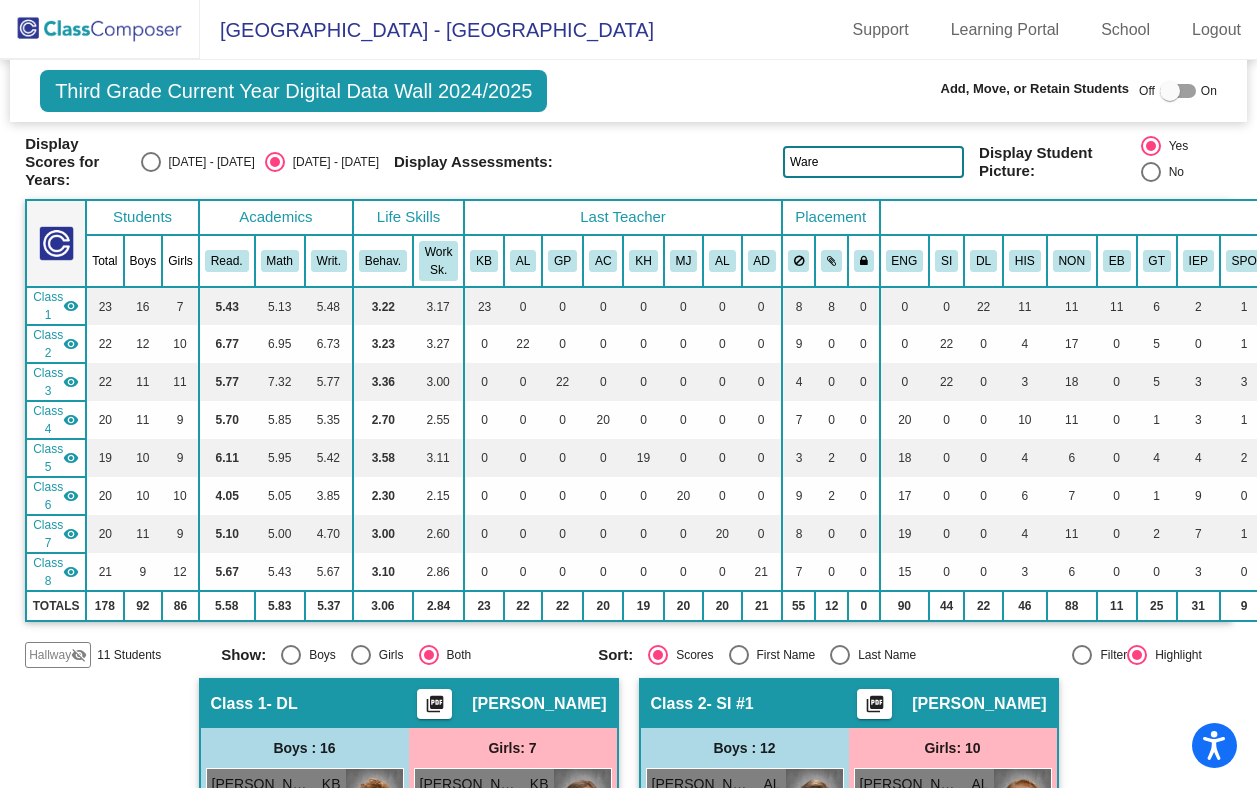 scroll, scrollTop: 0, scrollLeft: 0, axis: both 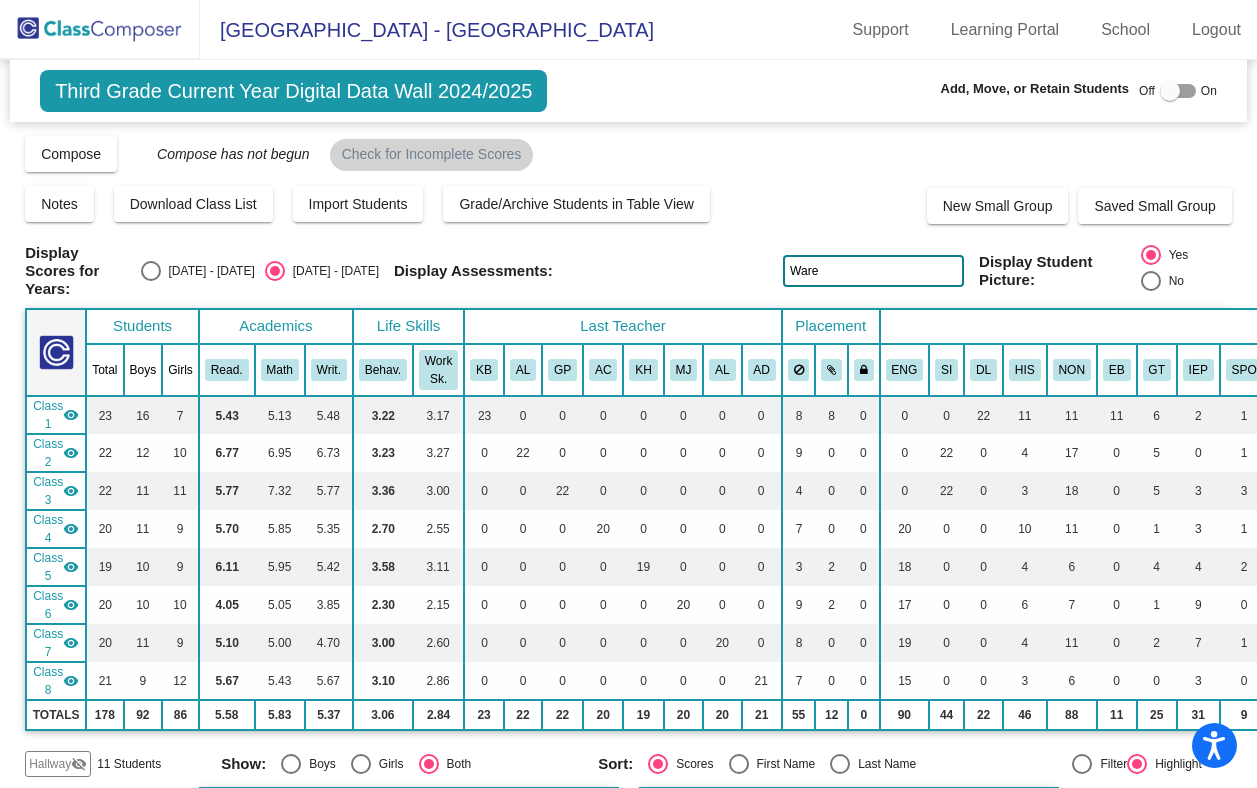 click on "Ware" 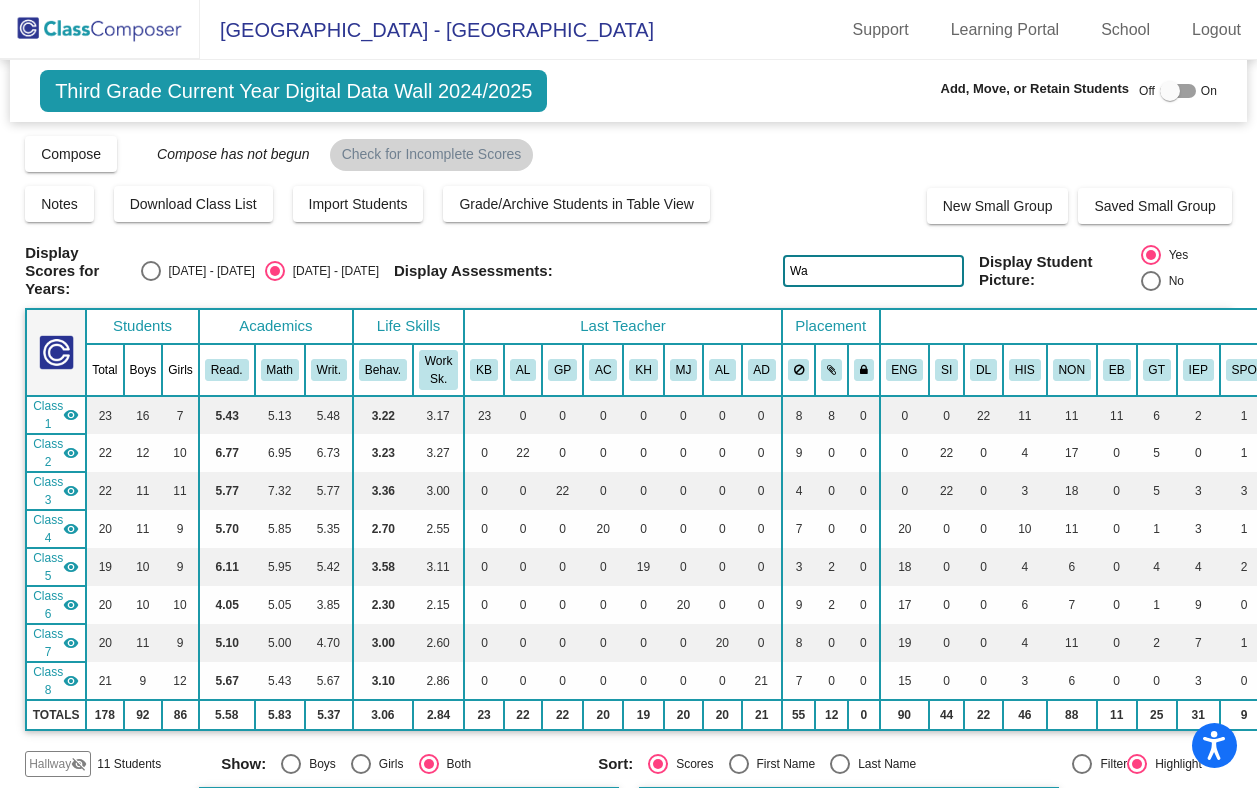 type on "W" 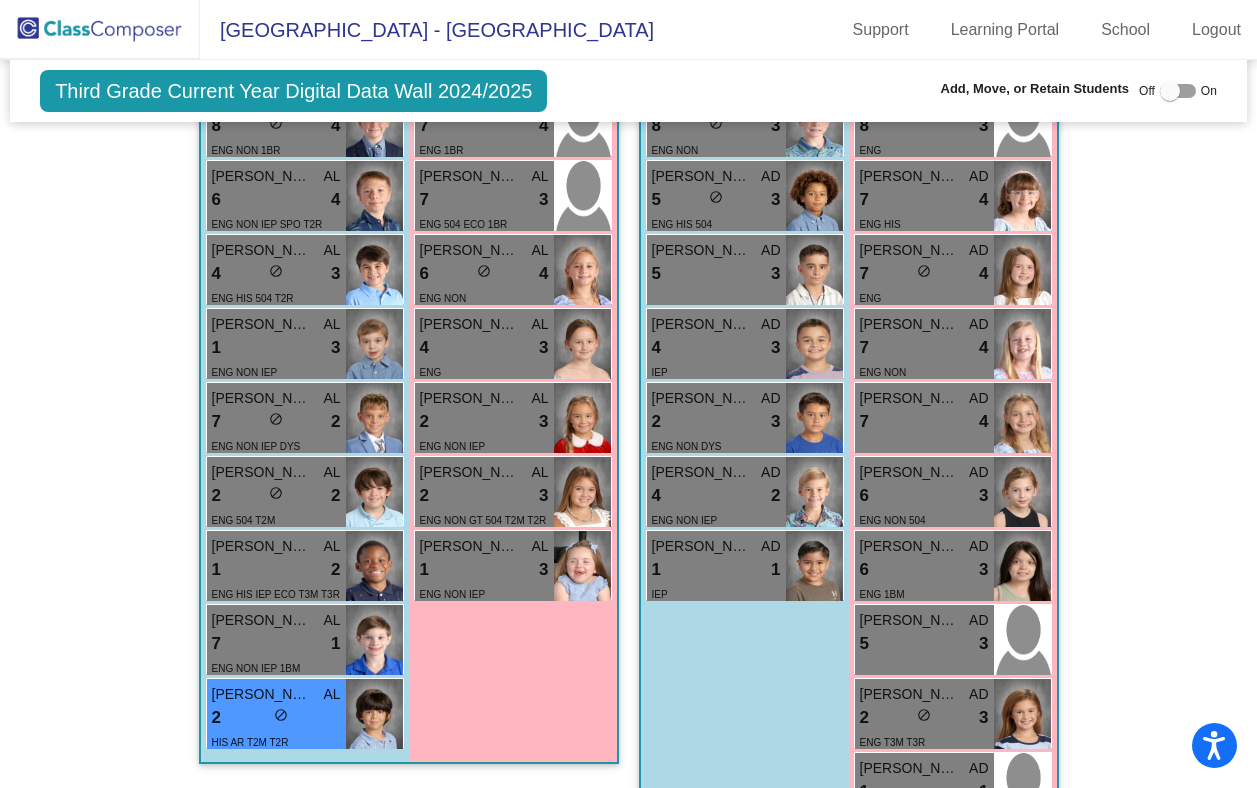 scroll, scrollTop: 4120, scrollLeft: 0, axis: vertical 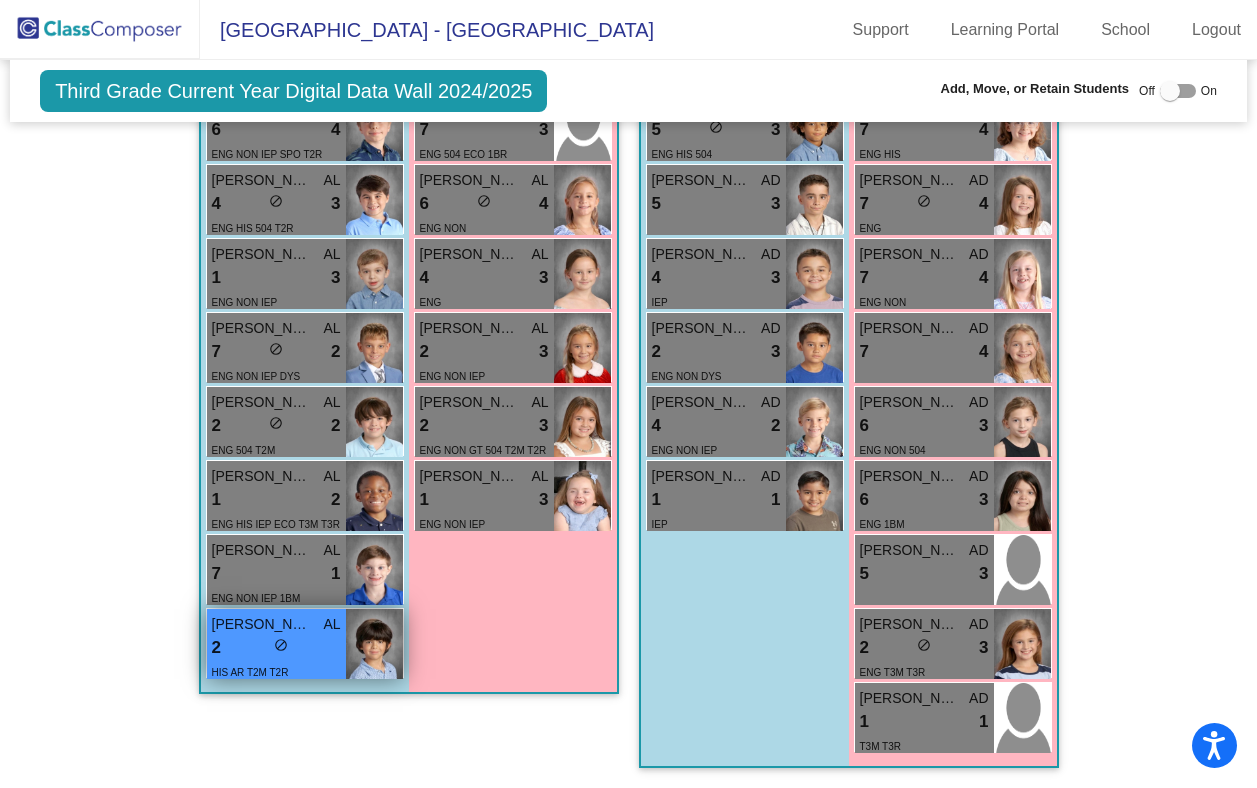 click on "2 lock do_not_disturb_alt" at bounding box center [276, 648] 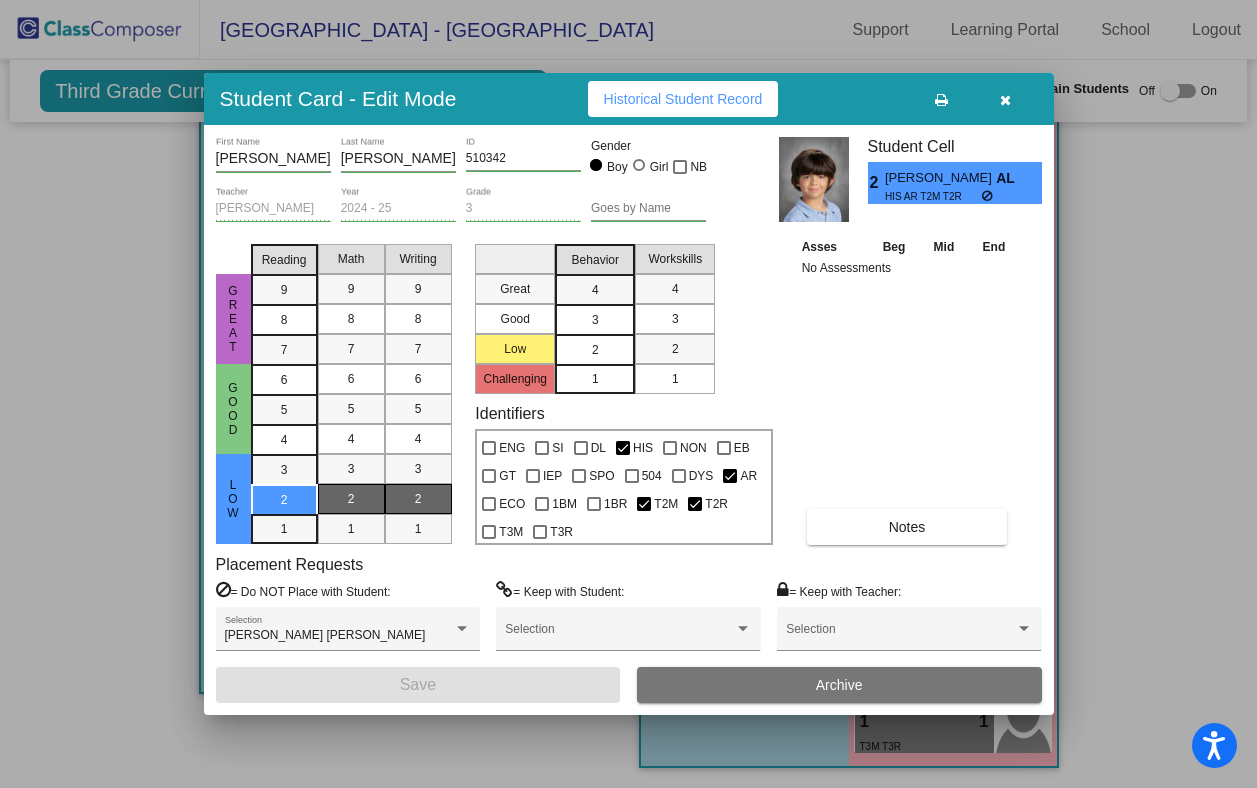 click on "2" at bounding box center (595, 350) 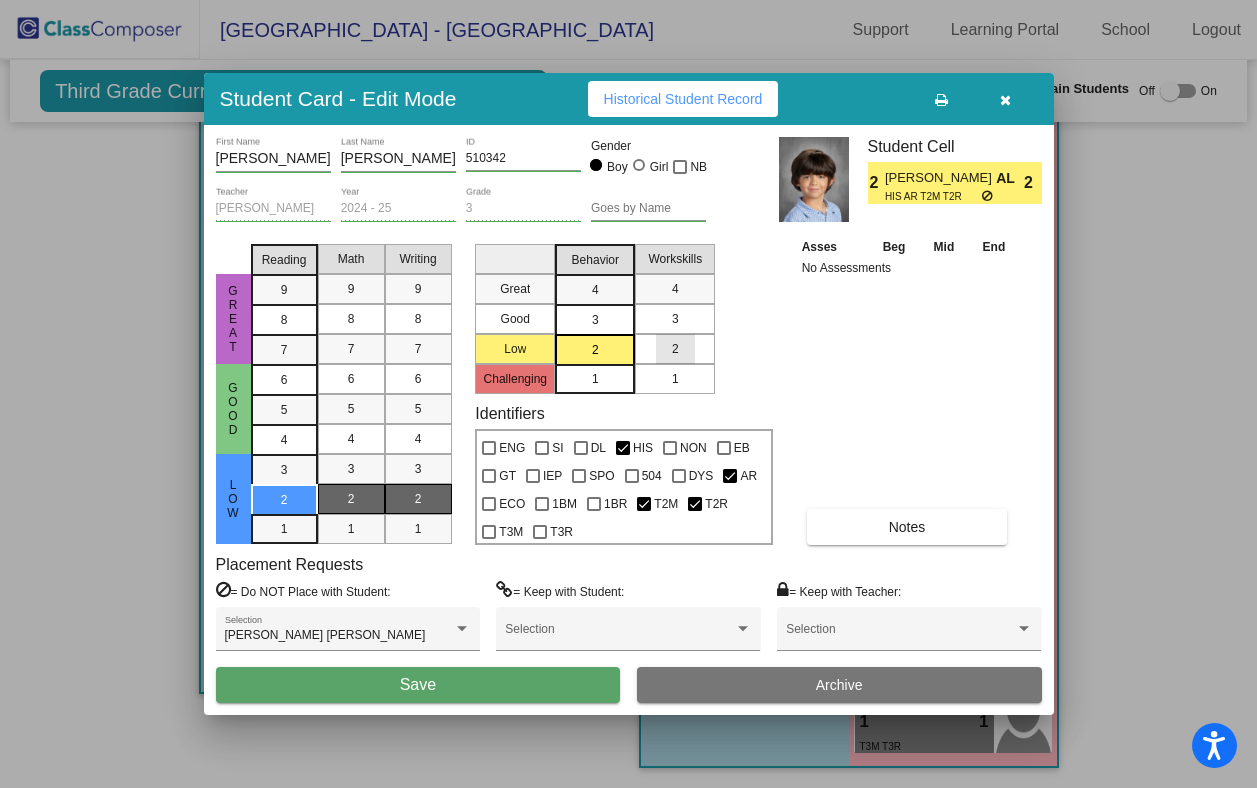 click on "2" at bounding box center [675, 349] 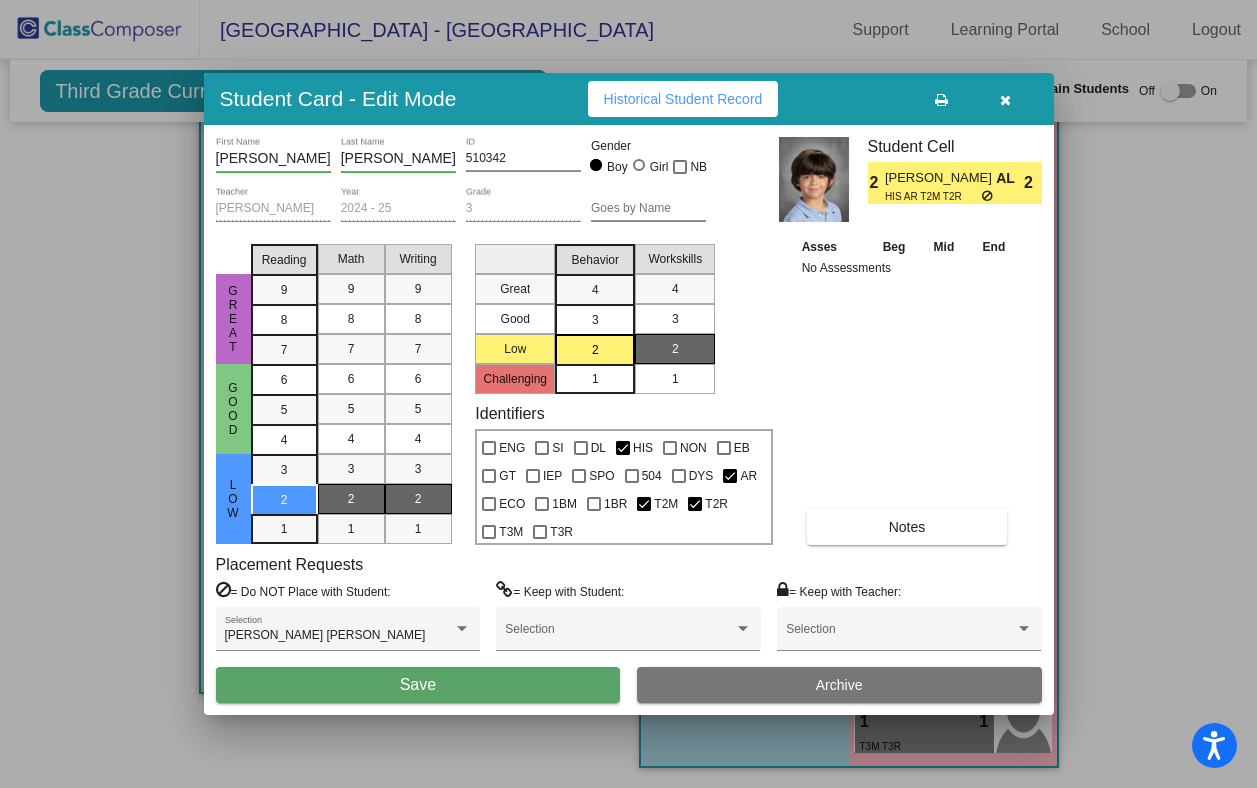 click on "Save" at bounding box center [418, 685] 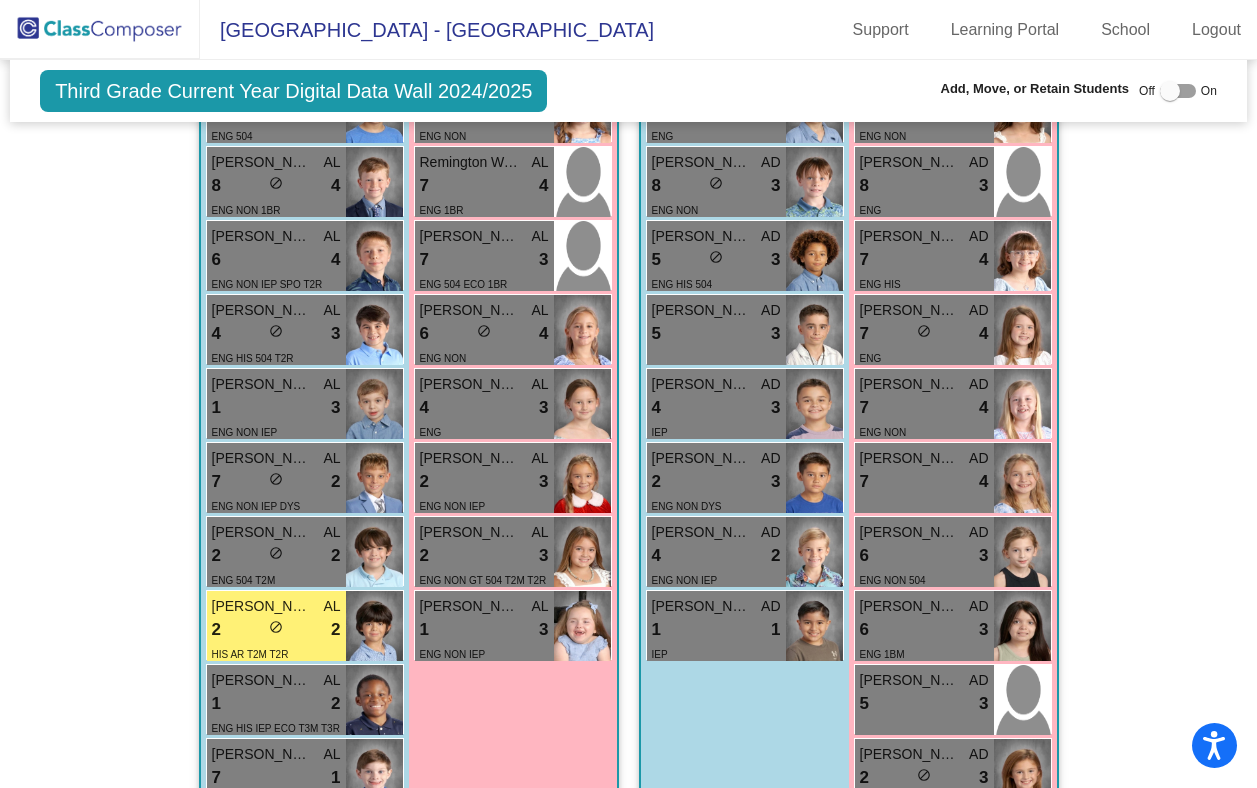 scroll, scrollTop: 3982, scrollLeft: 0, axis: vertical 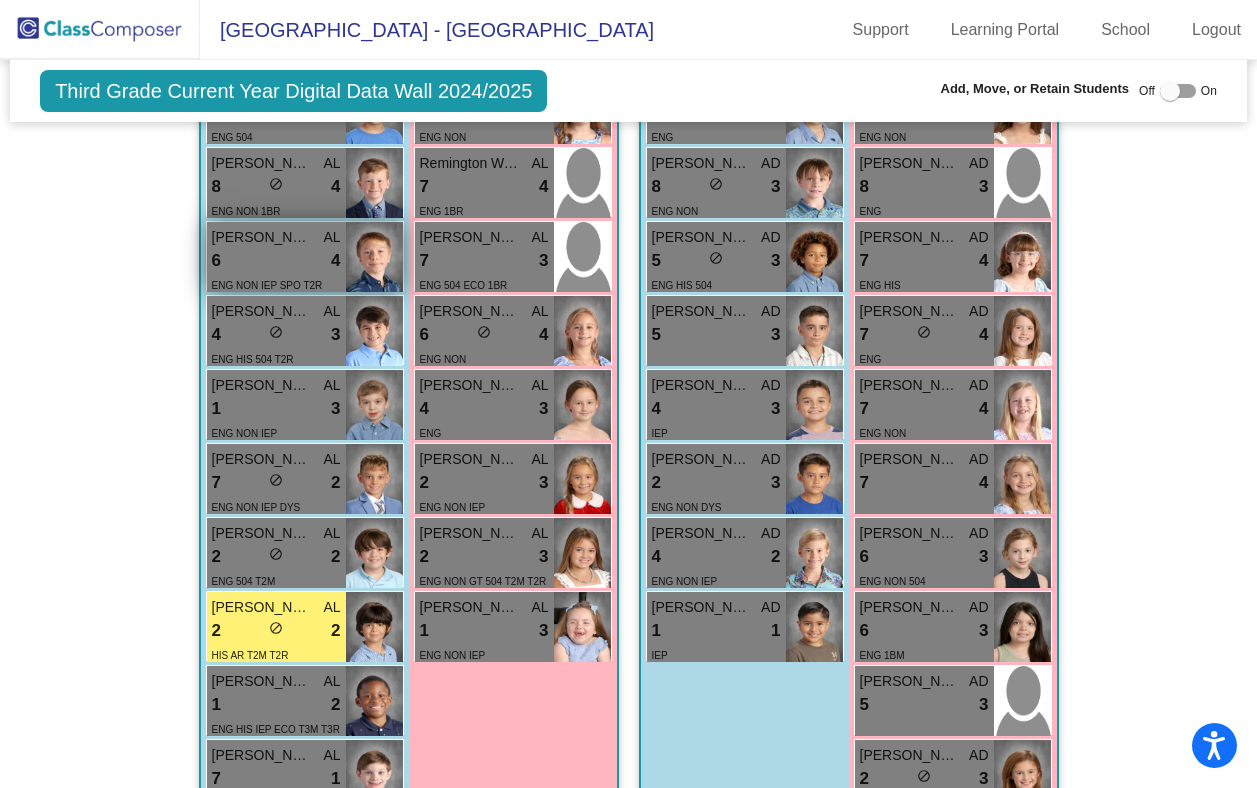 click on "6 lock do_not_disturb_alt 4" at bounding box center [276, 261] 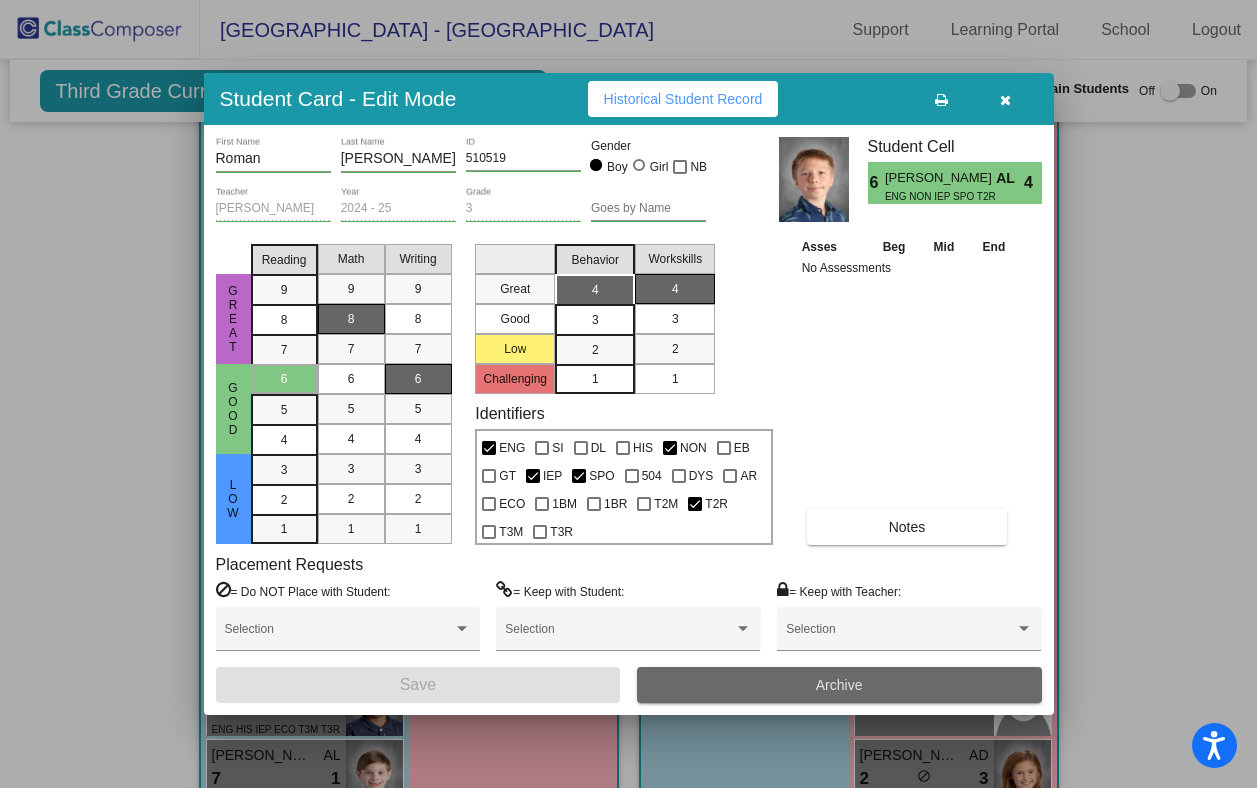 click on "Archive" at bounding box center (839, 685) 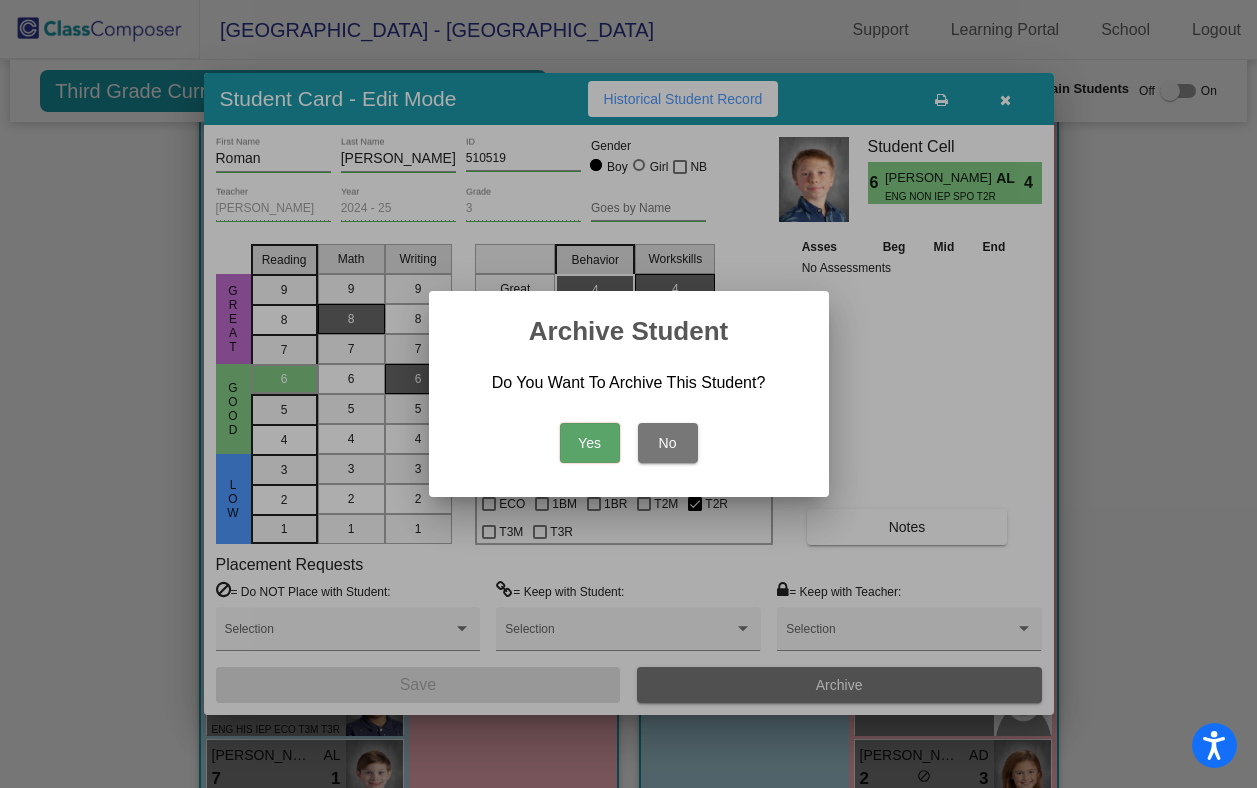 click on "Yes" at bounding box center (590, 443) 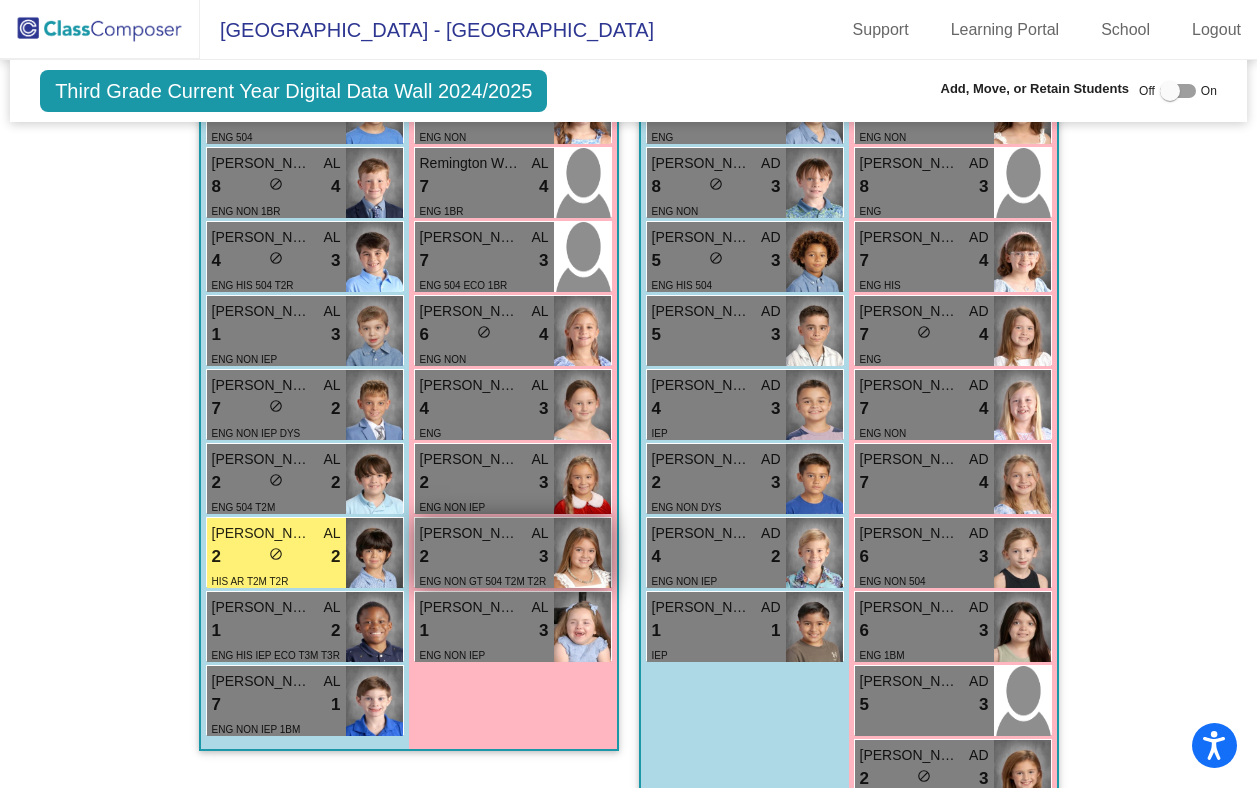 click on "2 lock do_not_disturb_alt 3" at bounding box center [484, 557] 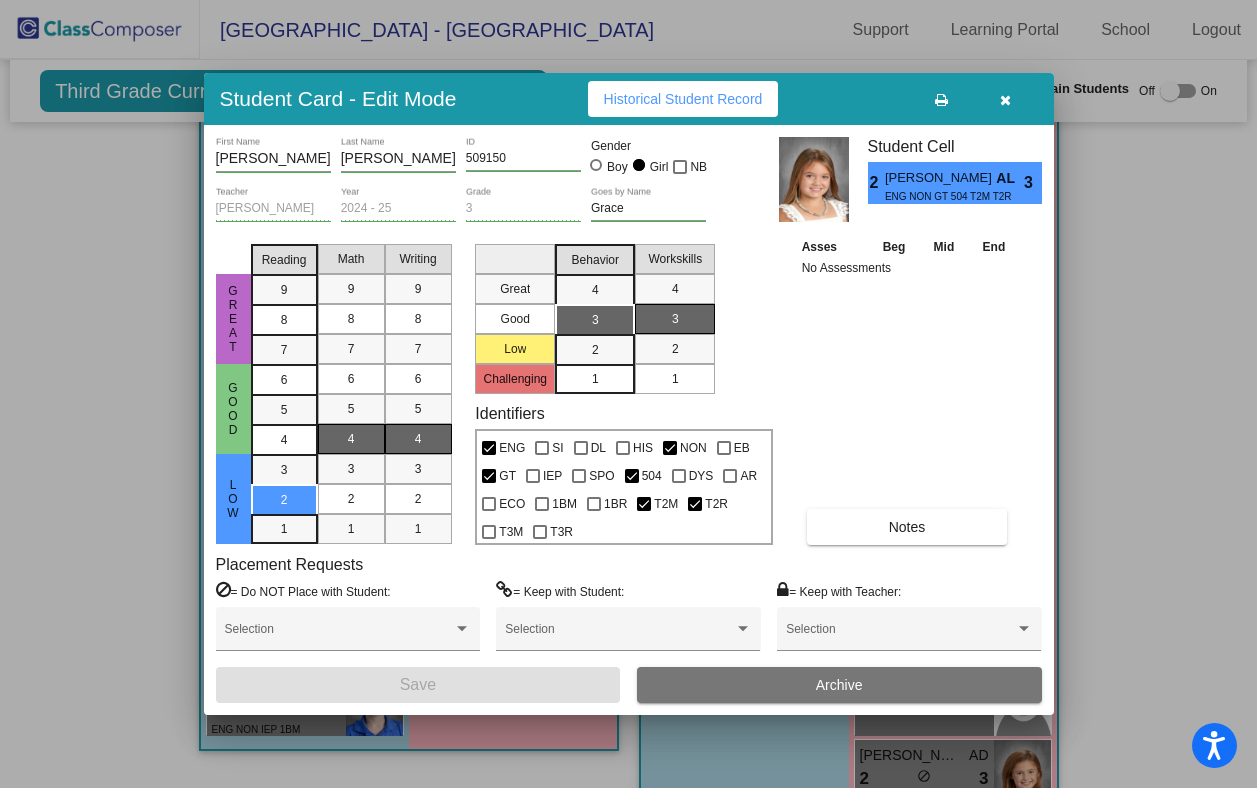 scroll, scrollTop: 0, scrollLeft: 0, axis: both 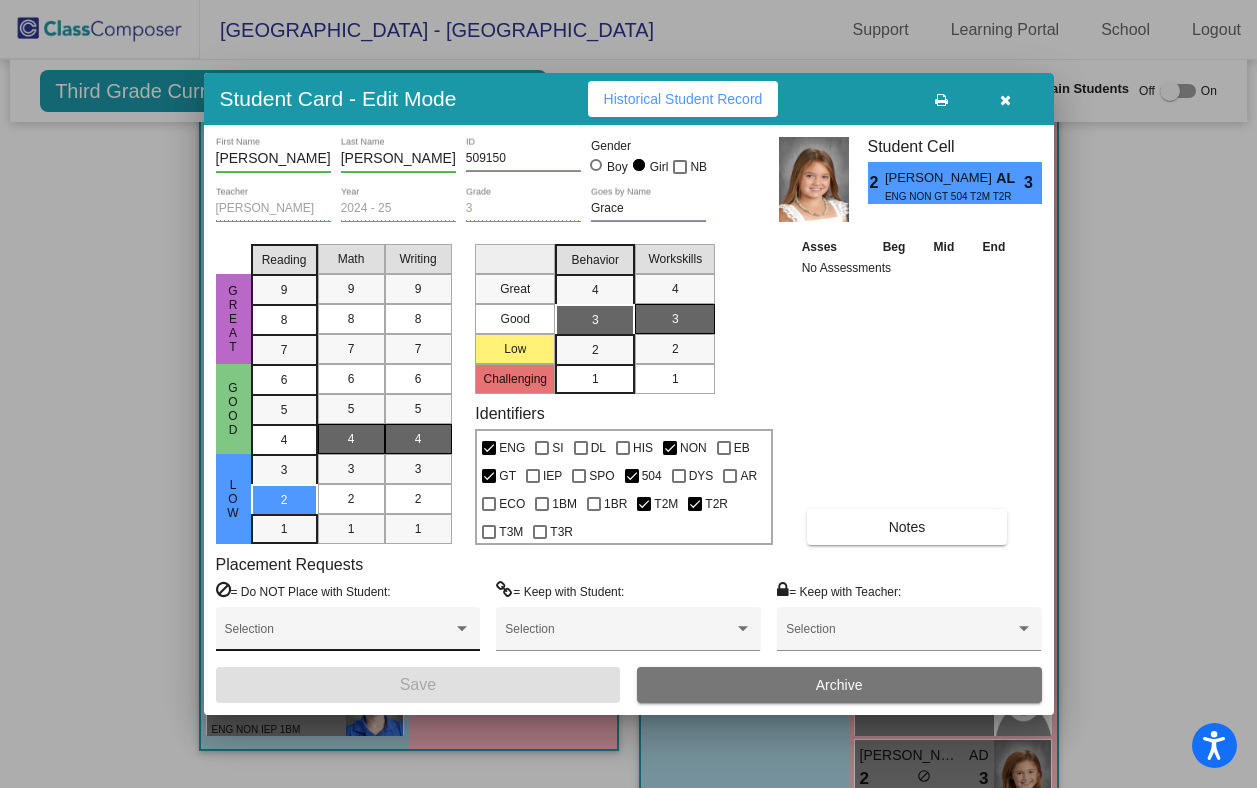 click at bounding box center (462, 628) 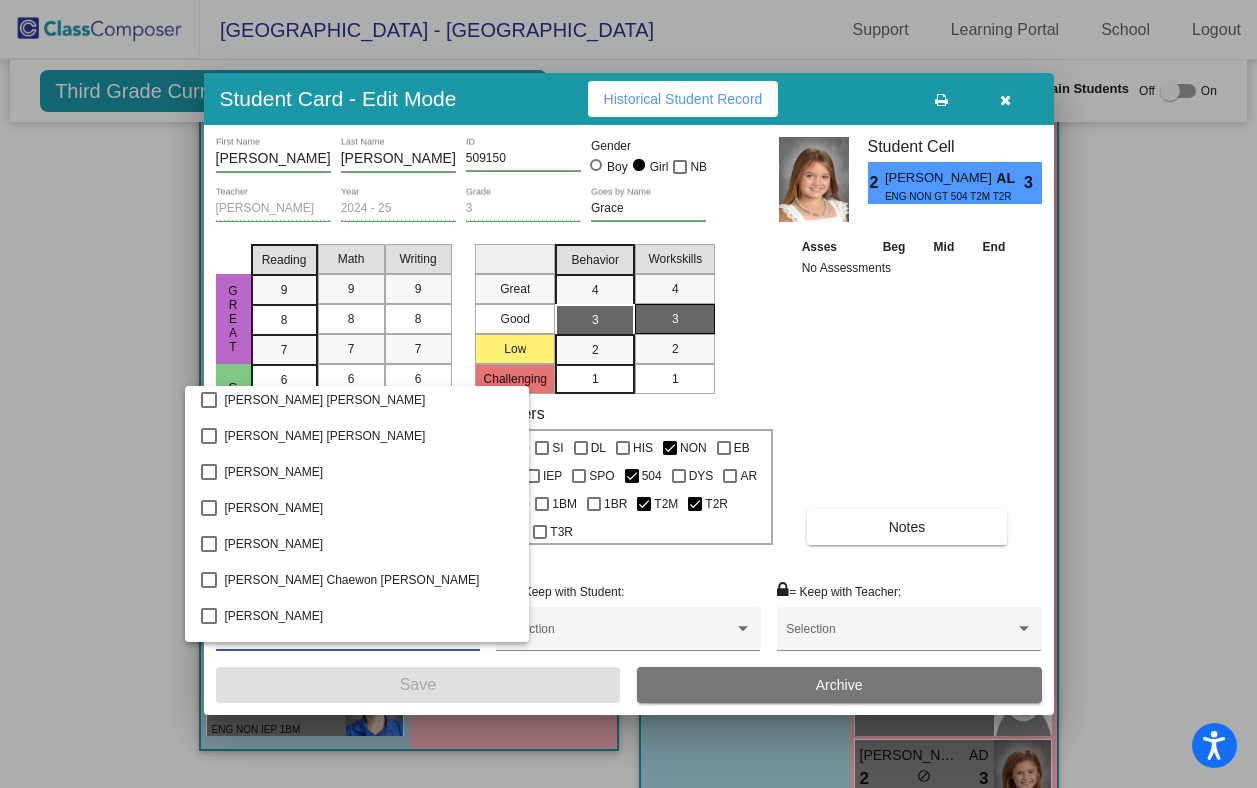 scroll, scrollTop: 3565, scrollLeft: 0, axis: vertical 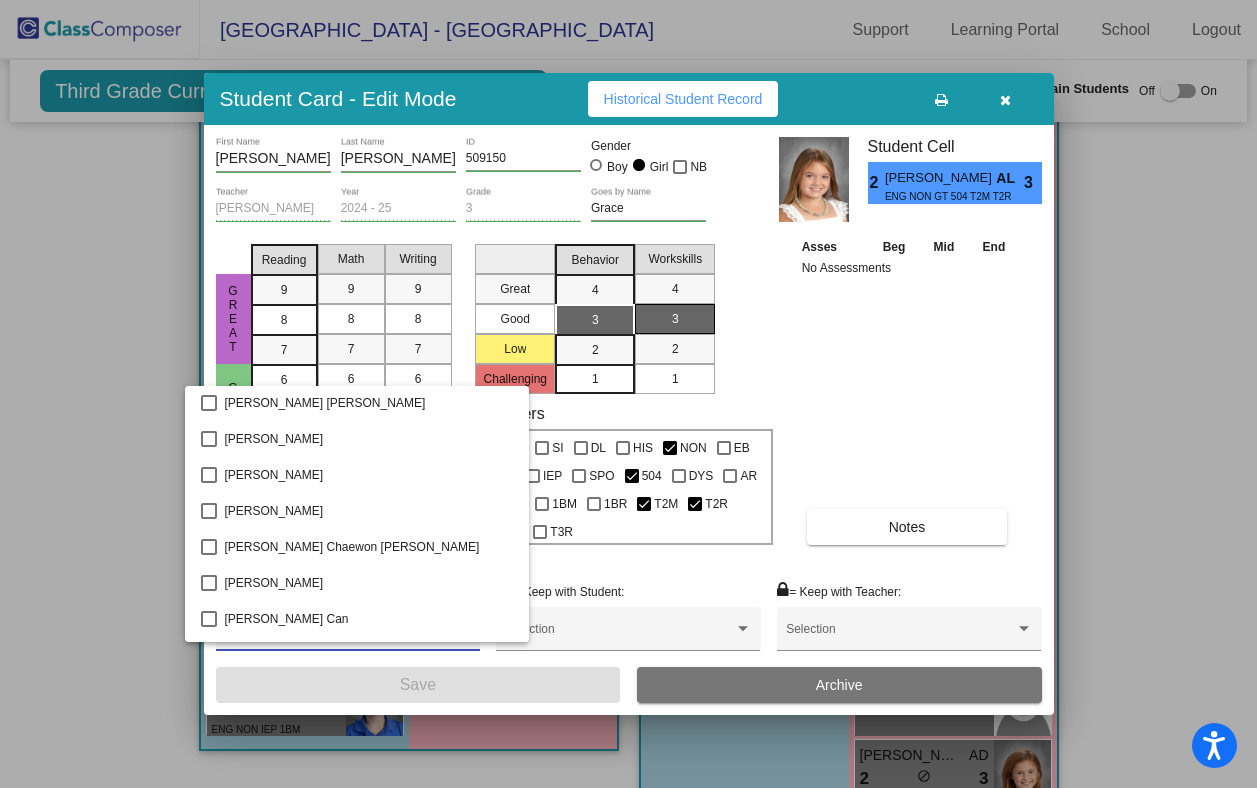 click at bounding box center [628, 394] 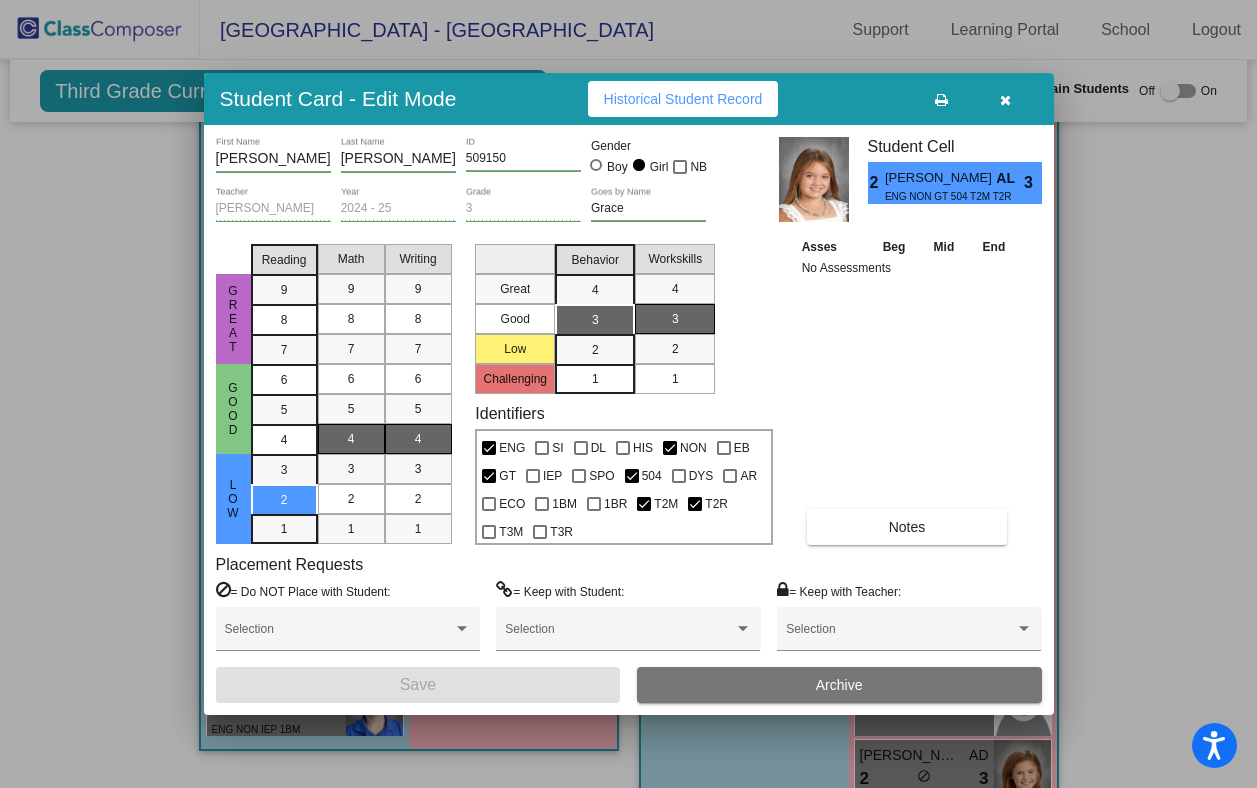scroll, scrollTop: 0, scrollLeft: 0, axis: both 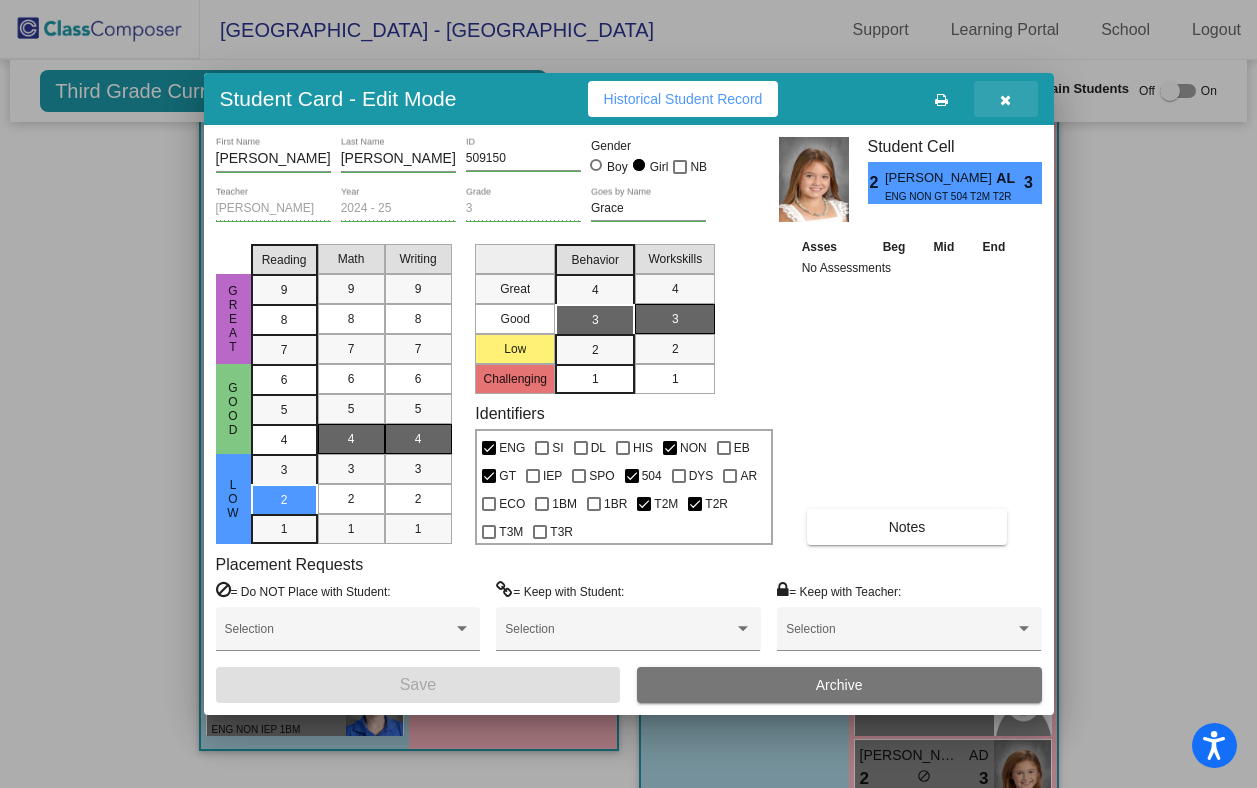 click at bounding box center (1005, 100) 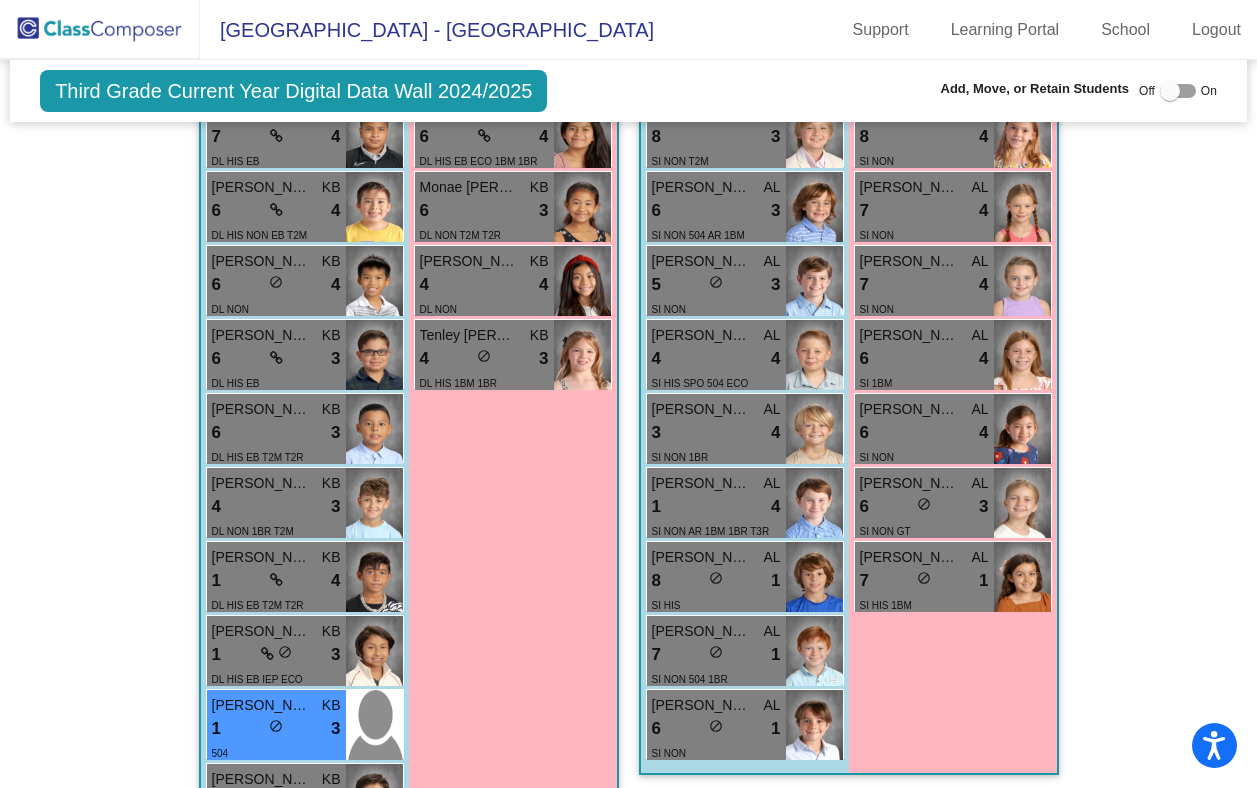 scroll, scrollTop: 0, scrollLeft: 0, axis: both 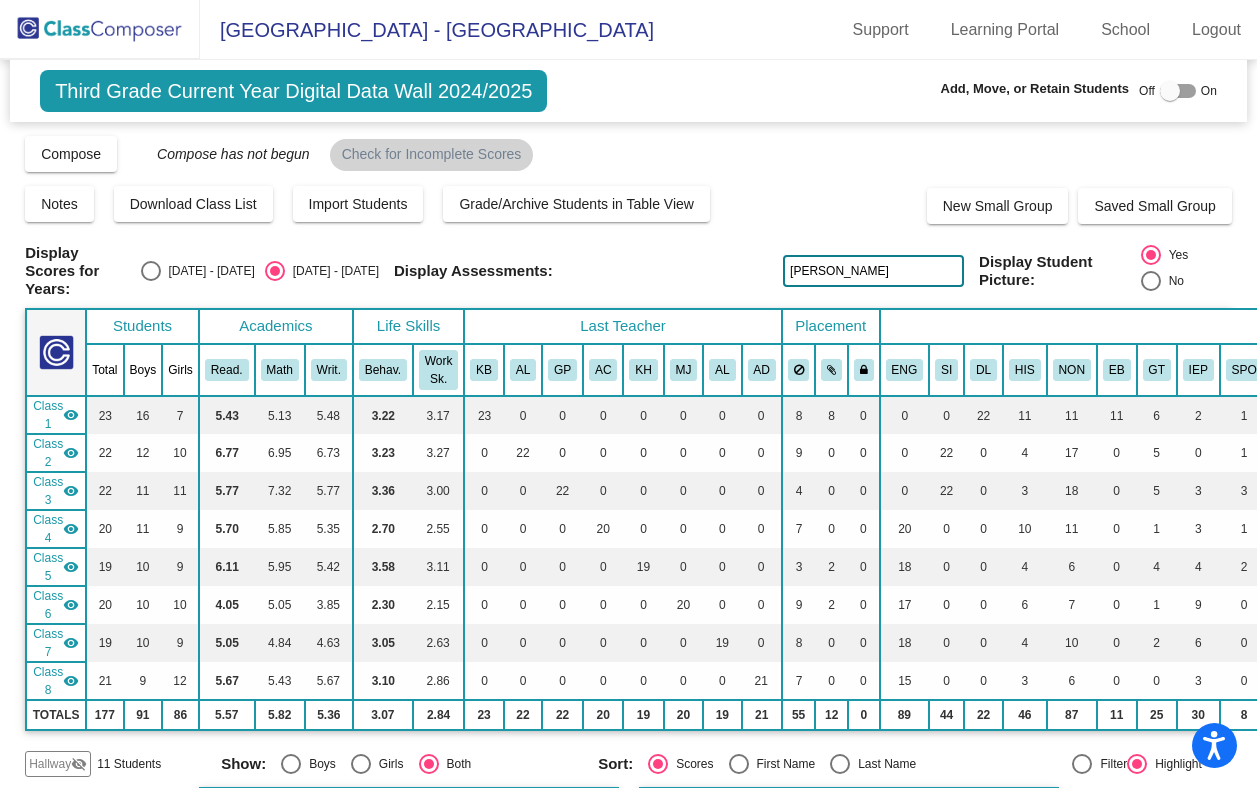 click on "alvarez" 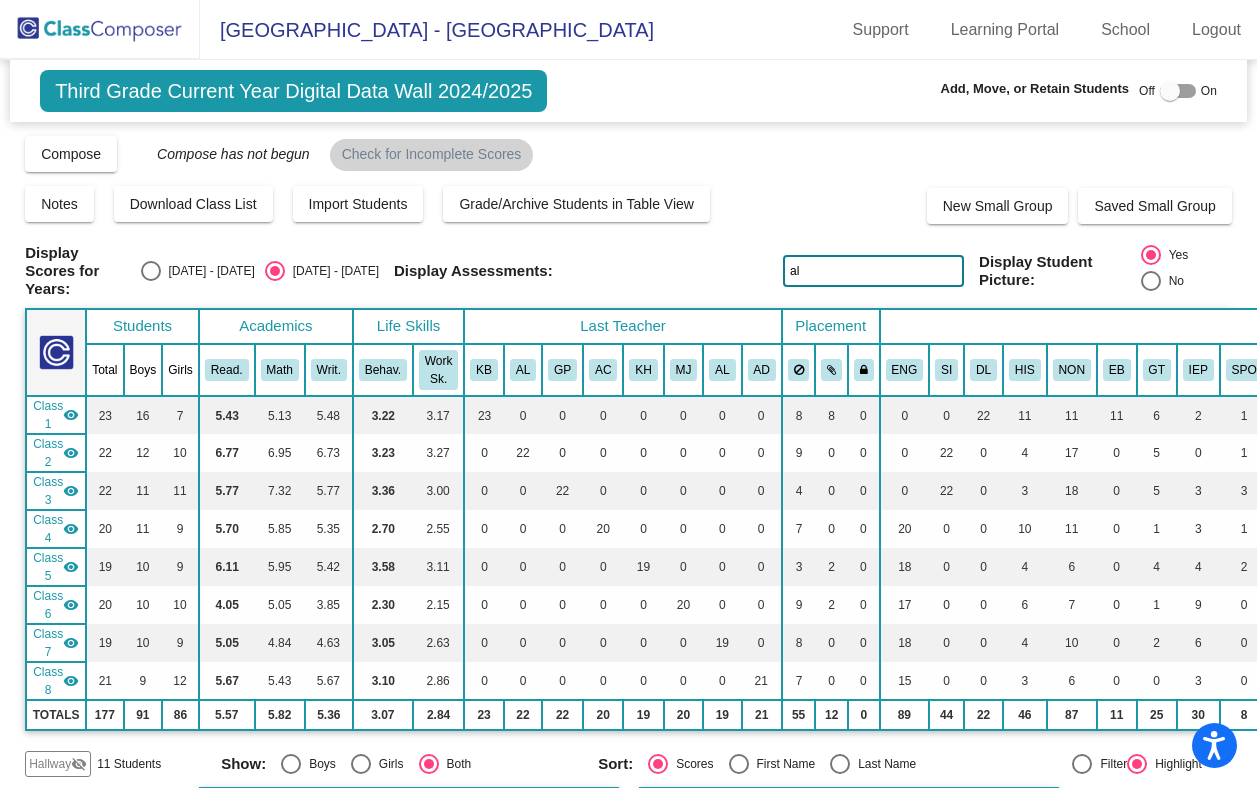 type on "a" 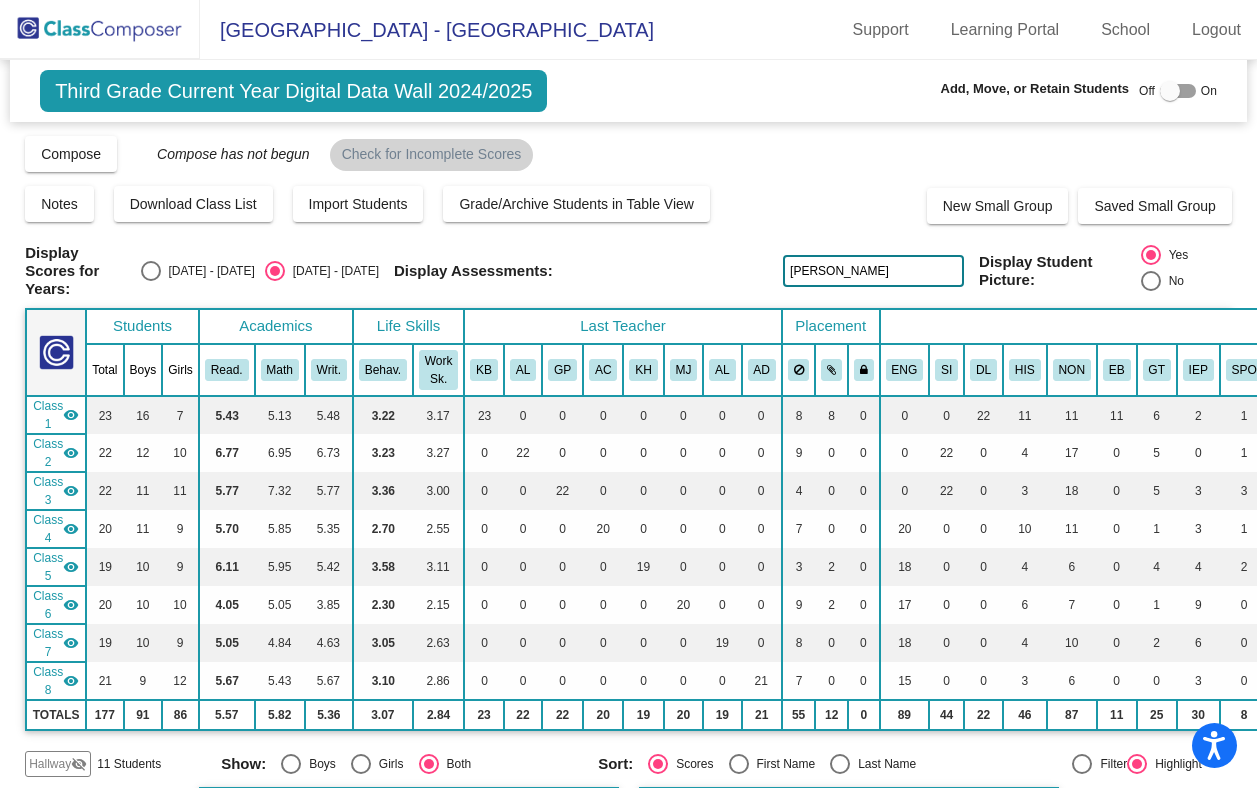 type on "kendrick" 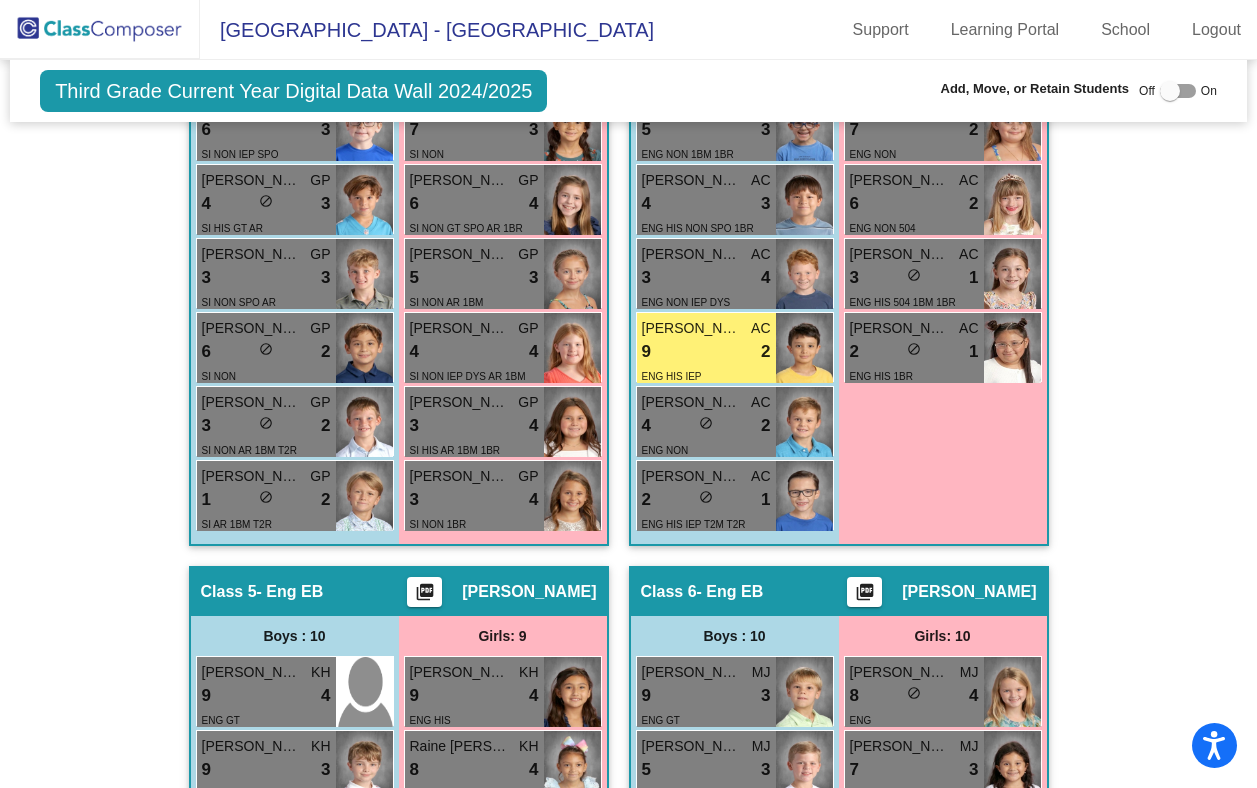 scroll, scrollTop: 2425, scrollLeft: 0, axis: vertical 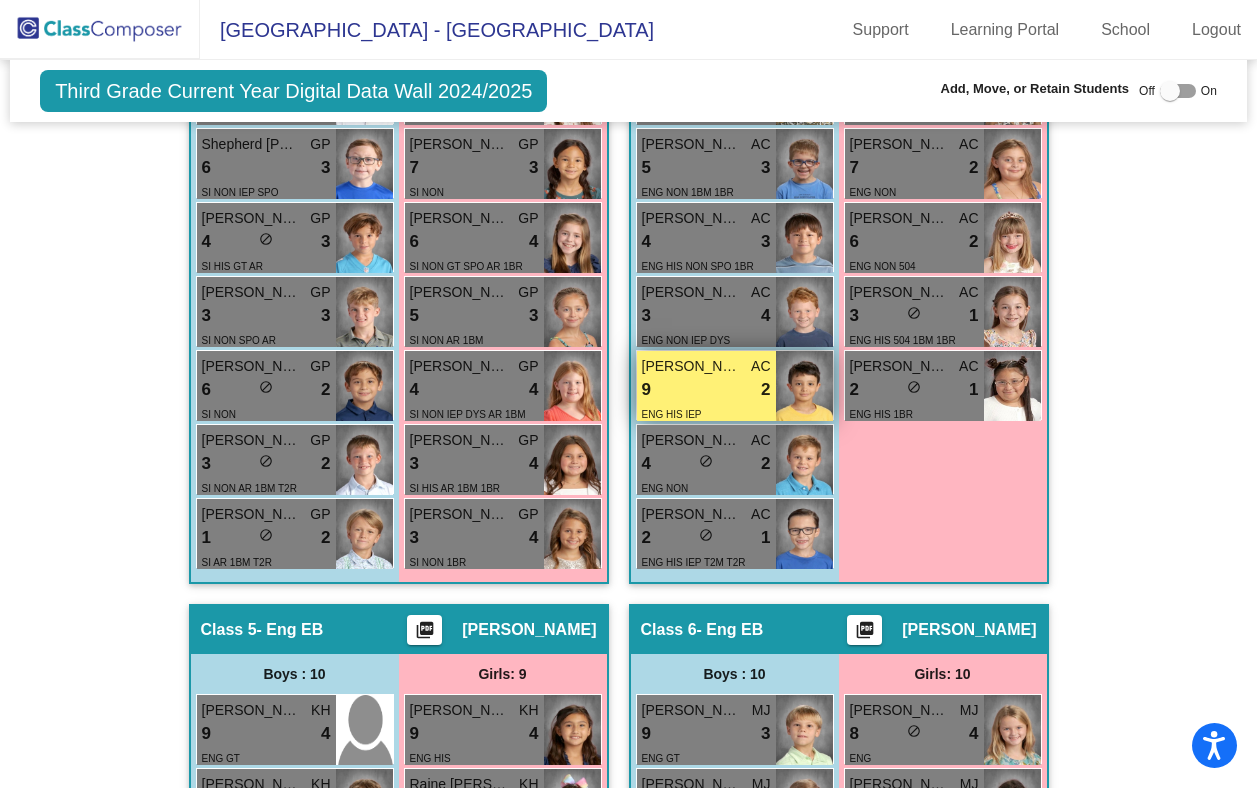 click on "9 lock do_not_disturb_alt 2" at bounding box center [706, 390] 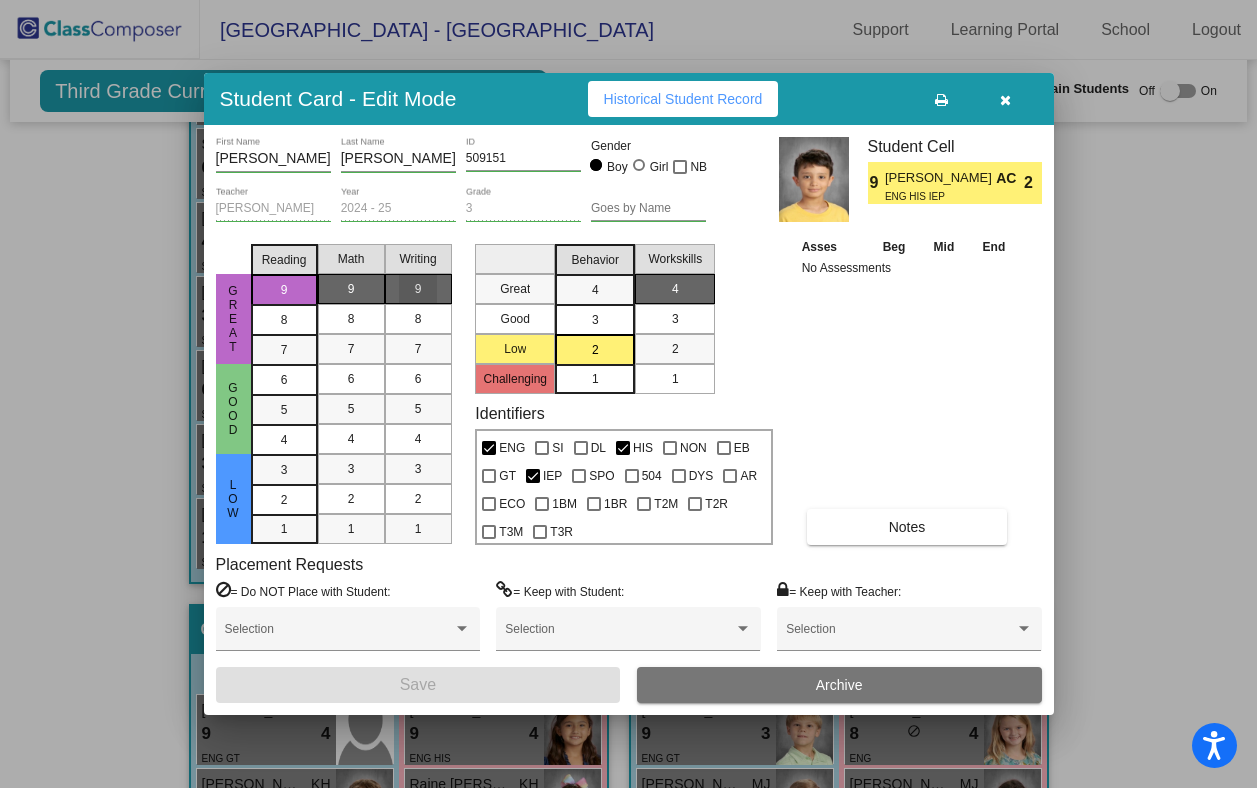 click on "9" at bounding box center (418, 289) 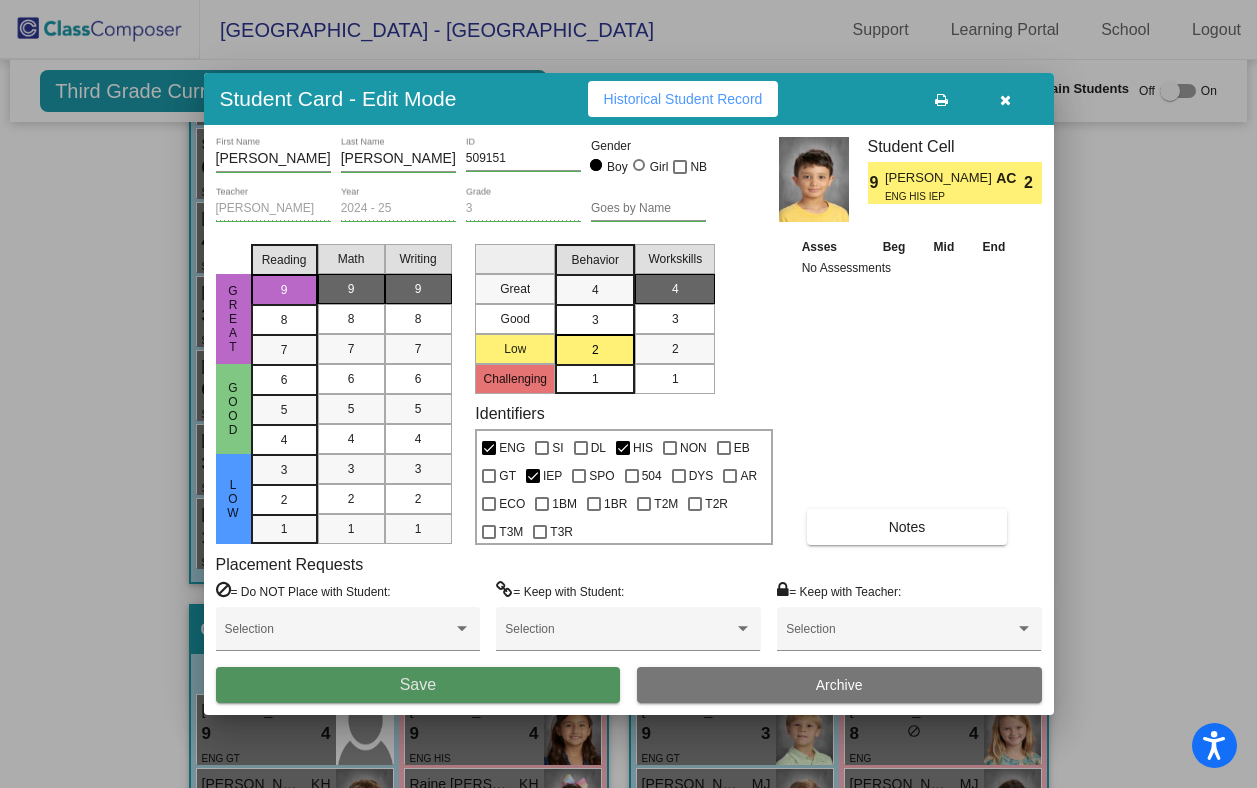 click on "Save" at bounding box center [418, 685] 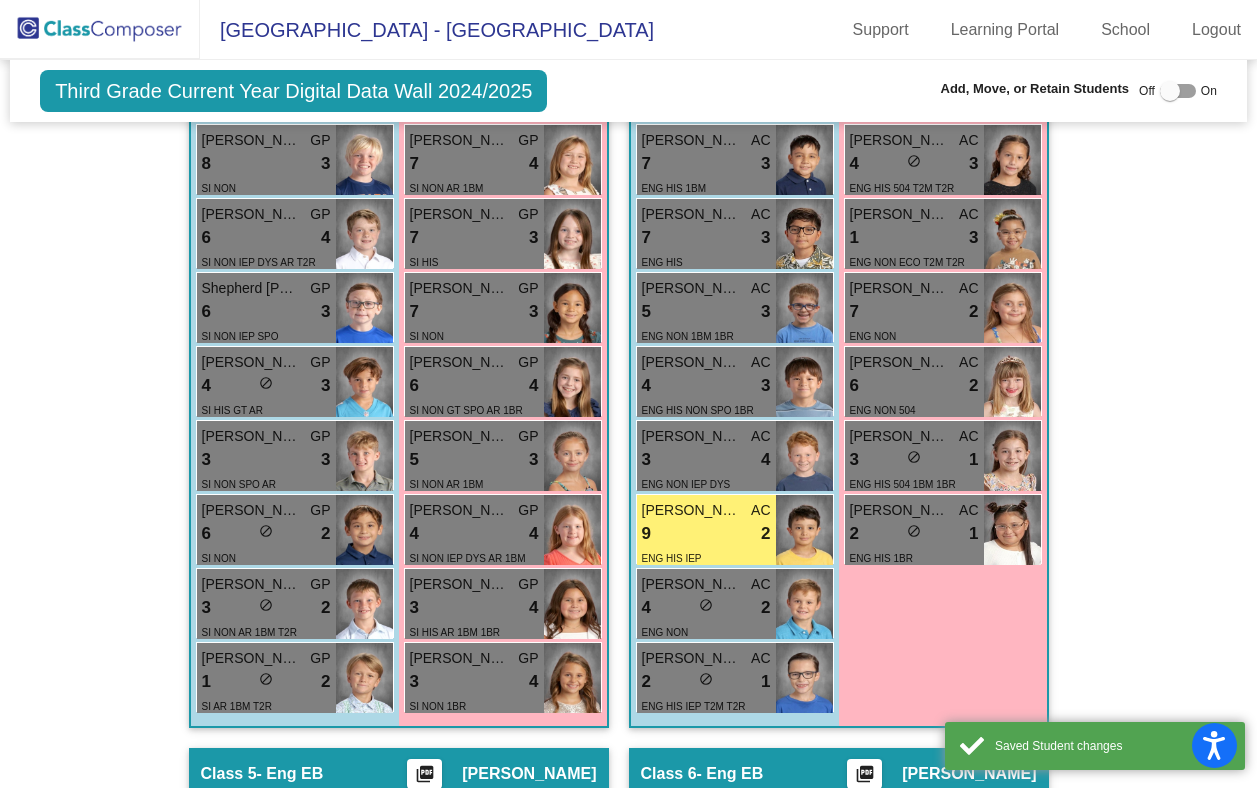 scroll, scrollTop: 2287, scrollLeft: 0, axis: vertical 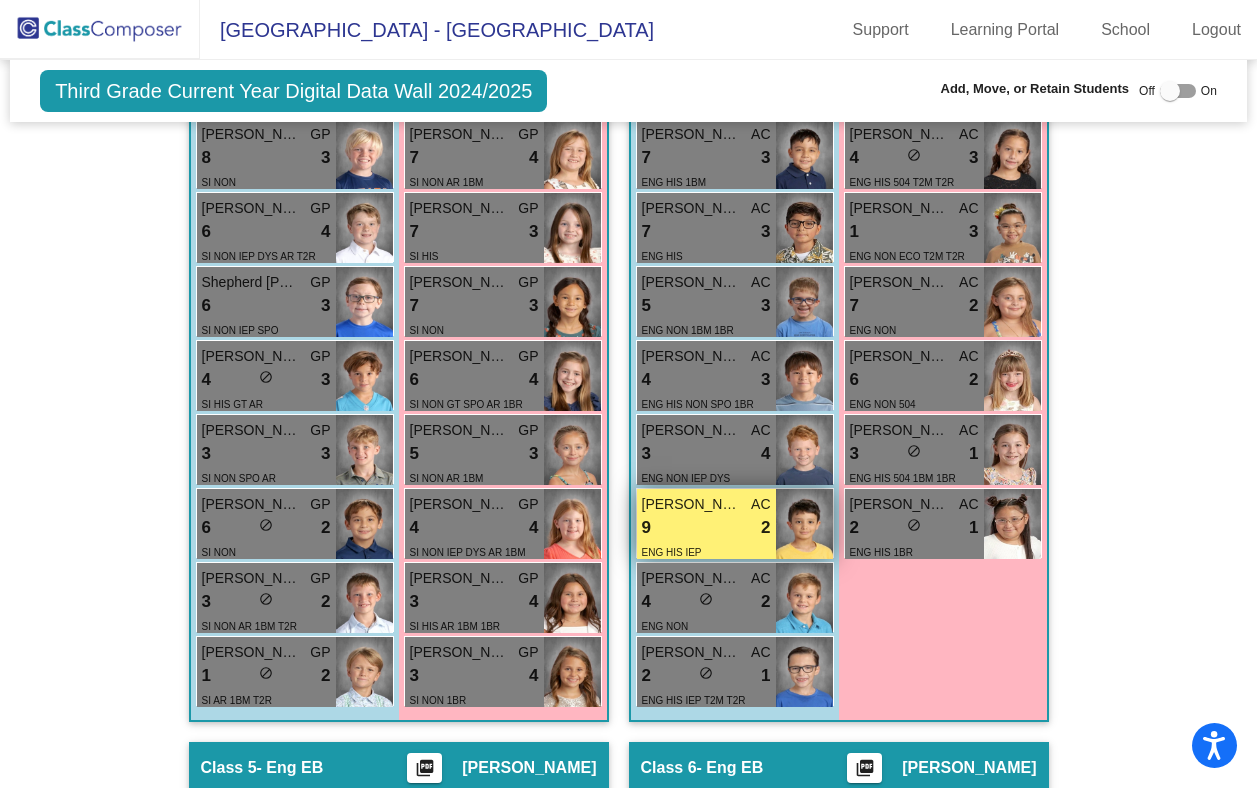click on "9 lock do_not_disturb_alt 2" at bounding box center [706, 528] 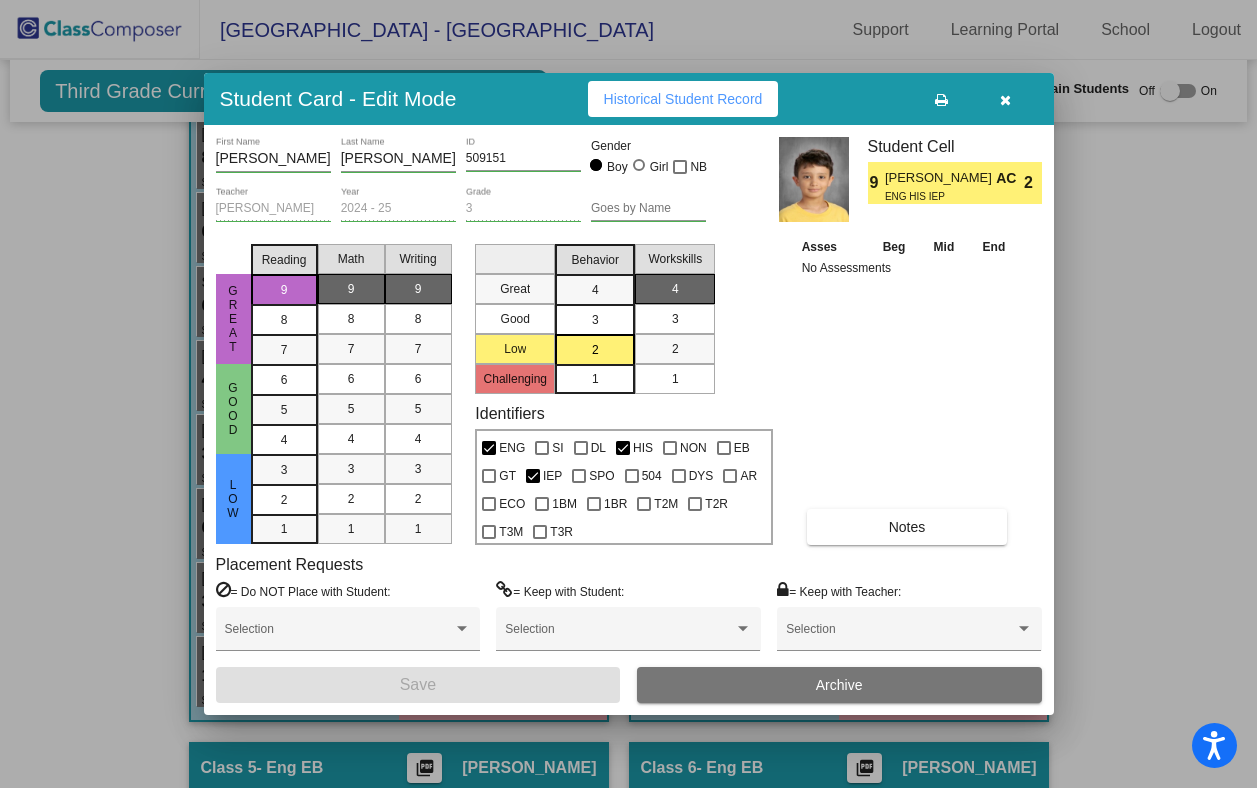 click on "4" at bounding box center [675, 289] 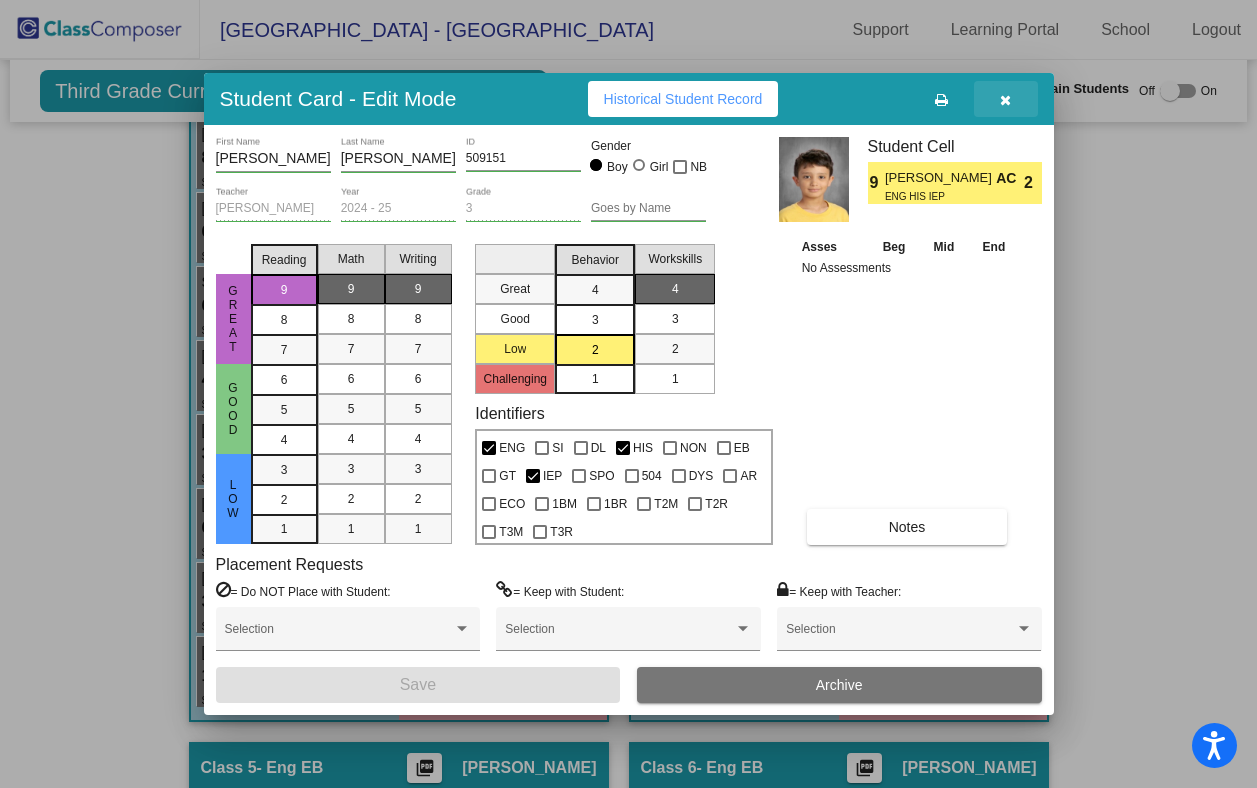 click at bounding box center (1005, 100) 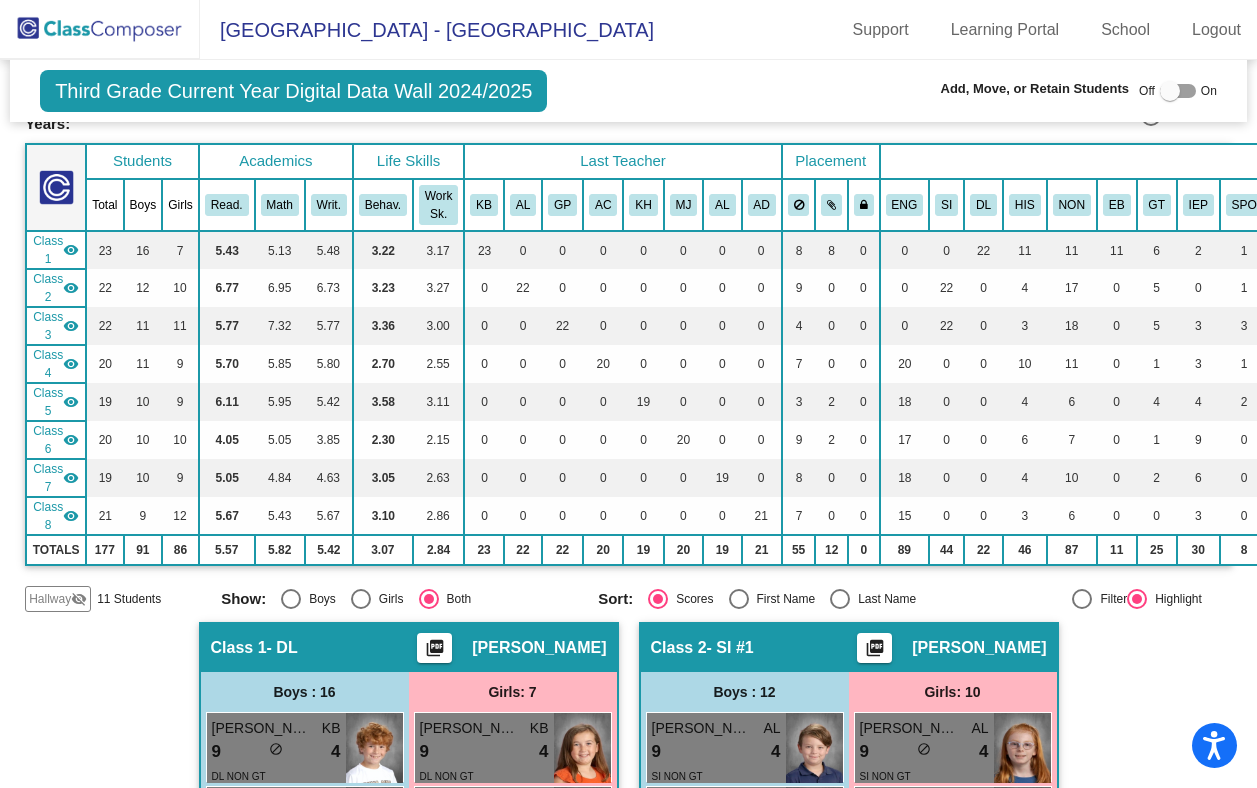 scroll, scrollTop: 0, scrollLeft: 0, axis: both 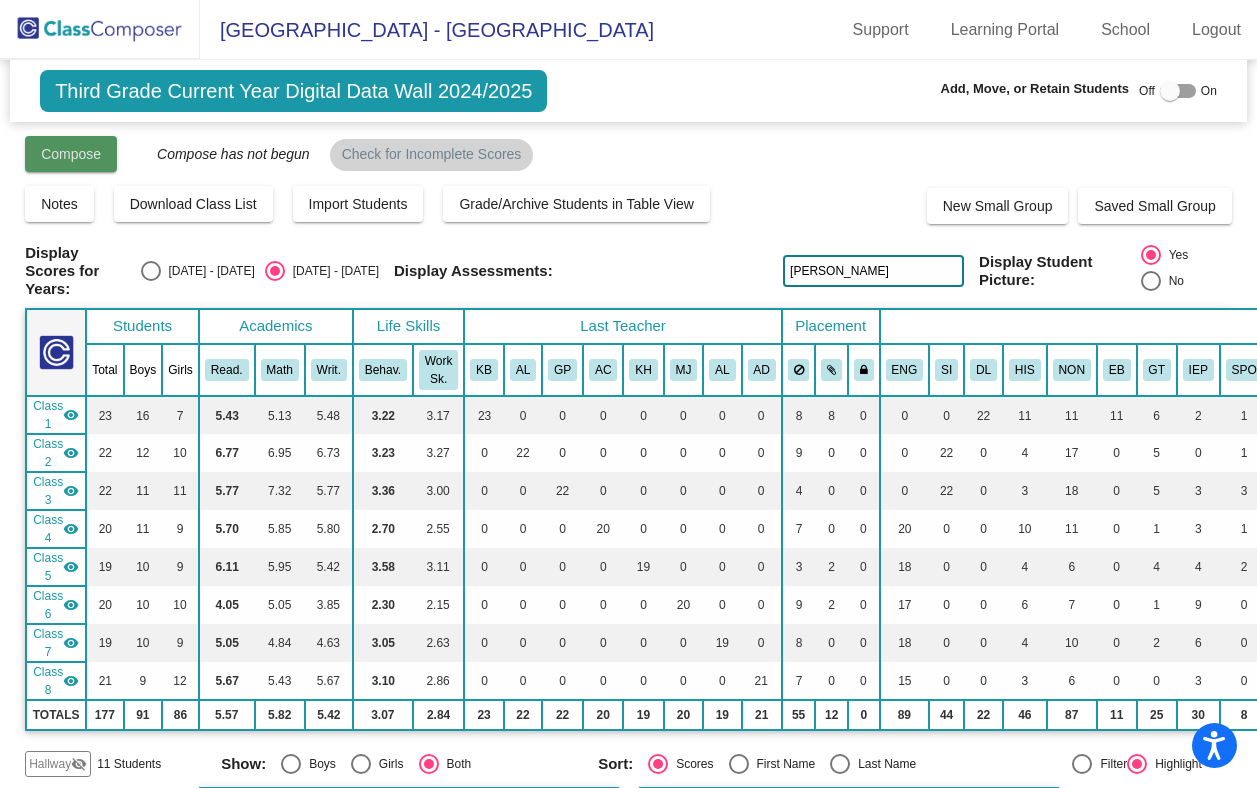 click on "Compose" 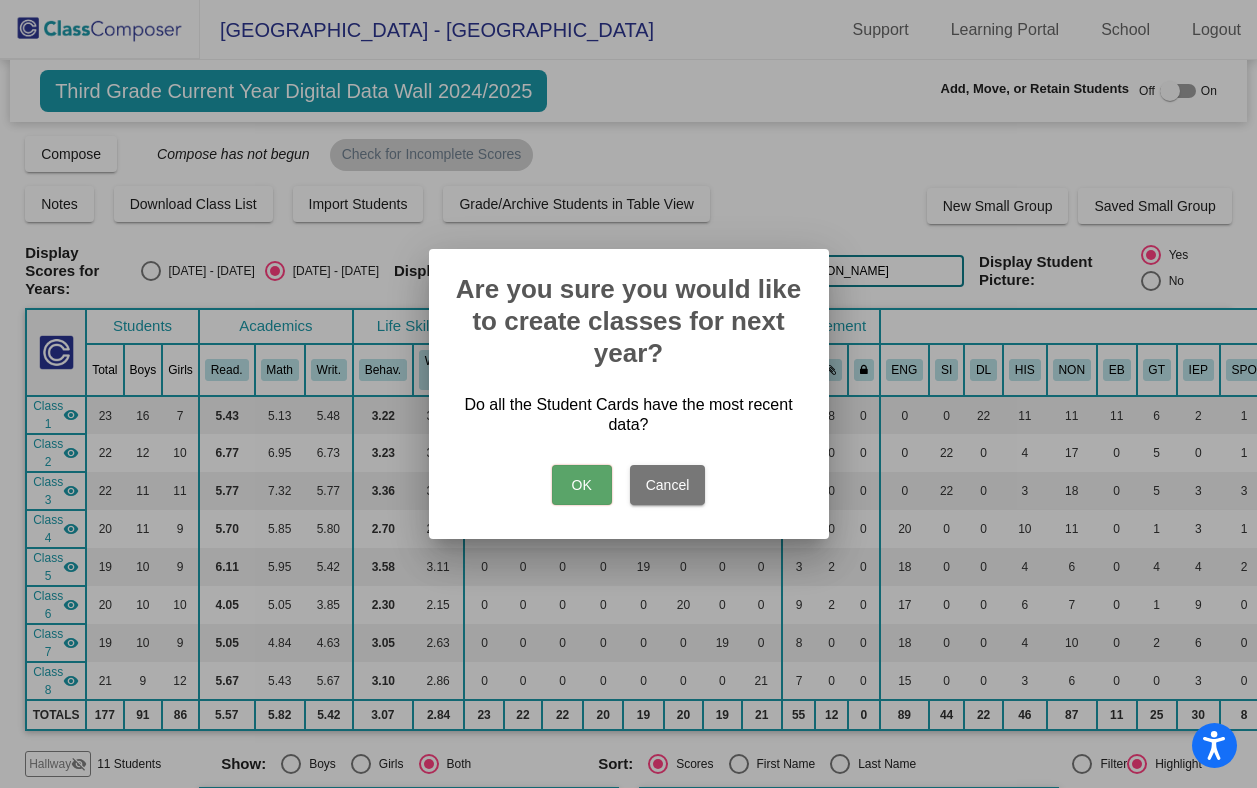 click on "OK" at bounding box center [582, 485] 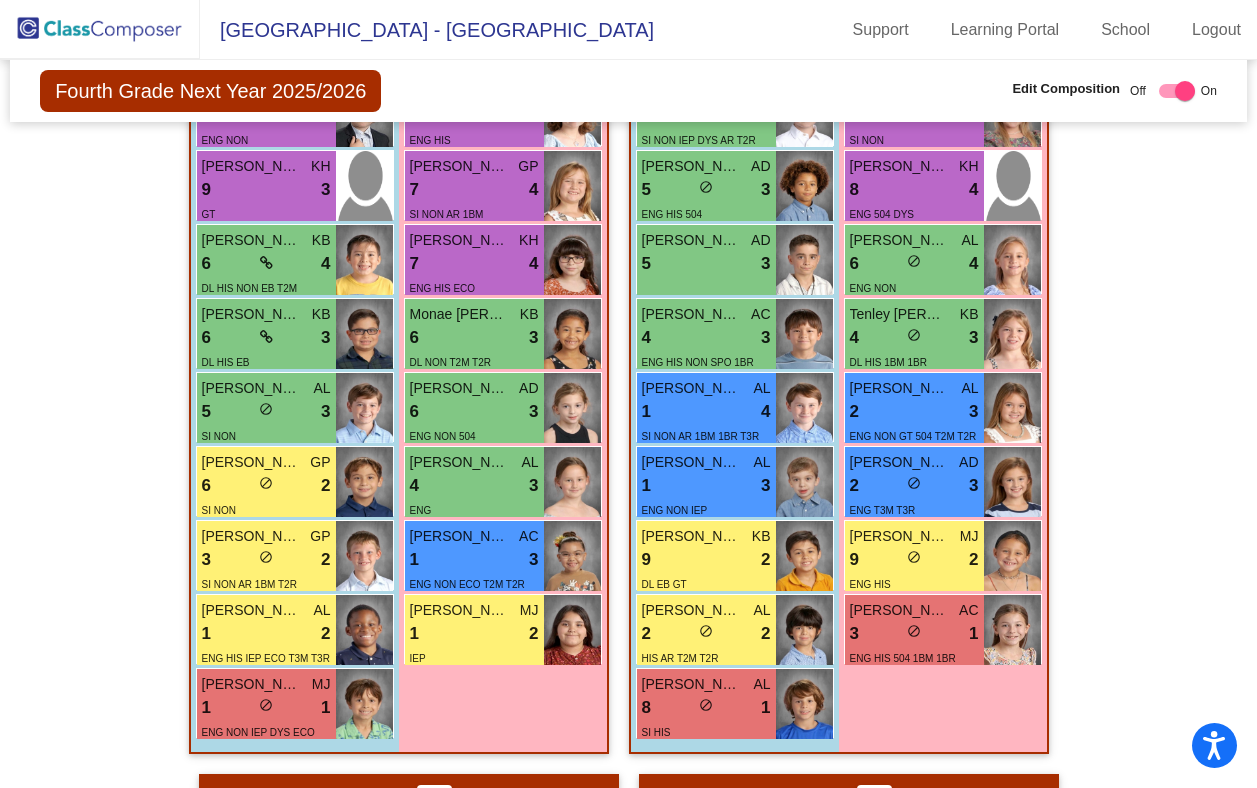 scroll, scrollTop: 2871, scrollLeft: 0, axis: vertical 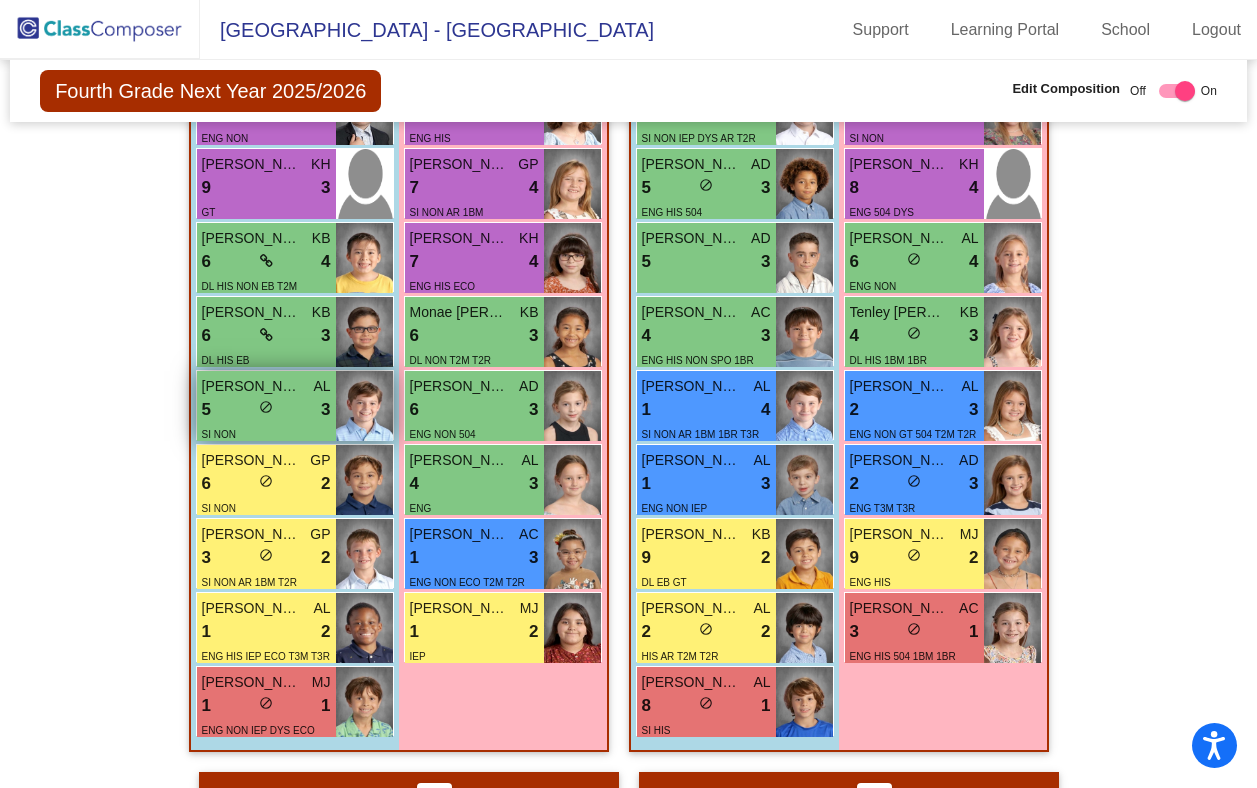 click on "SI NON" at bounding box center (266, 433) 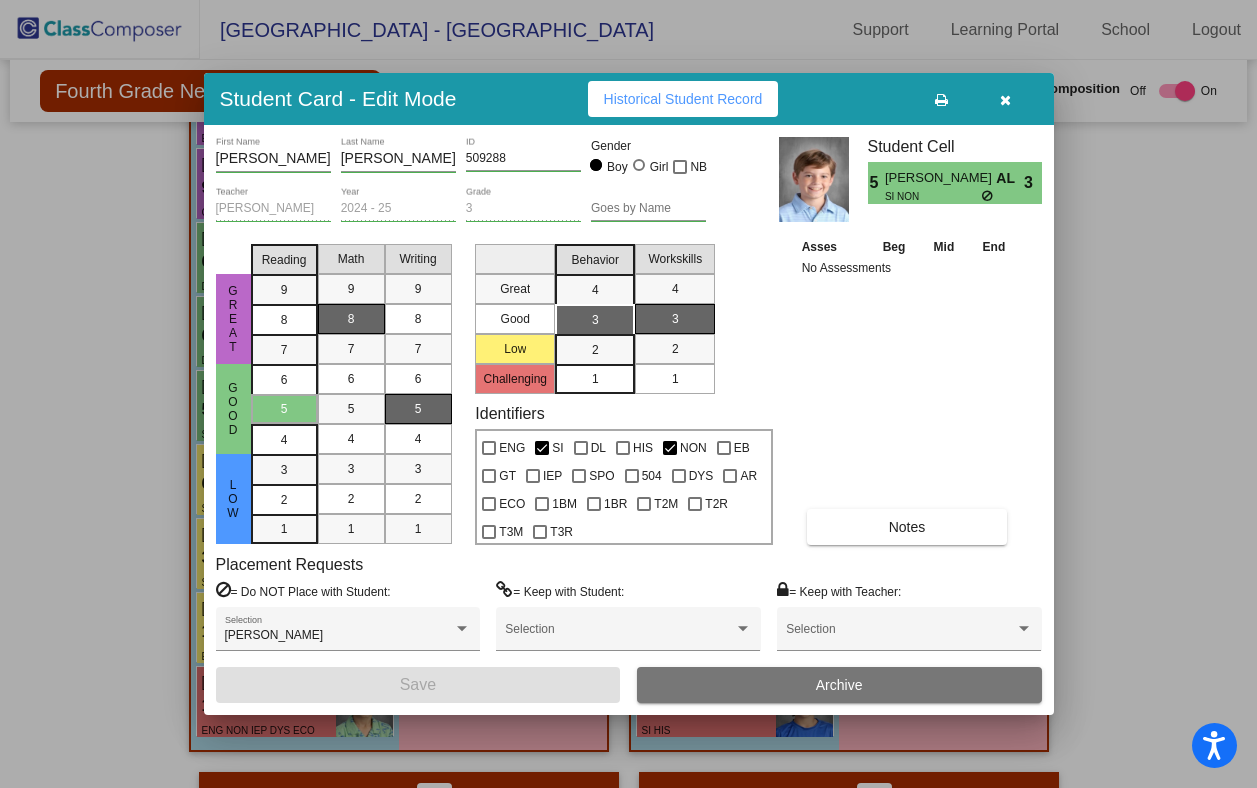 click at bounding box center [1005, 100] 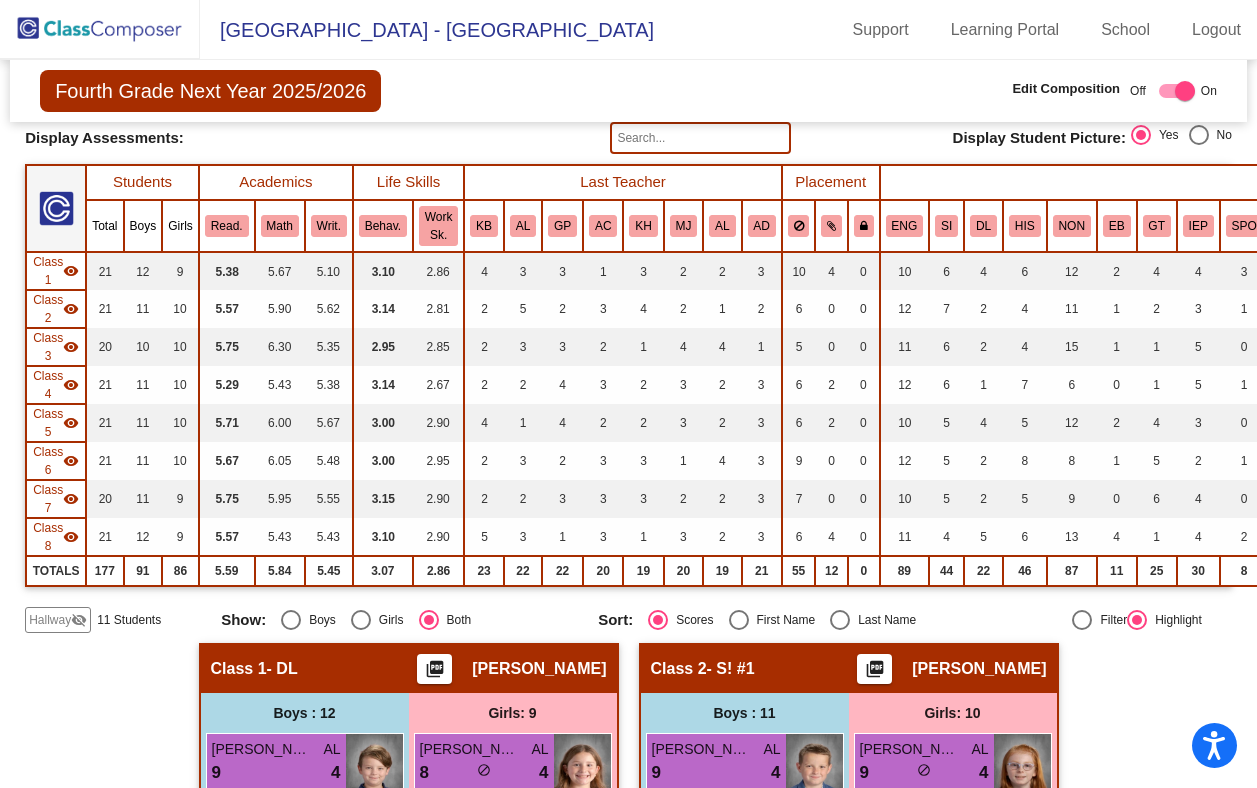 scroll, scrollTop: 0, scrollLeft: 0, axis: both 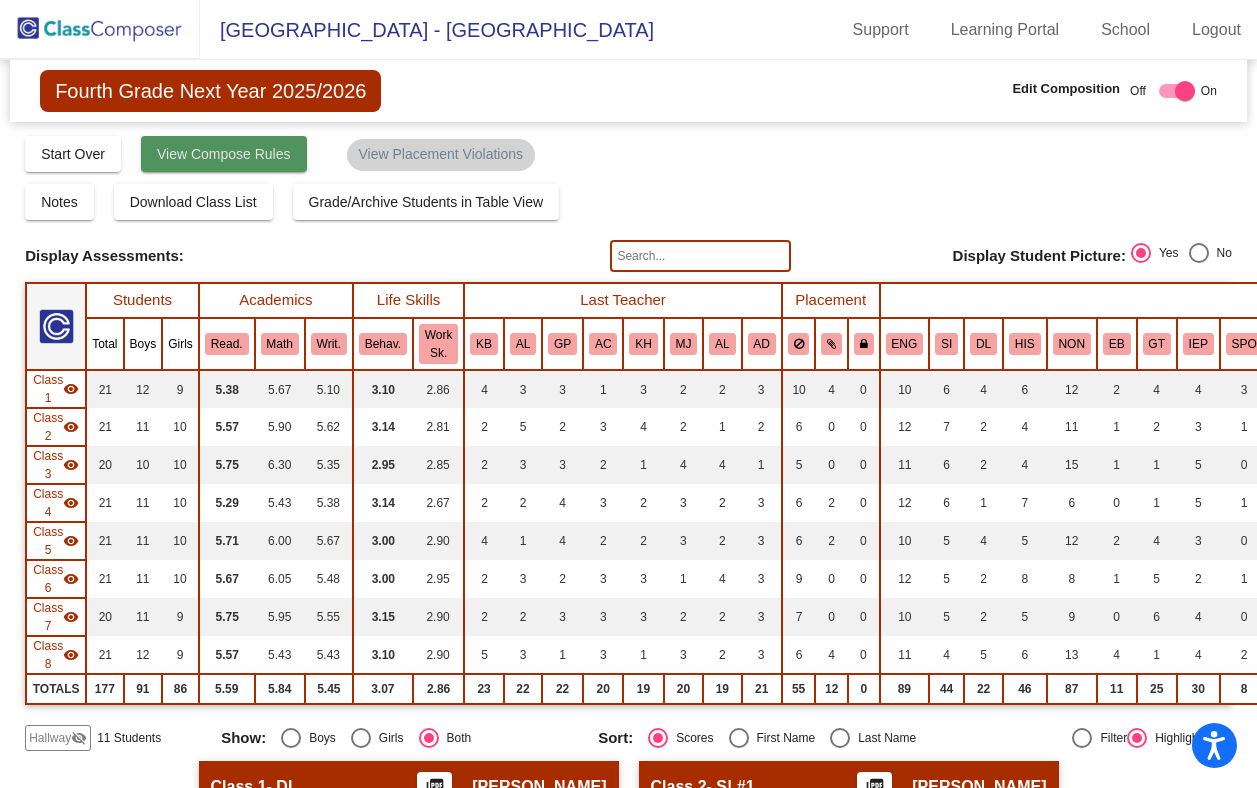 click on "View Compose Rules" 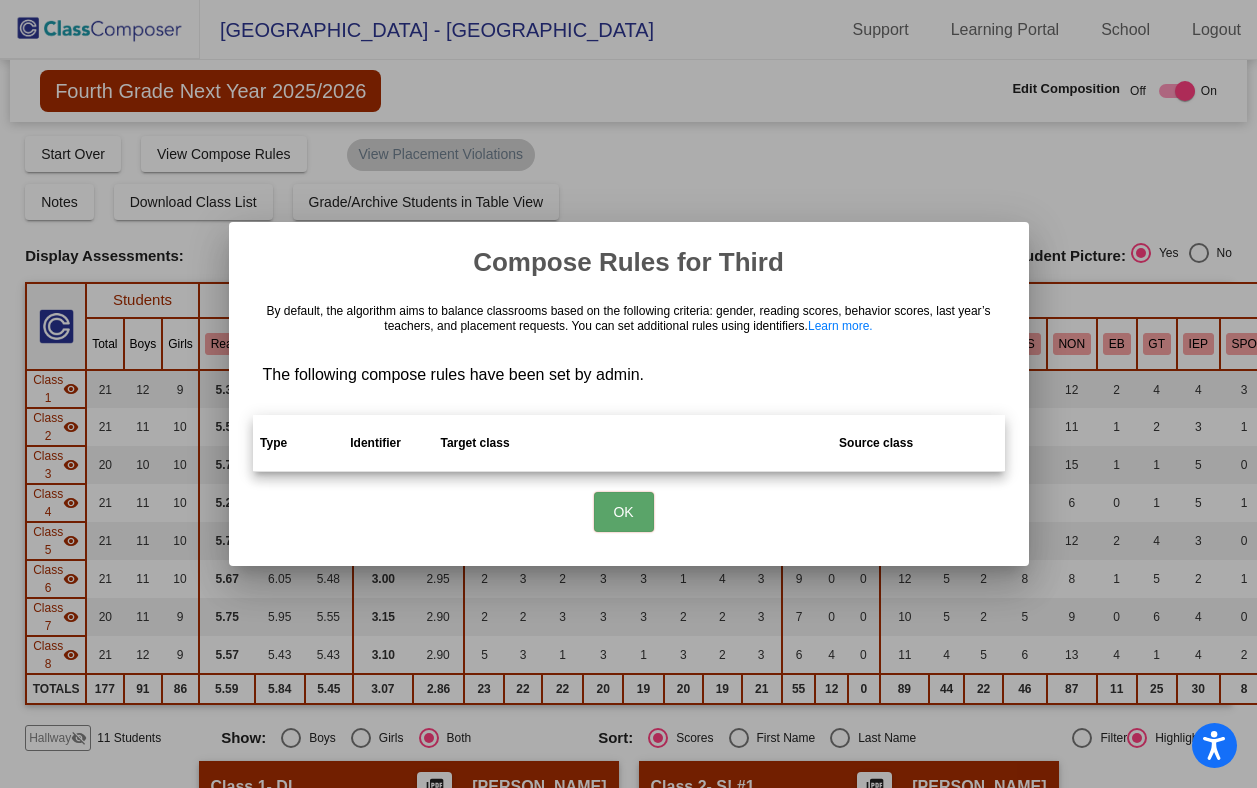 scroll, scrollTop: 0, scrollLeft: 0, axis: both 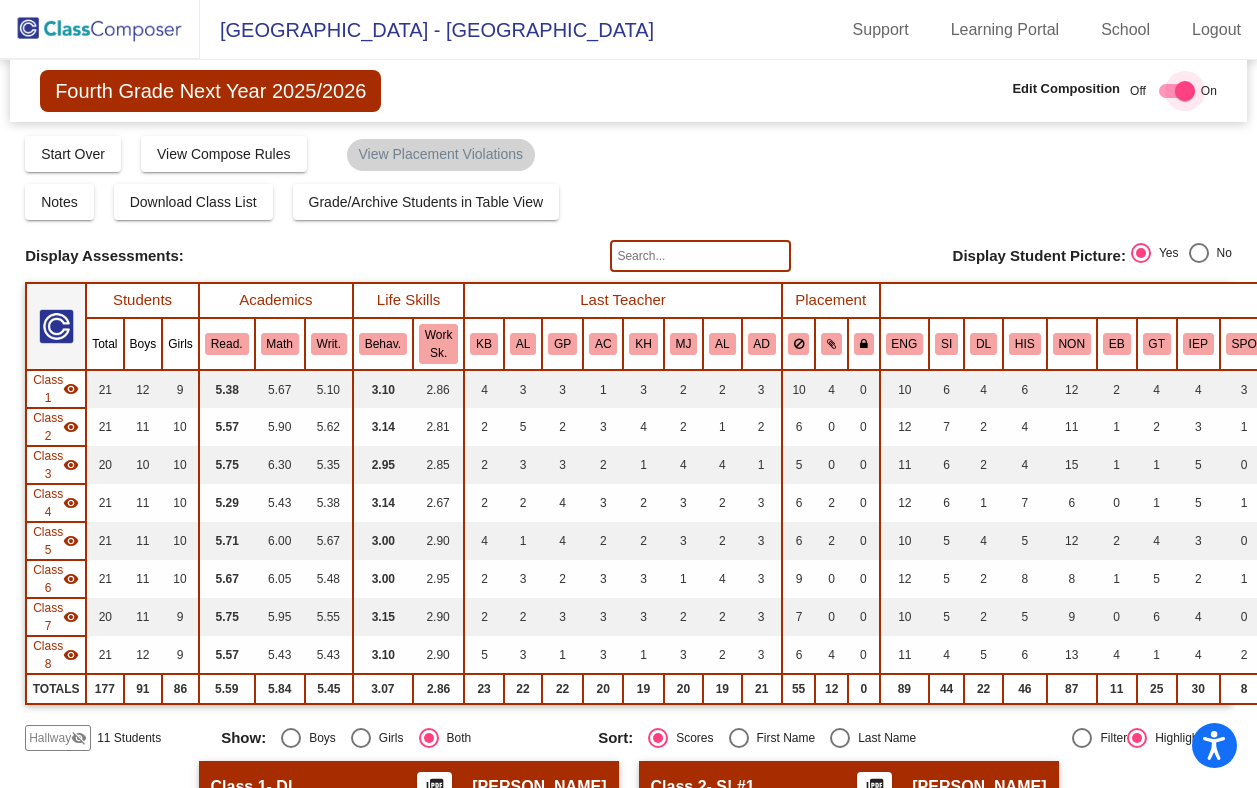 click at bounding box center [1185, 91] 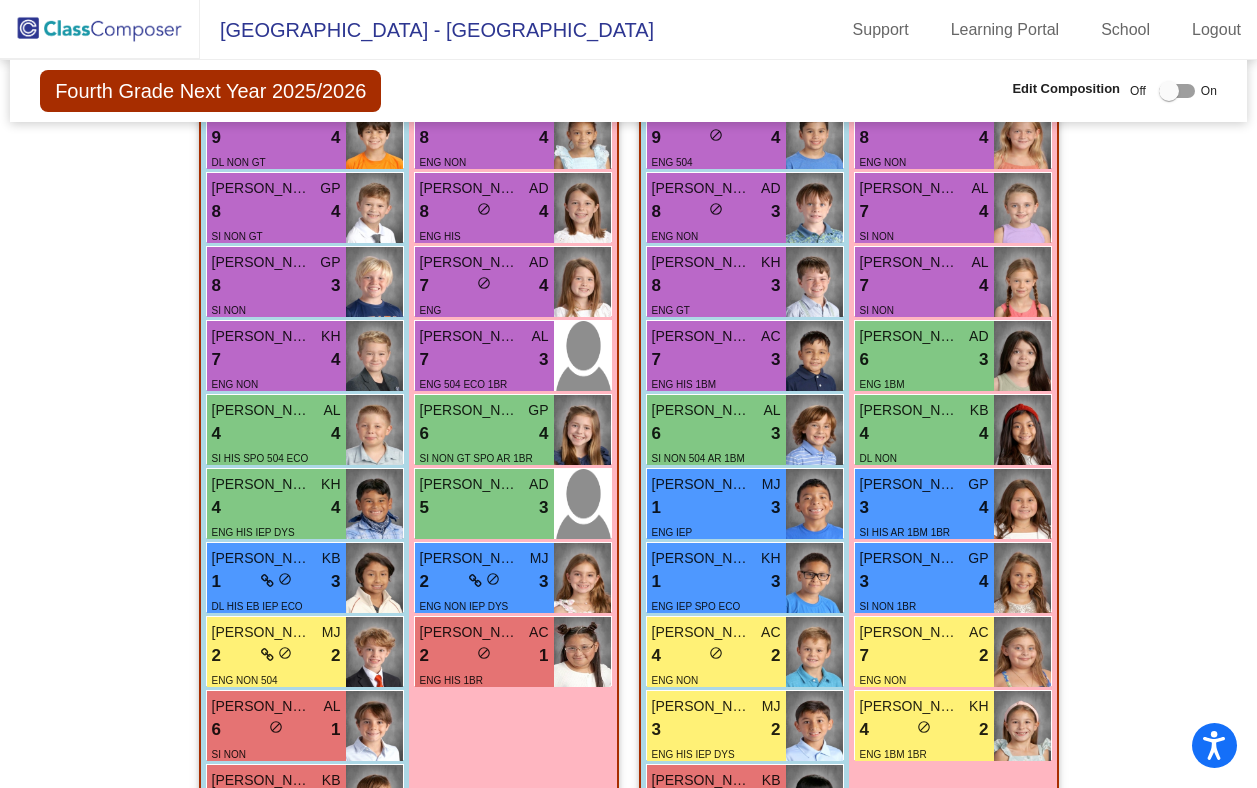 scroll, scrollTop: 833, scrollLeft: 0, axis: vertical 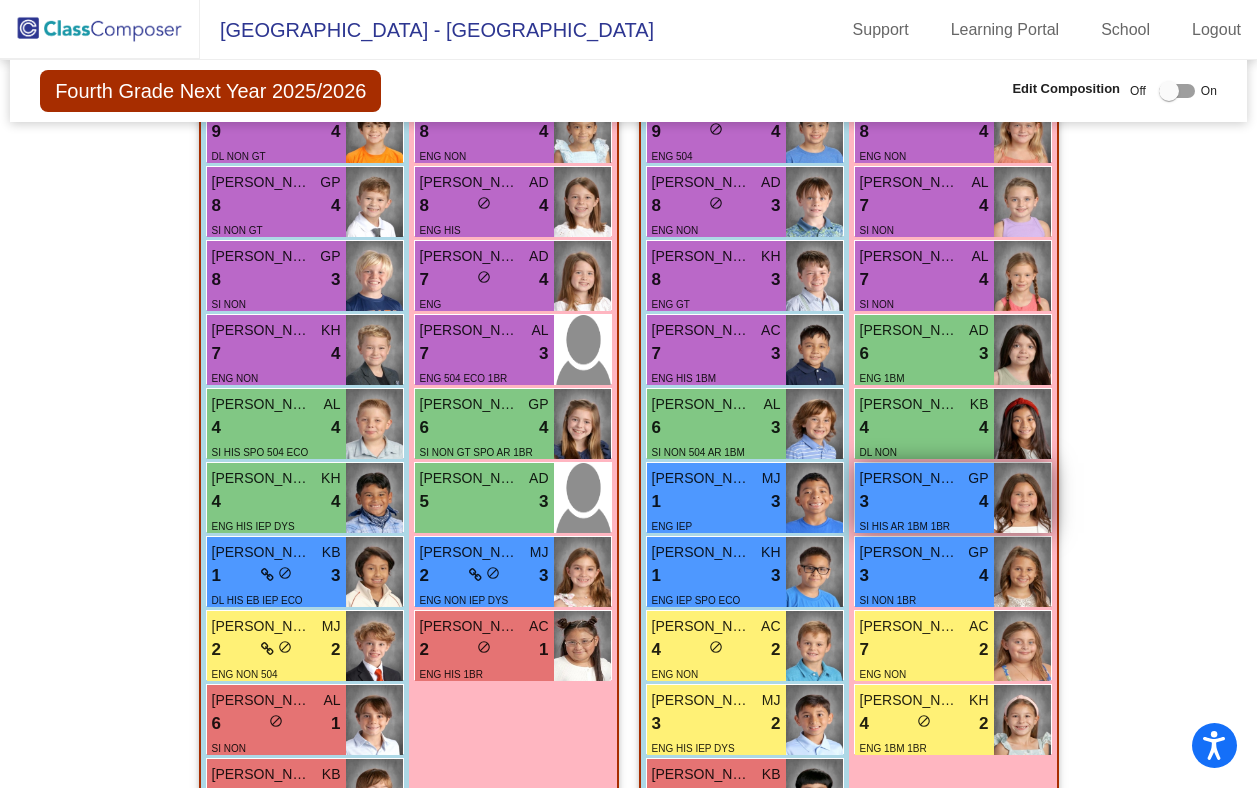 click on "SI HIS AR 1BM 1BR" at bounding box center [905, 525] 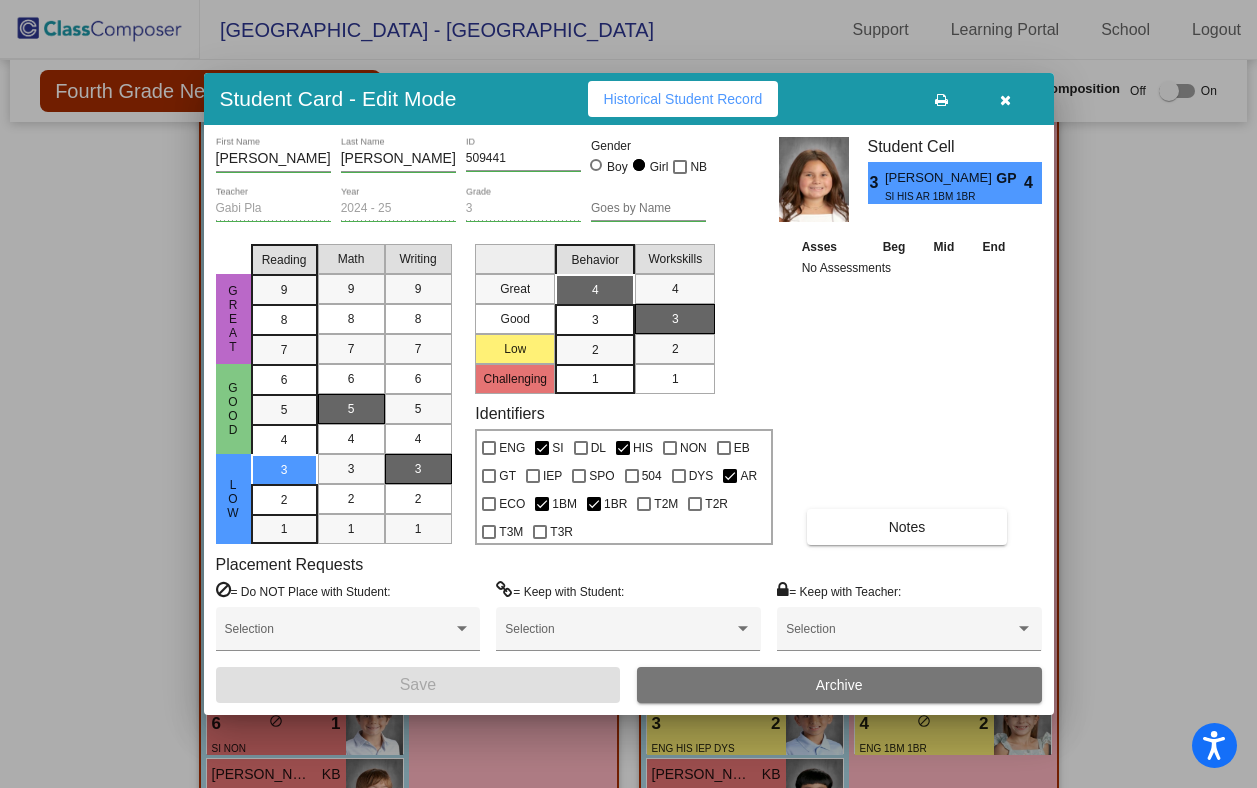 click on "Archive" at bounding box center (839, 685) 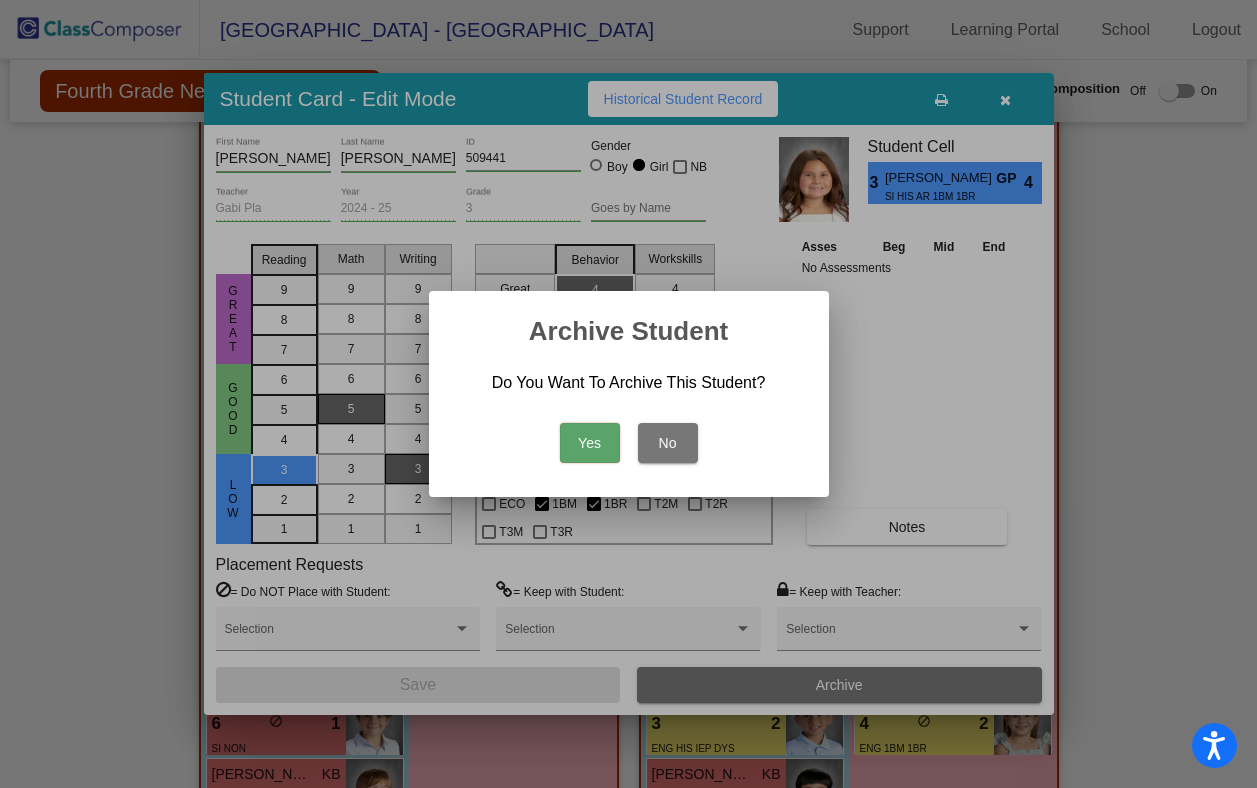 click on "Yes" at bounding box center [590, 443] 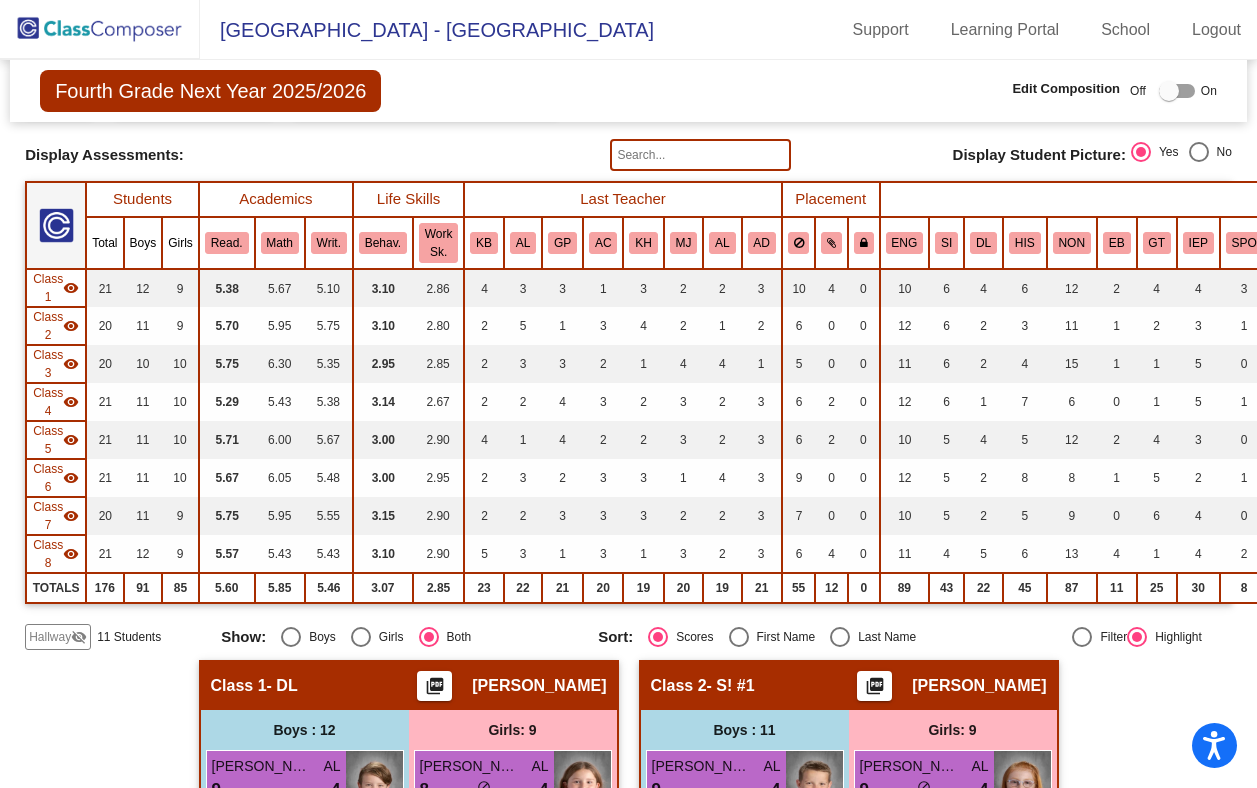 scroll, scrollTop: 0, scrollLeft: 0, axis: both 